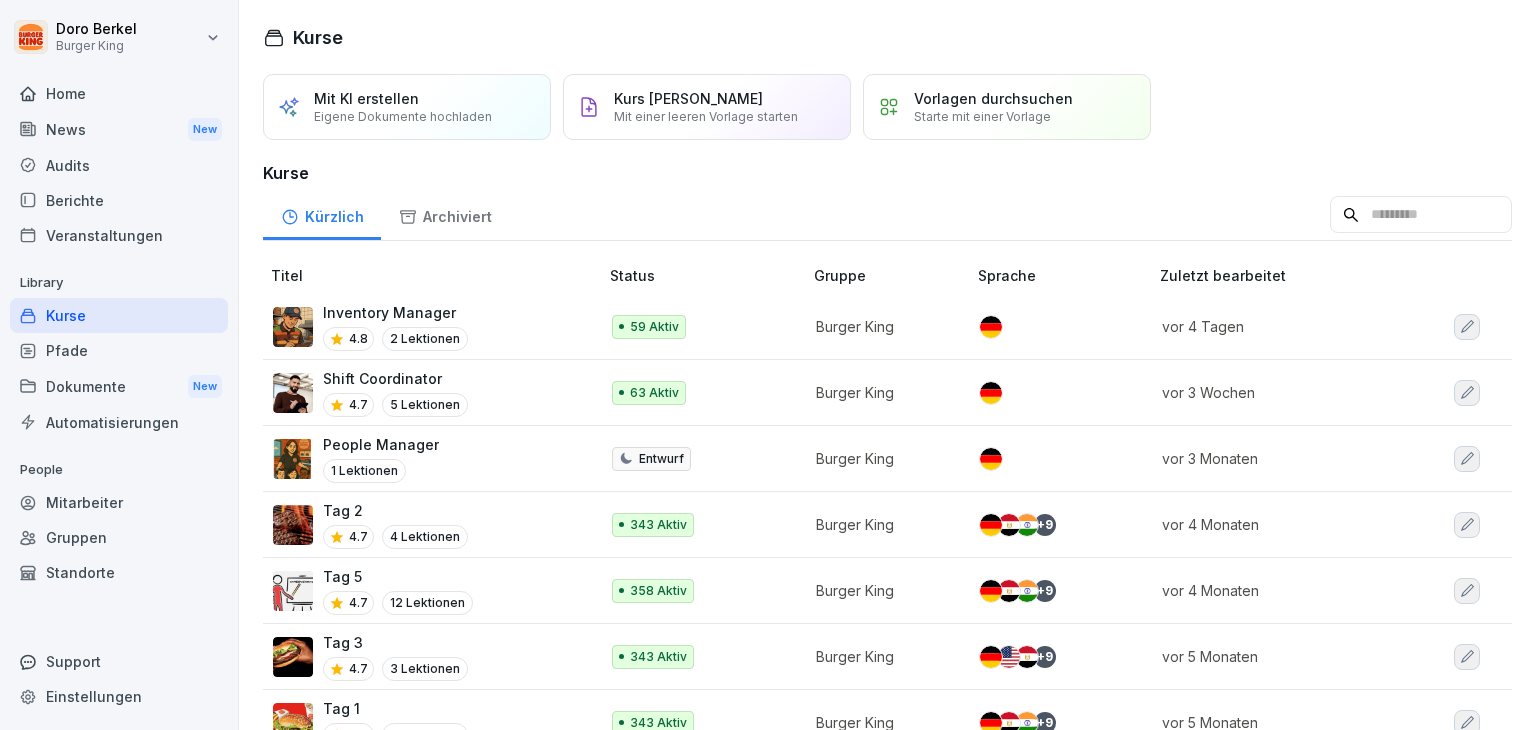 scroll, scrollTop: 0, scrollLeft: 0, axis: both 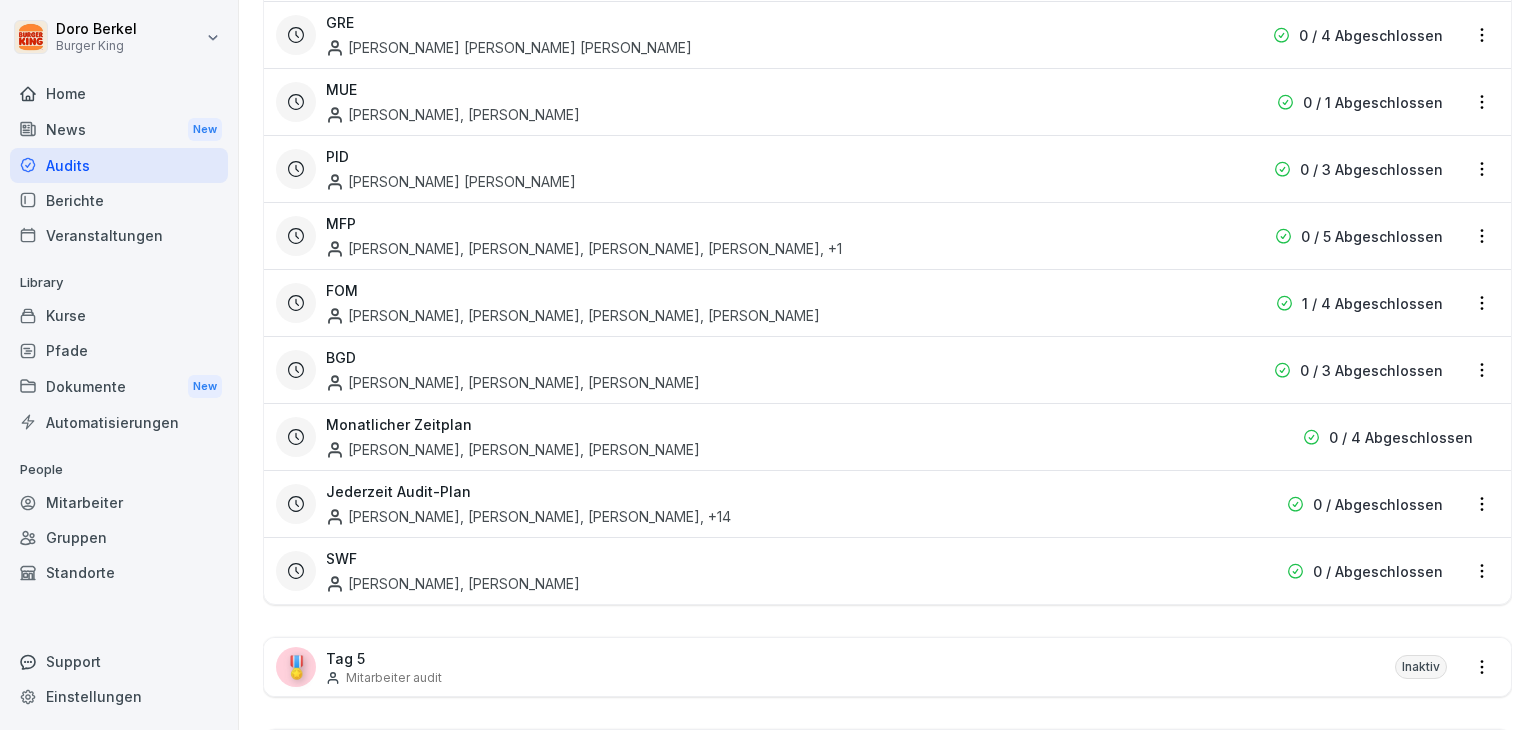 click on "Monatlicher Zeitplan [PERSON_NAME], [PERSON_NAME], [PERSON_NAME]" at bounding box center [774, 437] 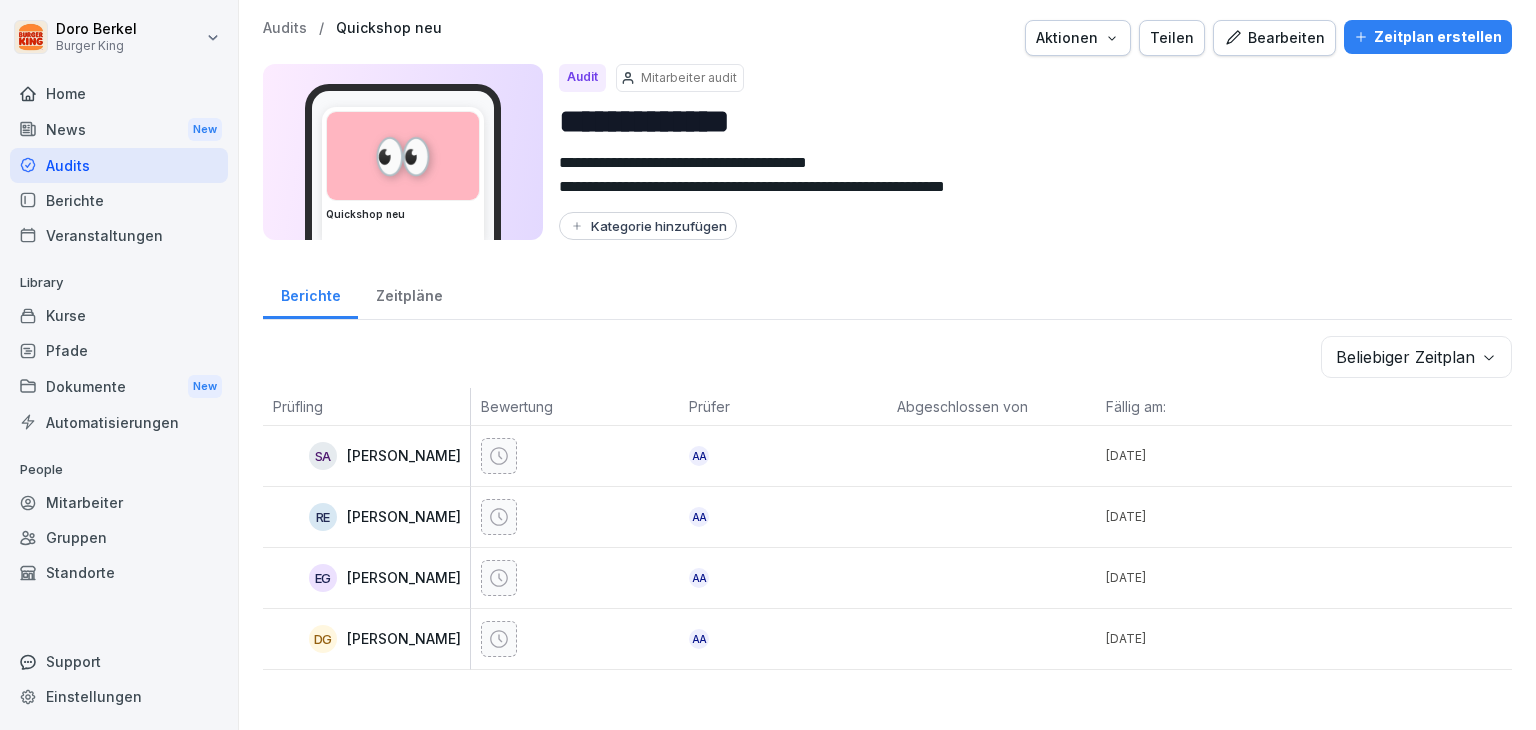 scroll, scrollTop: 0, scrollLeft: 0, axis: both 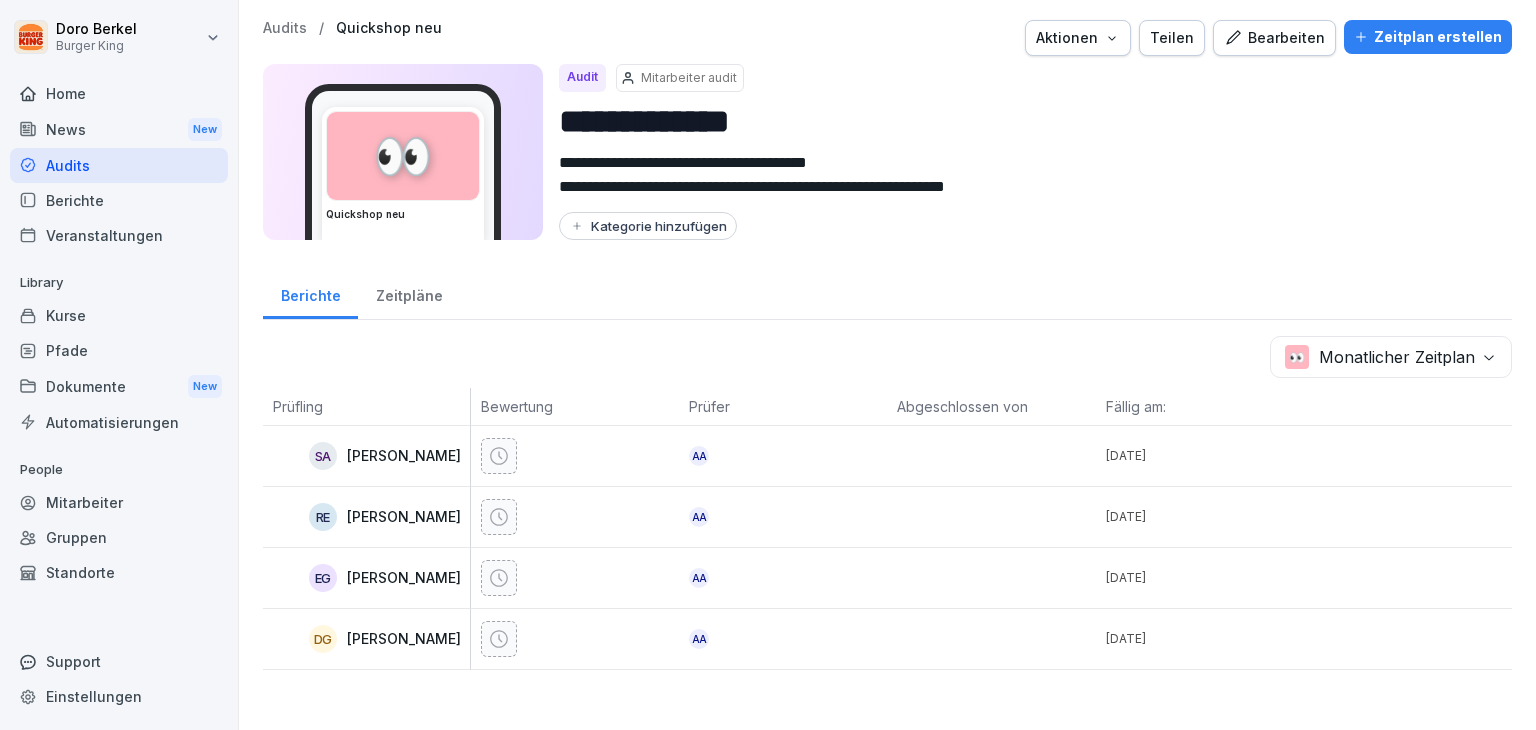 click on "Zeitpläne" at bounding box center (409, 293) 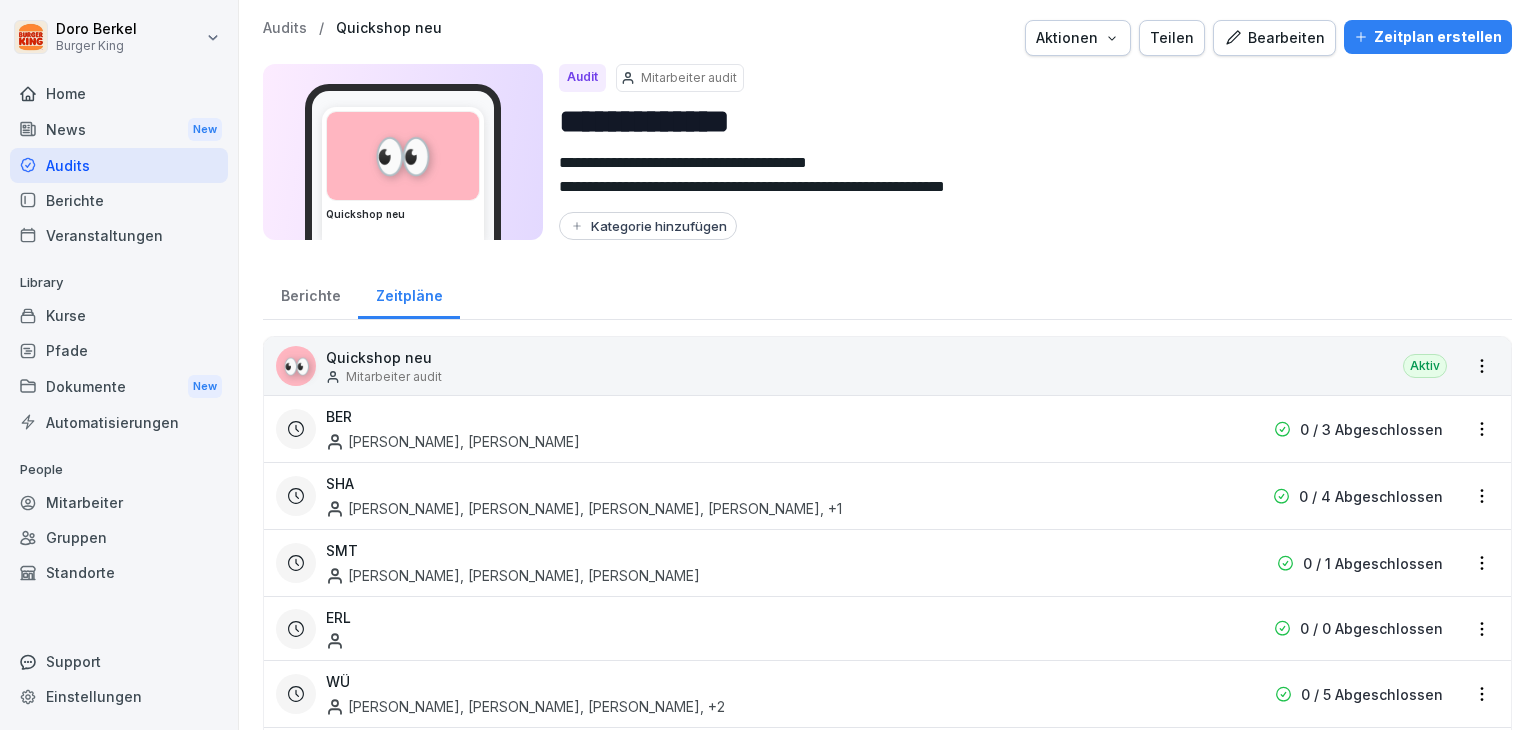 click on "Berichte" at bounding box center [310, 293] 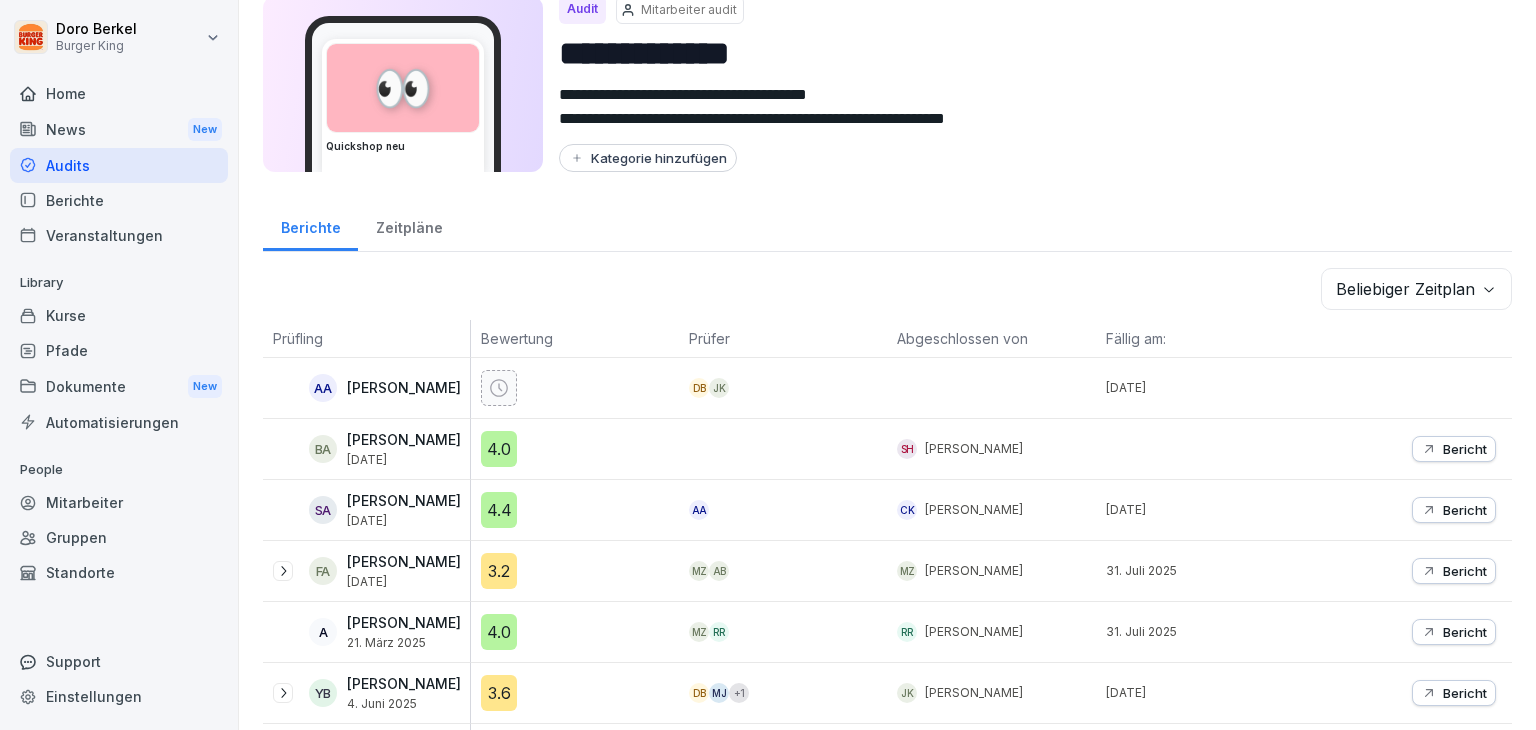 scroll, scrollTop: 100, scrollLeft: 0, axis: vertical 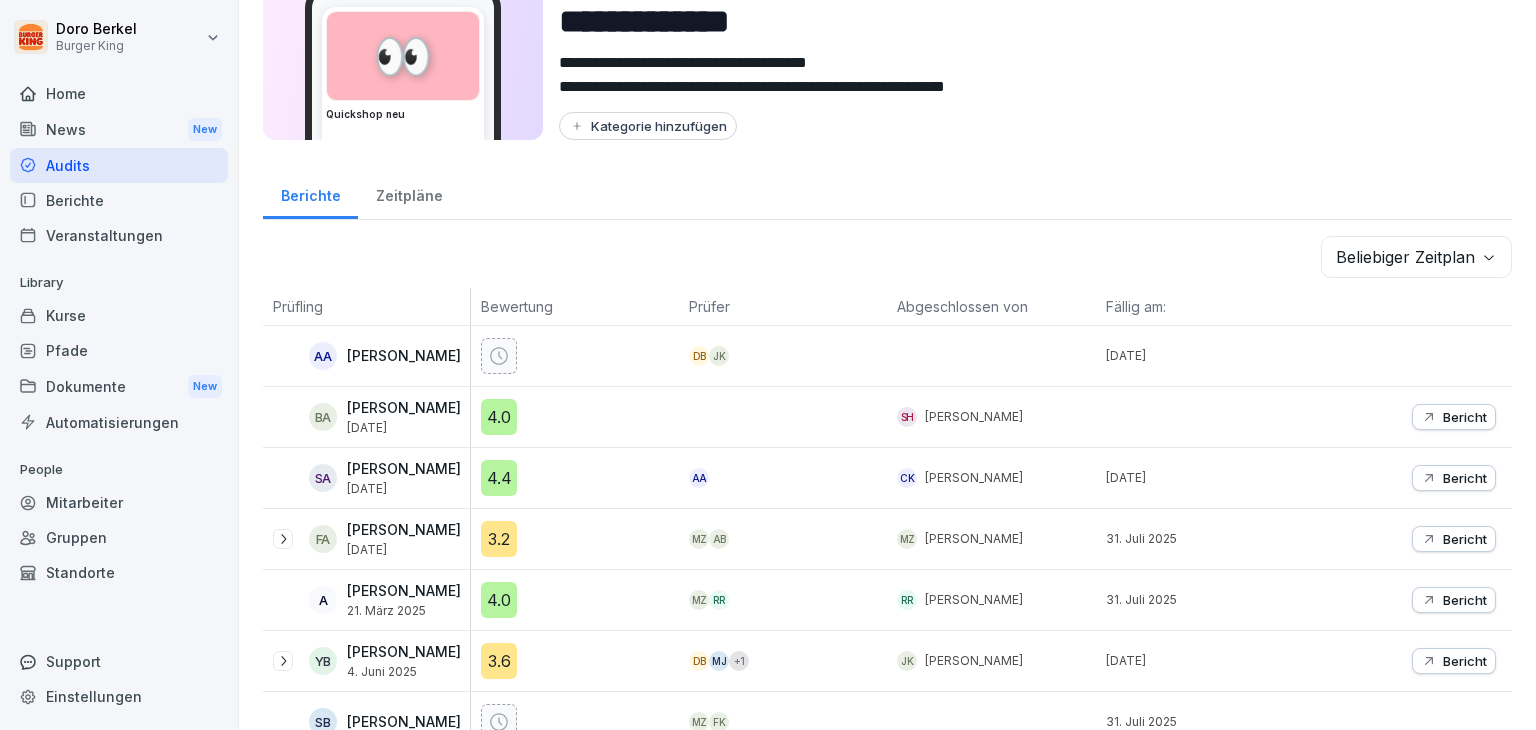 click on "Zeitpläne" at bounding box center (409, 193) 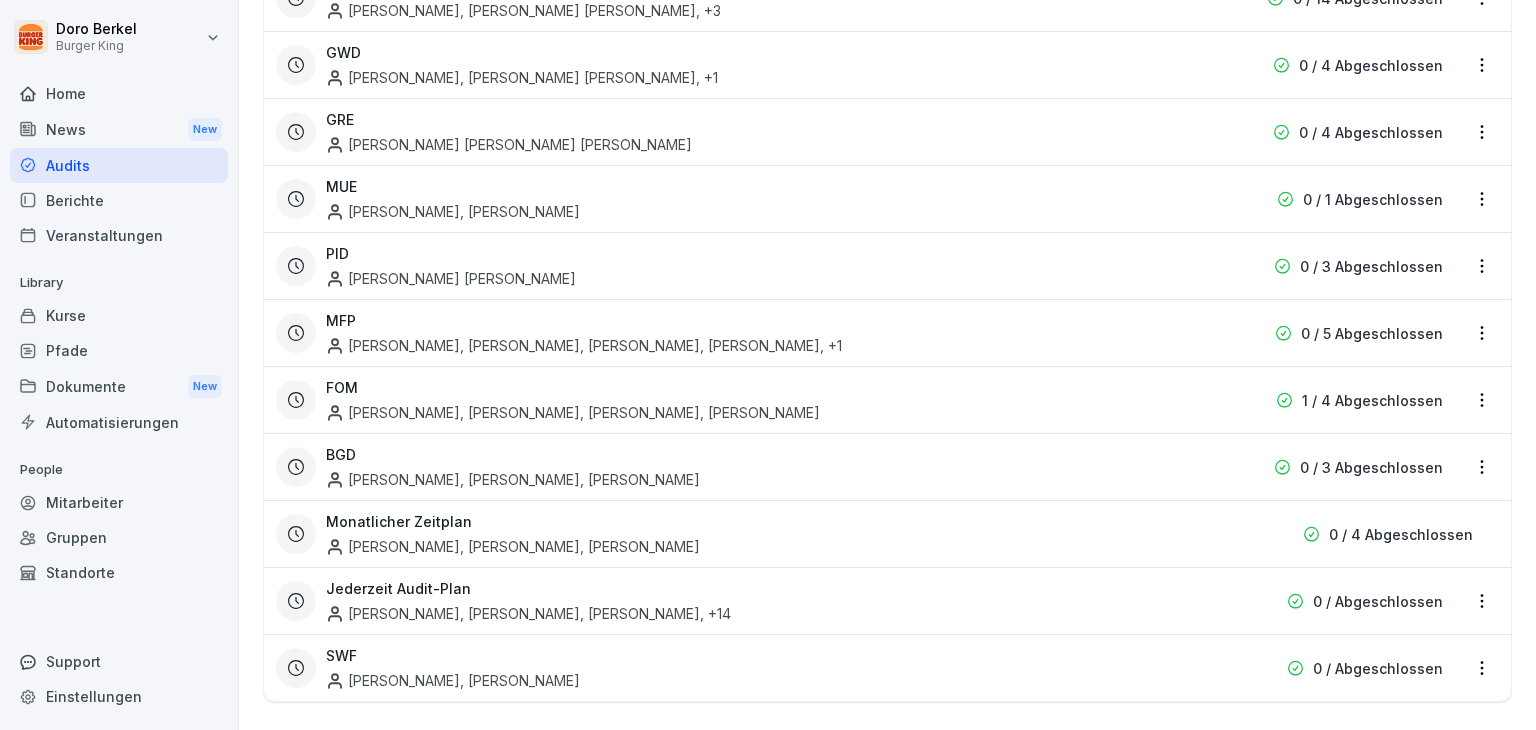 scroll, scrollTop: 797, scrollLeft: 0, axis: vertical 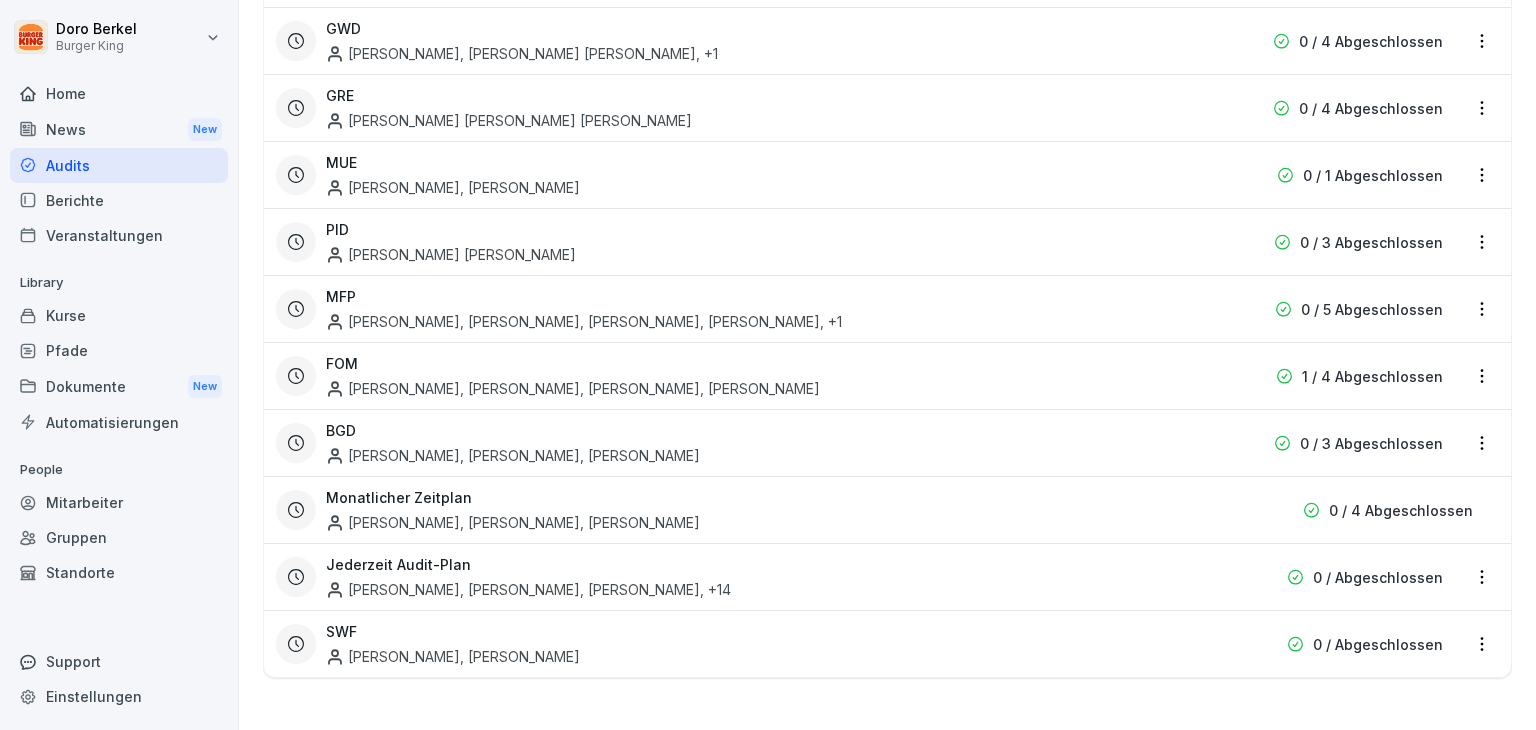 click on "0 / 4 Abgeschlossen" at bounding box center (1401, 510) 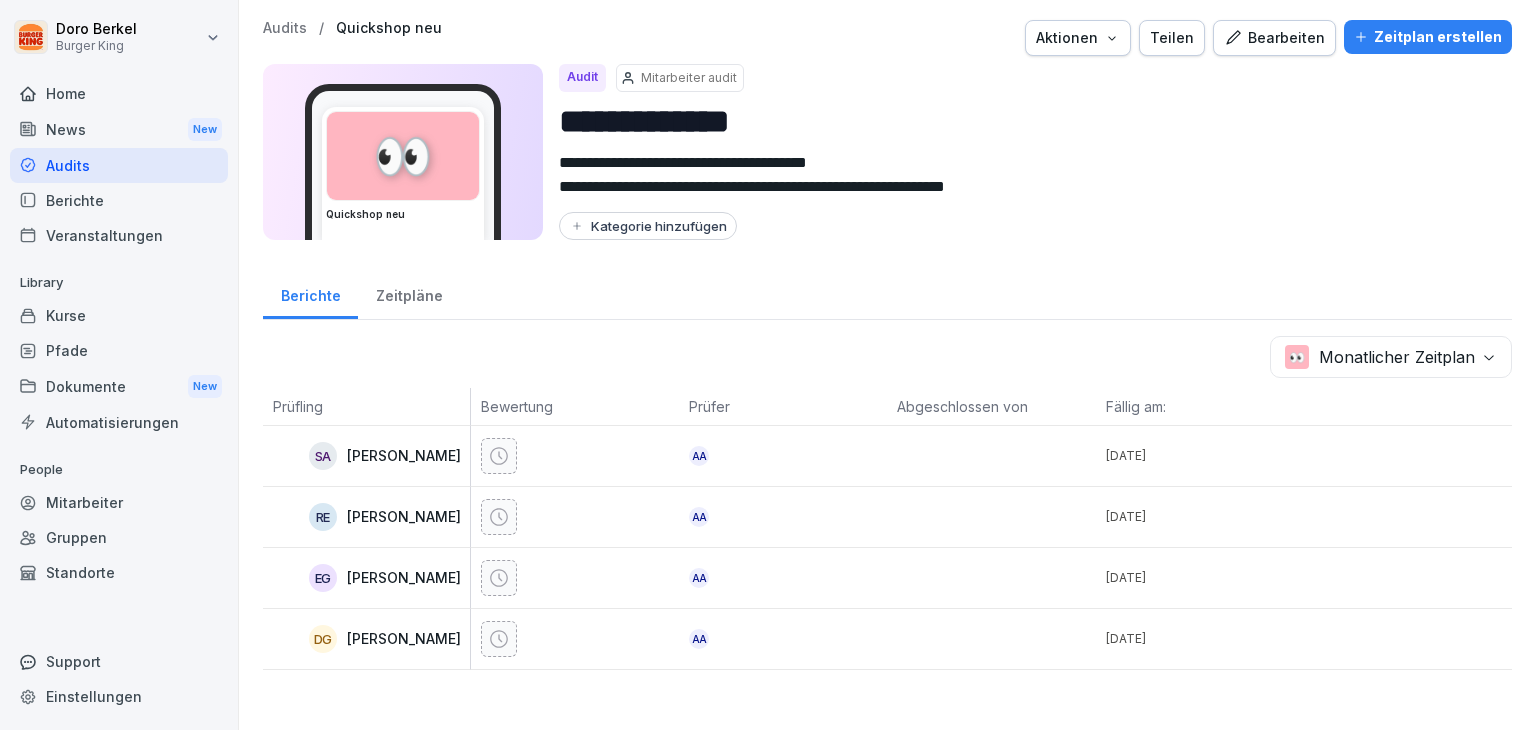 scroll, scrollTop: 0, scrollLeft: 0, axis: both 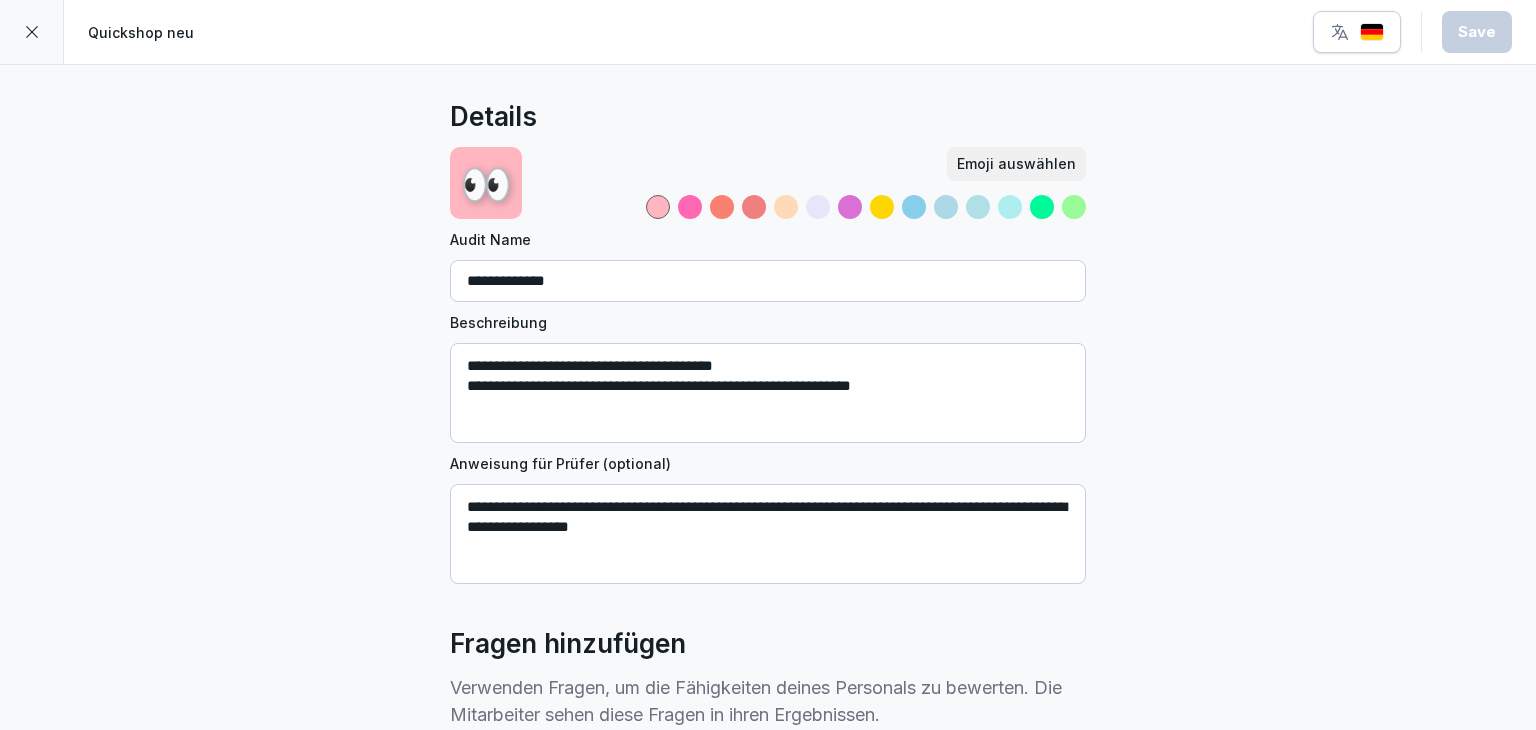 click 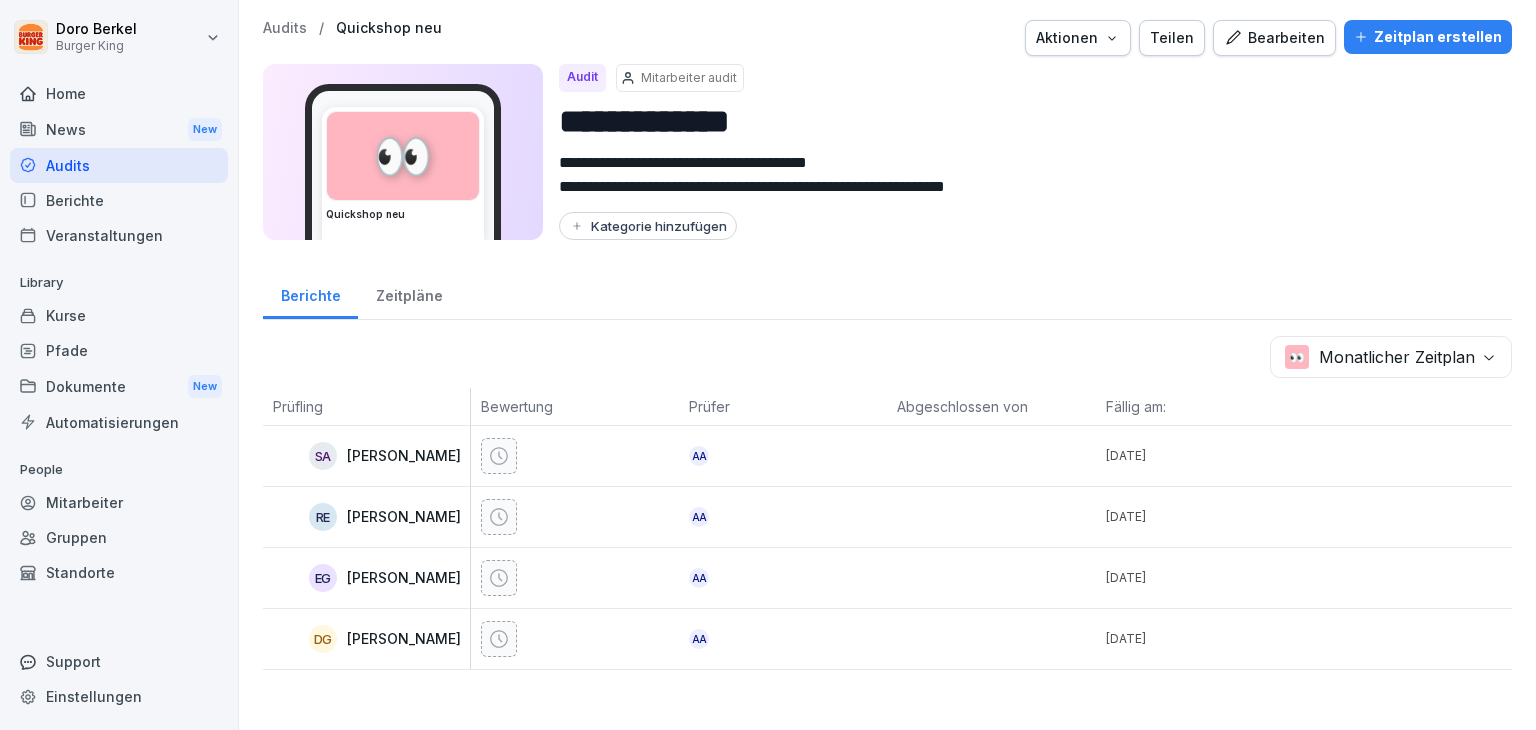 click 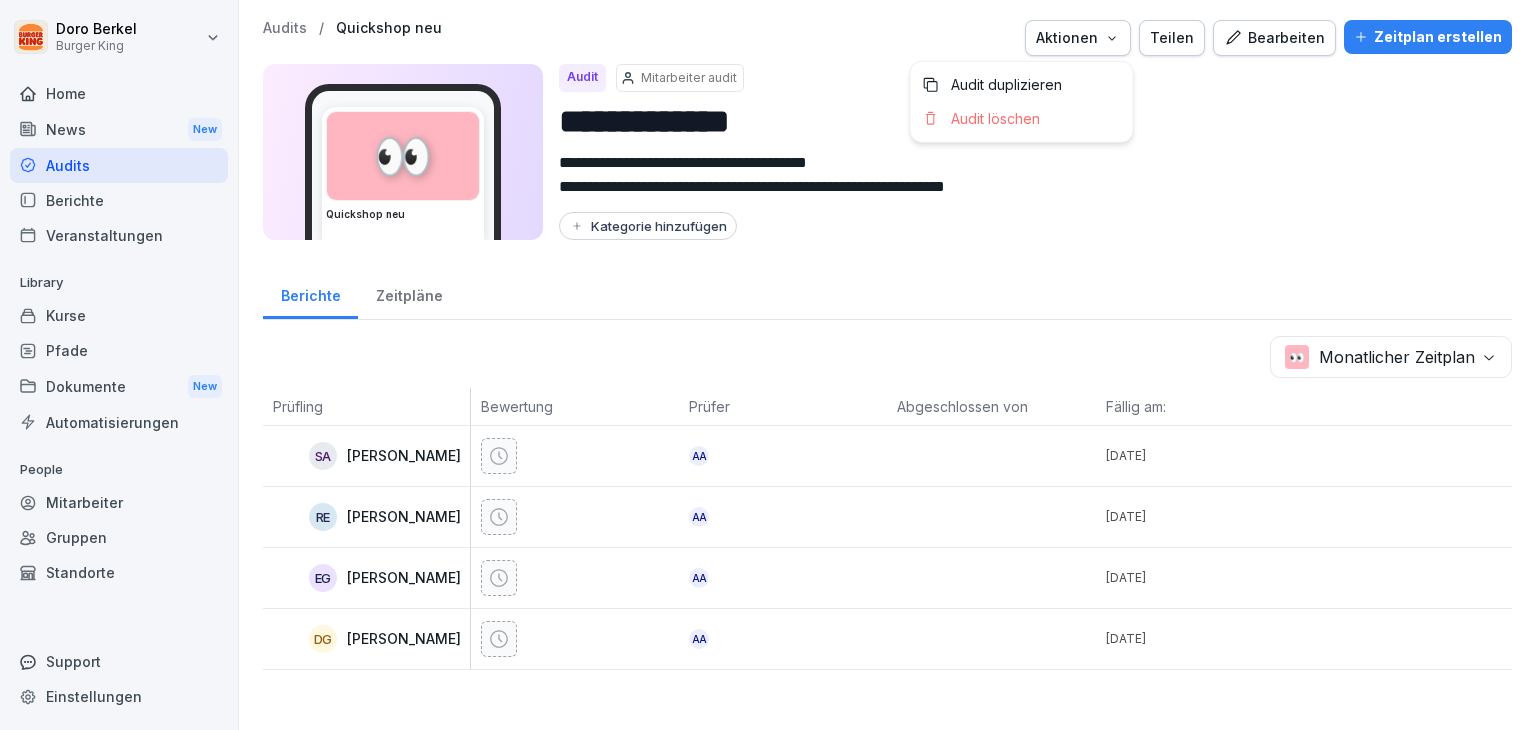 click 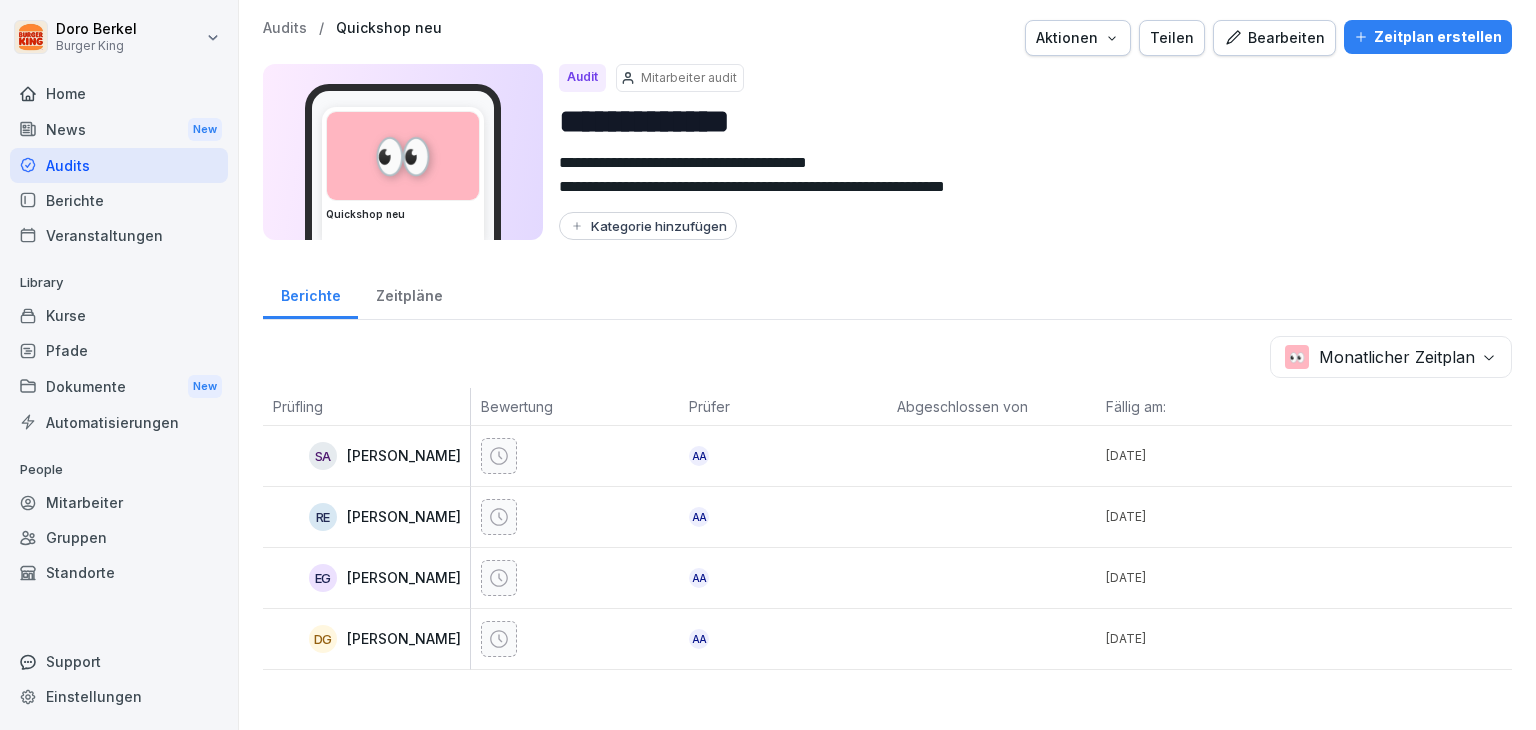 click on "Zeitpläne" at bounding box center [409, 293] 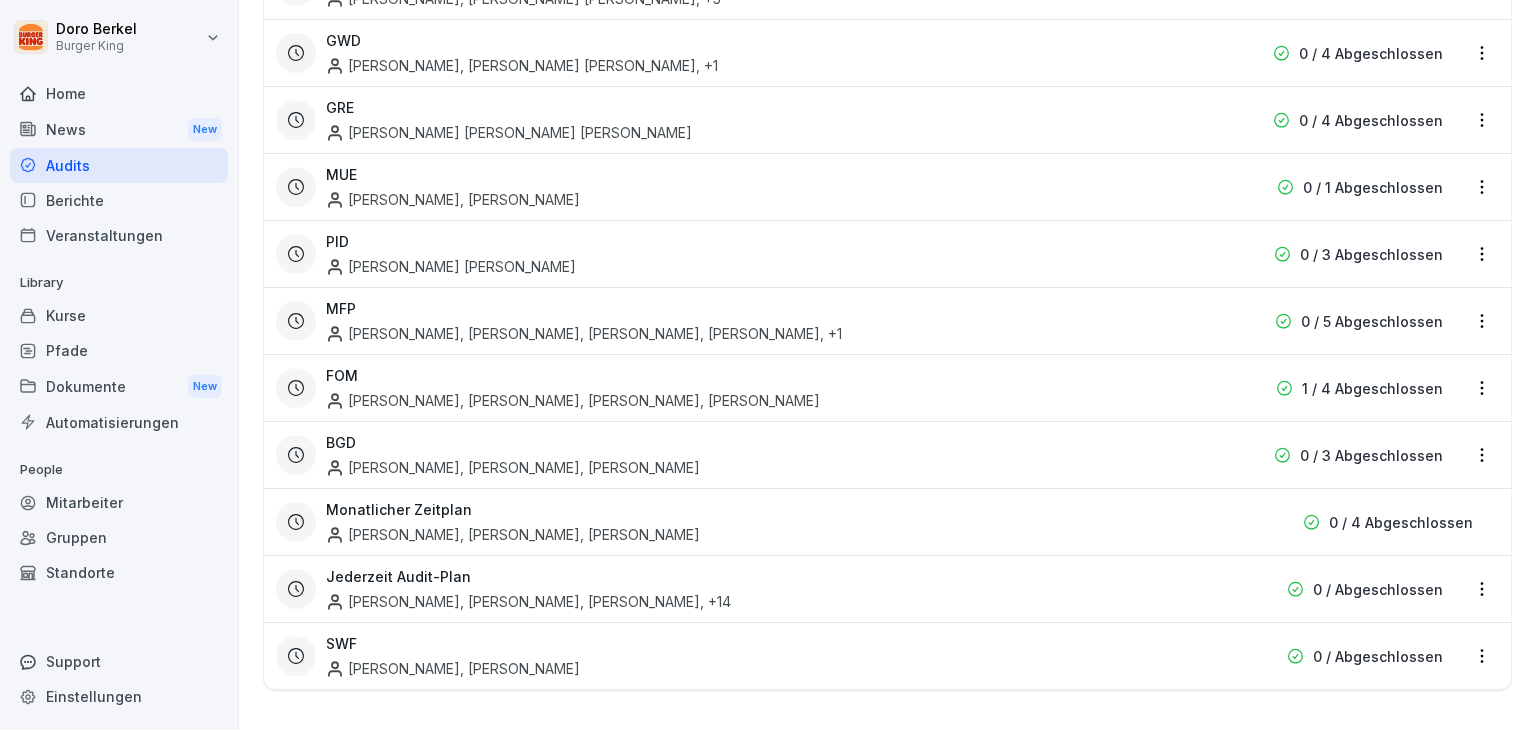scroll, scrollTop: 797, scrollLeft: 0, axis: vertical 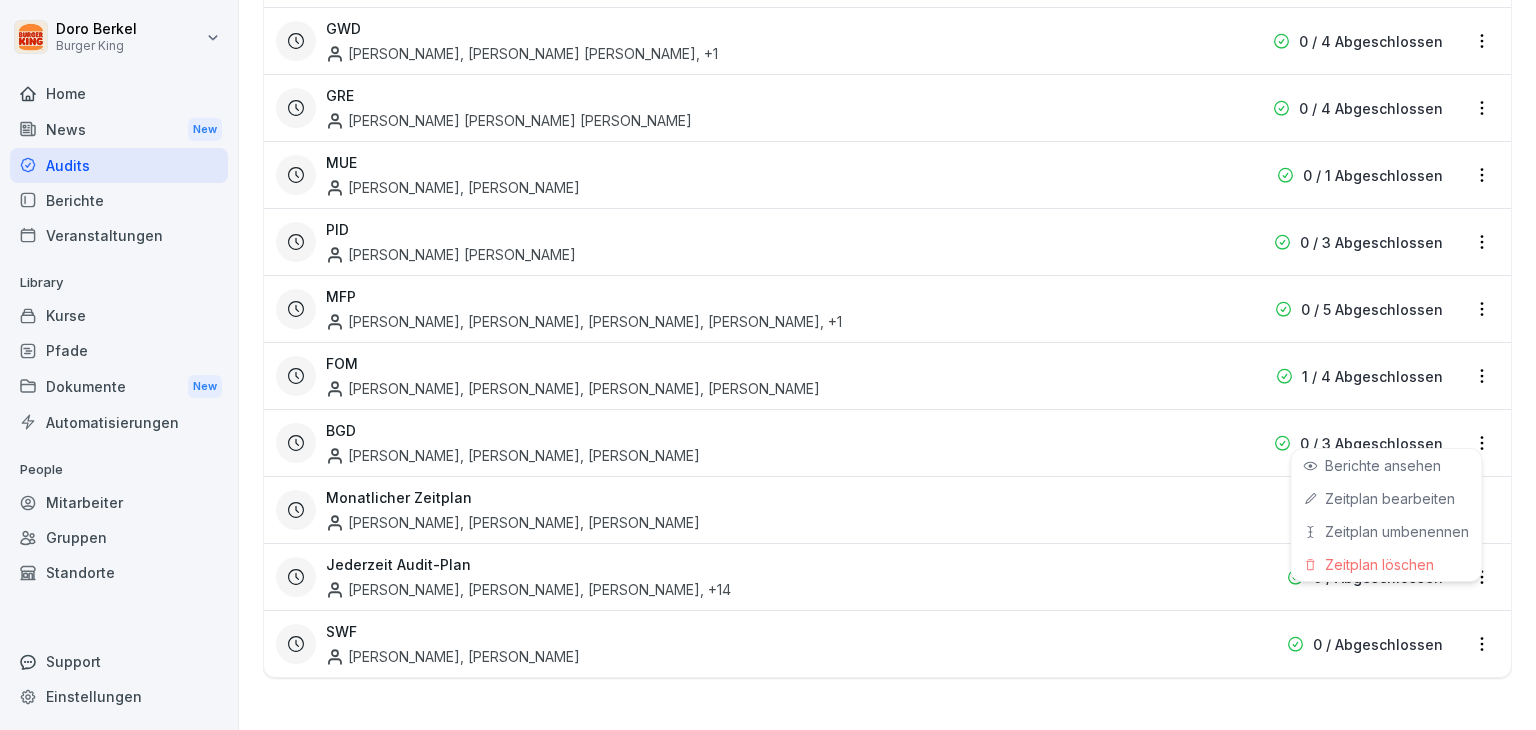 click on "**********" at bounding box center (768, 365) 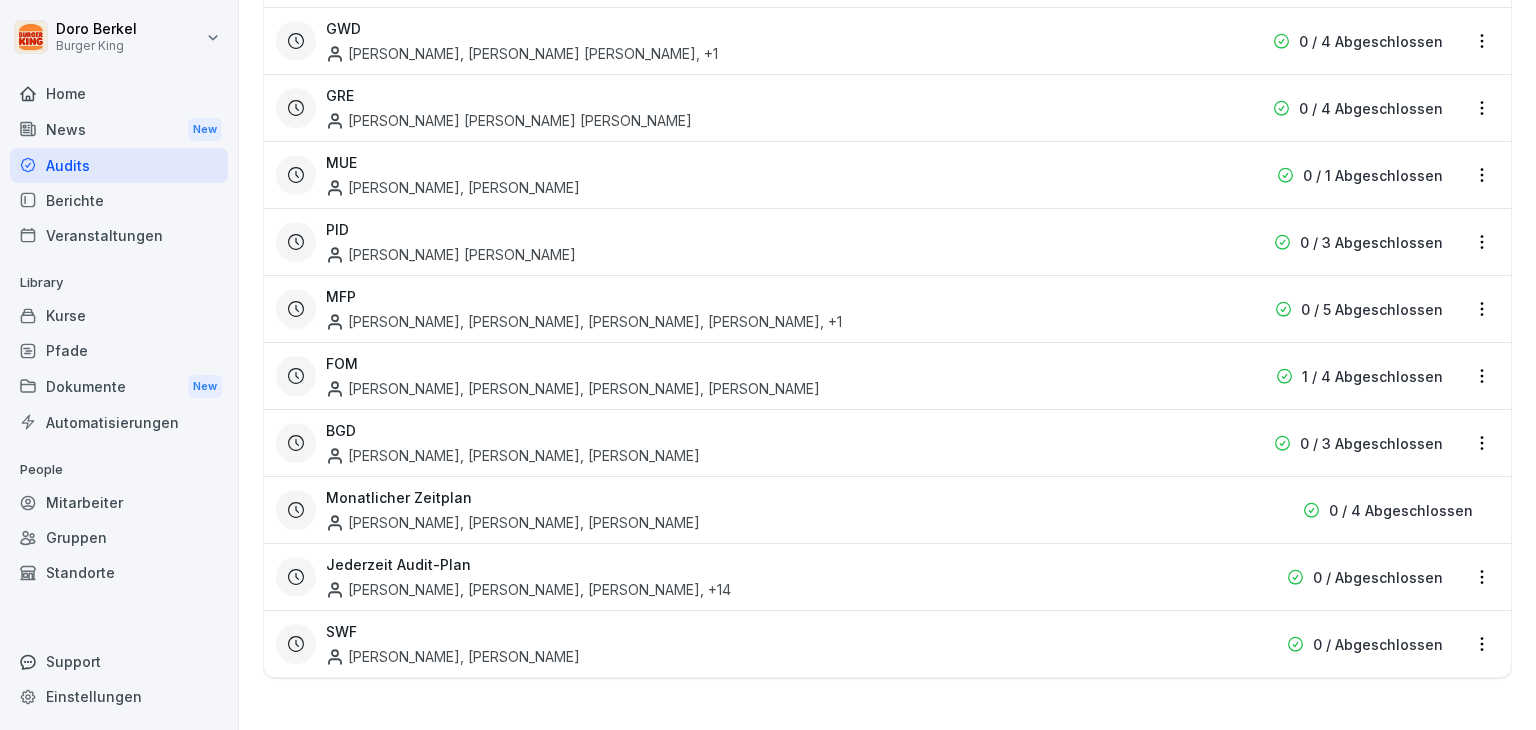 click on "Monatlicher Zeitplan [PERSON_NAME], Desta [PERSON_NAME], Erzana Gashi 0 / 4 Abgeschlossen" at bounding box center [886, 510] 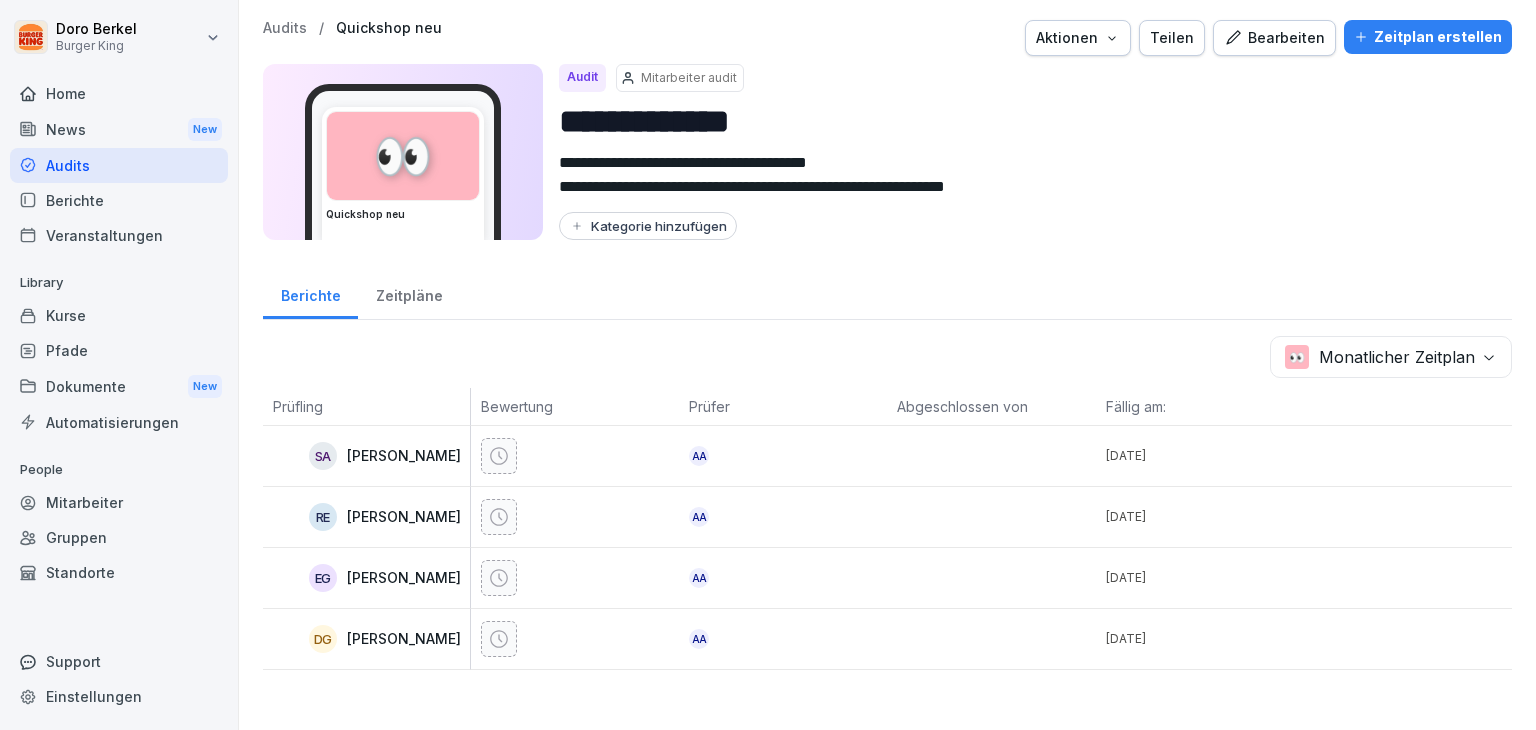 click on "Audits" at bounding box center (285, 28) 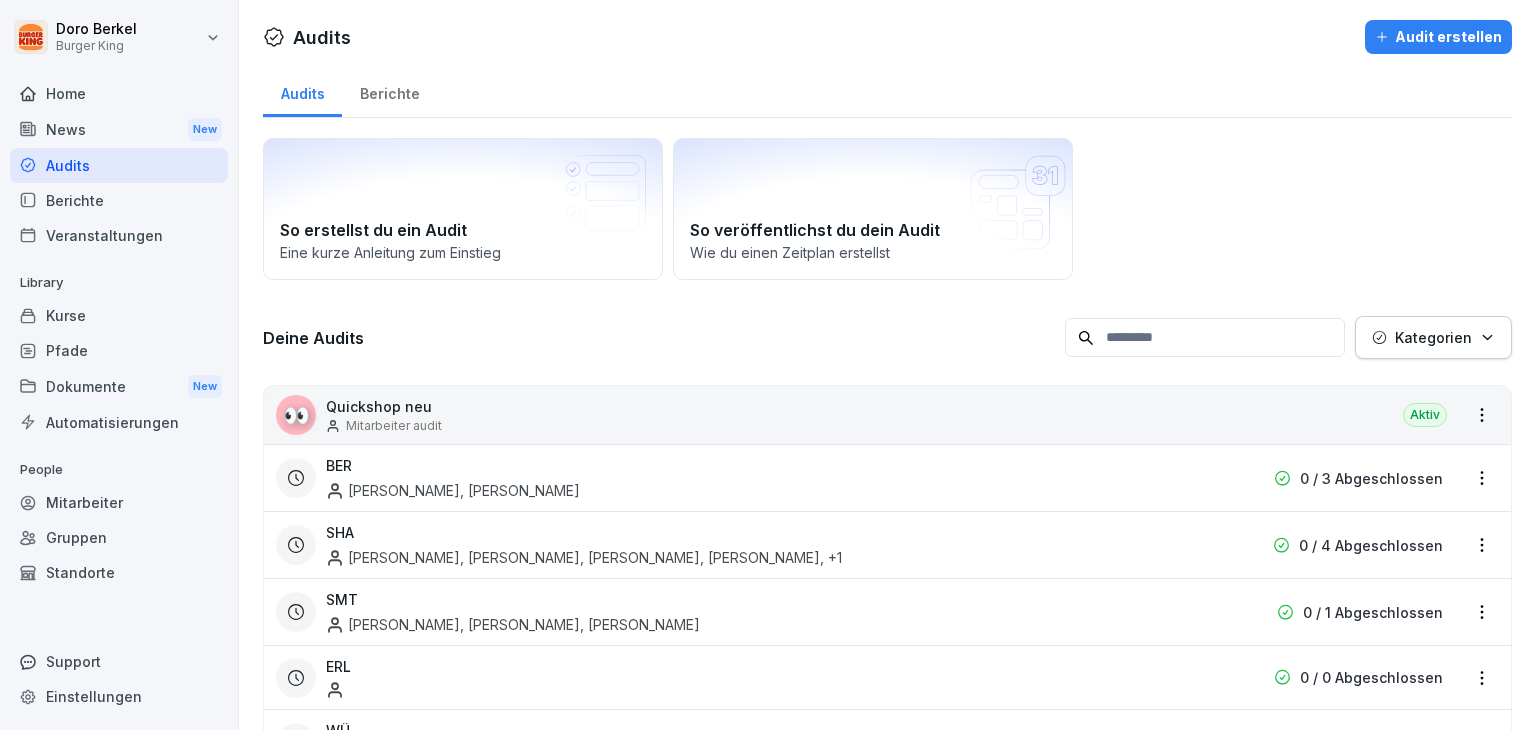 scroll, scrollTop: 100, scrollLeft: 0, axis: vertical 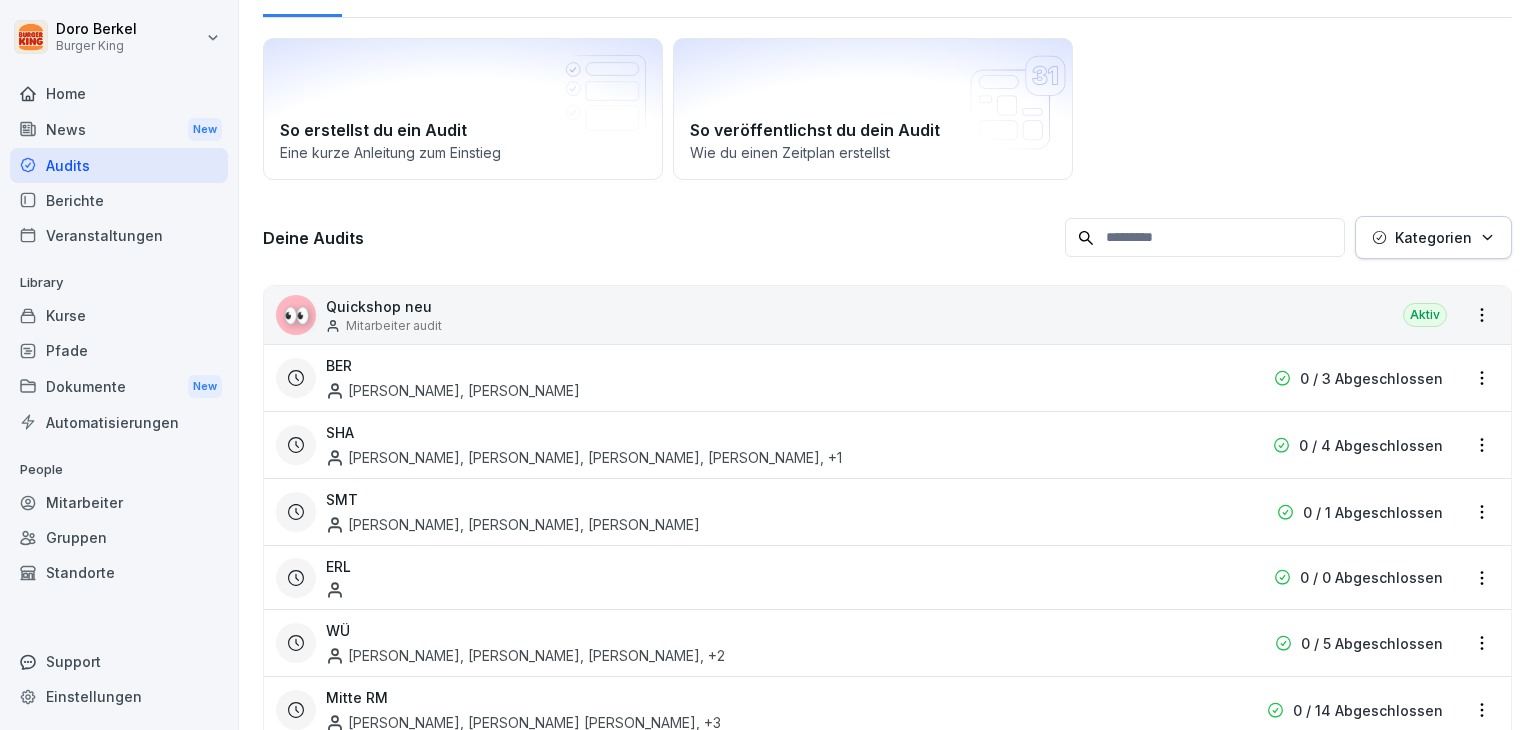 click on "ERL" at bounding box center (759, 577) 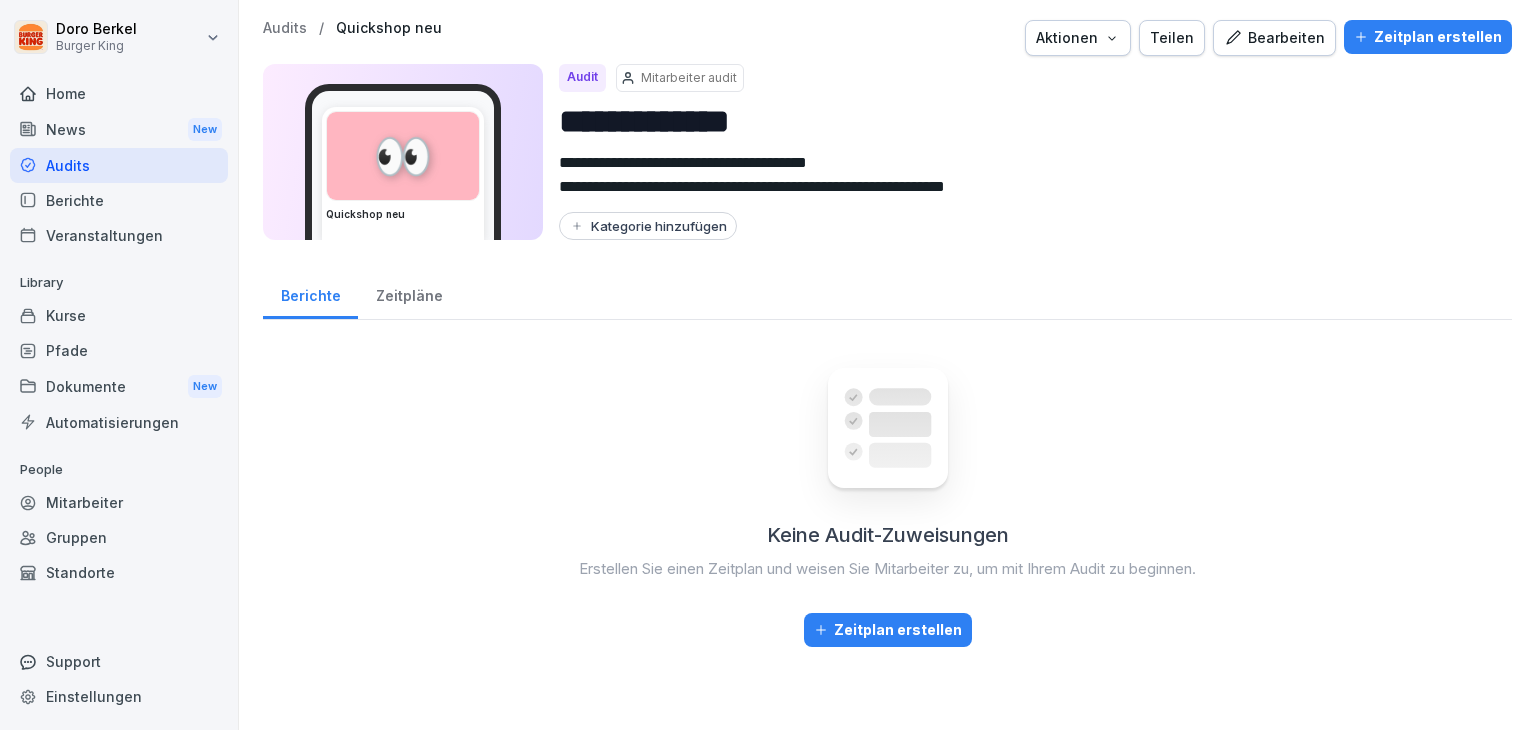scroll, scrollTop: 0, scrollLeft: 0, axis: both 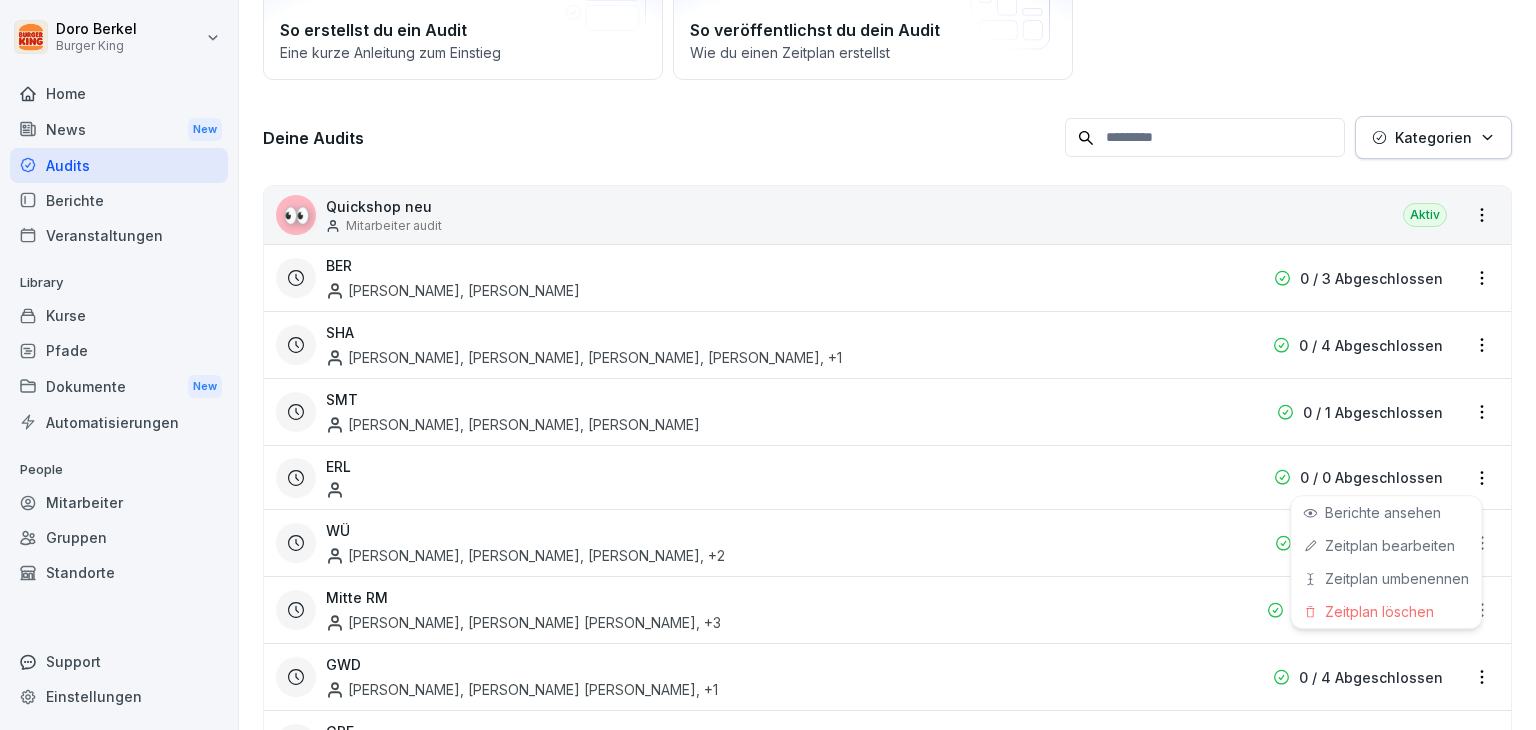 click on "[PERSON_NAME] Burger King Home News New Audits Berichte Veranstaltungen Library Kurse Pfade Dokumente New Automatisierungen People Mitarbeiter Gruppen Standorte Support Einstellungen Audits Audit erstellen Audits Berichte So erstellst du ein Audit Eine kurze Anleitung zum Einstieg So veröffentlichst du dein Audit Wie du einen Zeitplan erstellst Deine Audits Kategorien 👀 Quickshop neu Mitarbeiter audit Aktiv BER [PERSON_NAME], [PERSON_NAME] 0 / 3 Abgeschlossen SHA [PERSON_NAME], [PERSON_NAME], [PERSON_NAME], [PERSON_NAME] , +1 0 / 4 Abgeschlossen SMT [PERSON_NAME], [PERSON_NAME], [PERSON_NAME] 0 / 1 Abgeschlossen ERL 0 / 0 Abgeschlossen WÜ Elnas Kiaieha, [PERSON_NAME], [PERSON_NAME] , +2 0 / 5 Abgeschlossen Mitte RM [PERSON_NAME], [PERSON_NAME] [PERSON_NAME] , +3 0 / 14 Abgeschlossen GWD [PERSON_NAME], [PERSON_NAME] [PERSON_NAME] , +1 0 / 4 Abgeschlossen GRE 0 / 4 Abgeschlossen MUE PID MFP , +1 FOM" at bounding box center (768, 365) 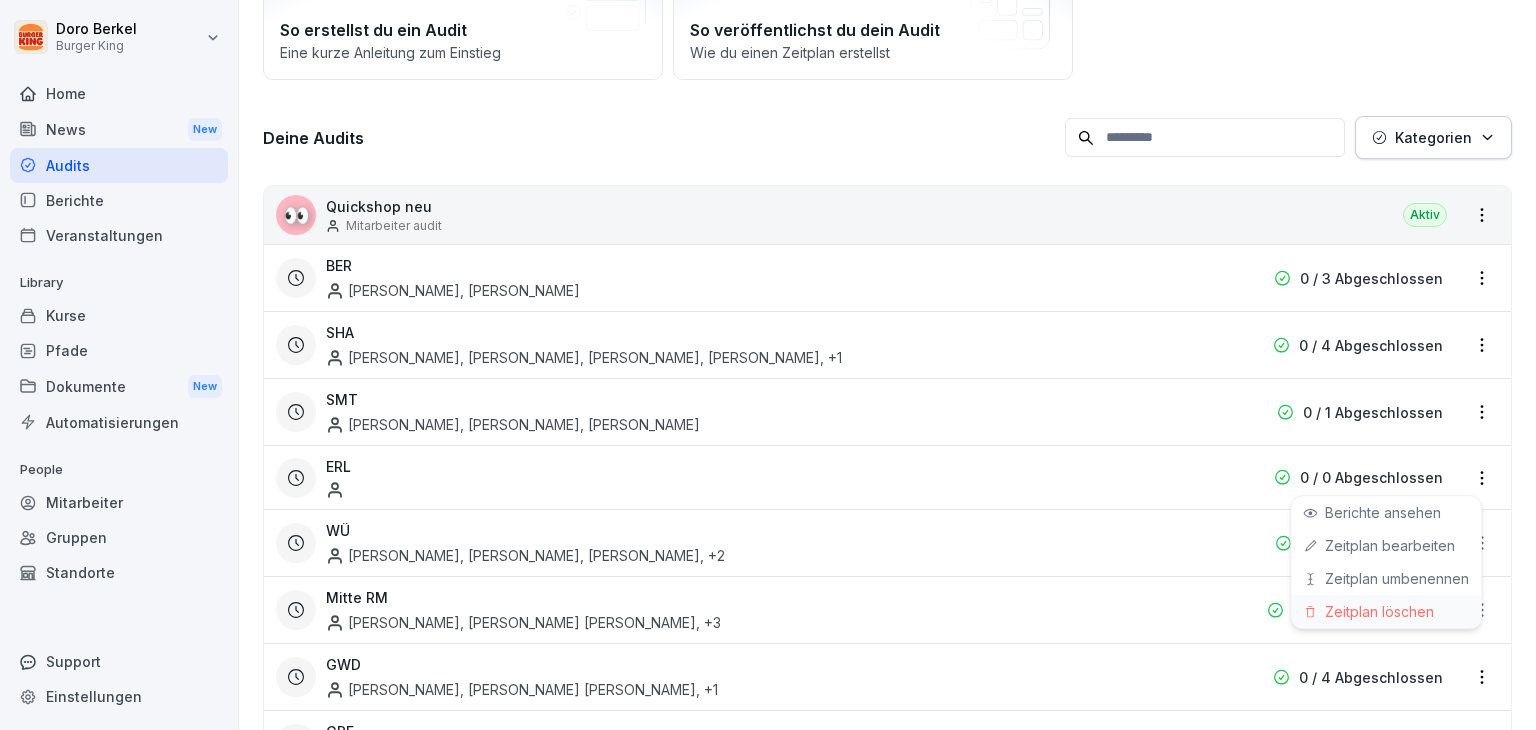 click on "Zeitplan löschen" at bounding box center (1386, 611) 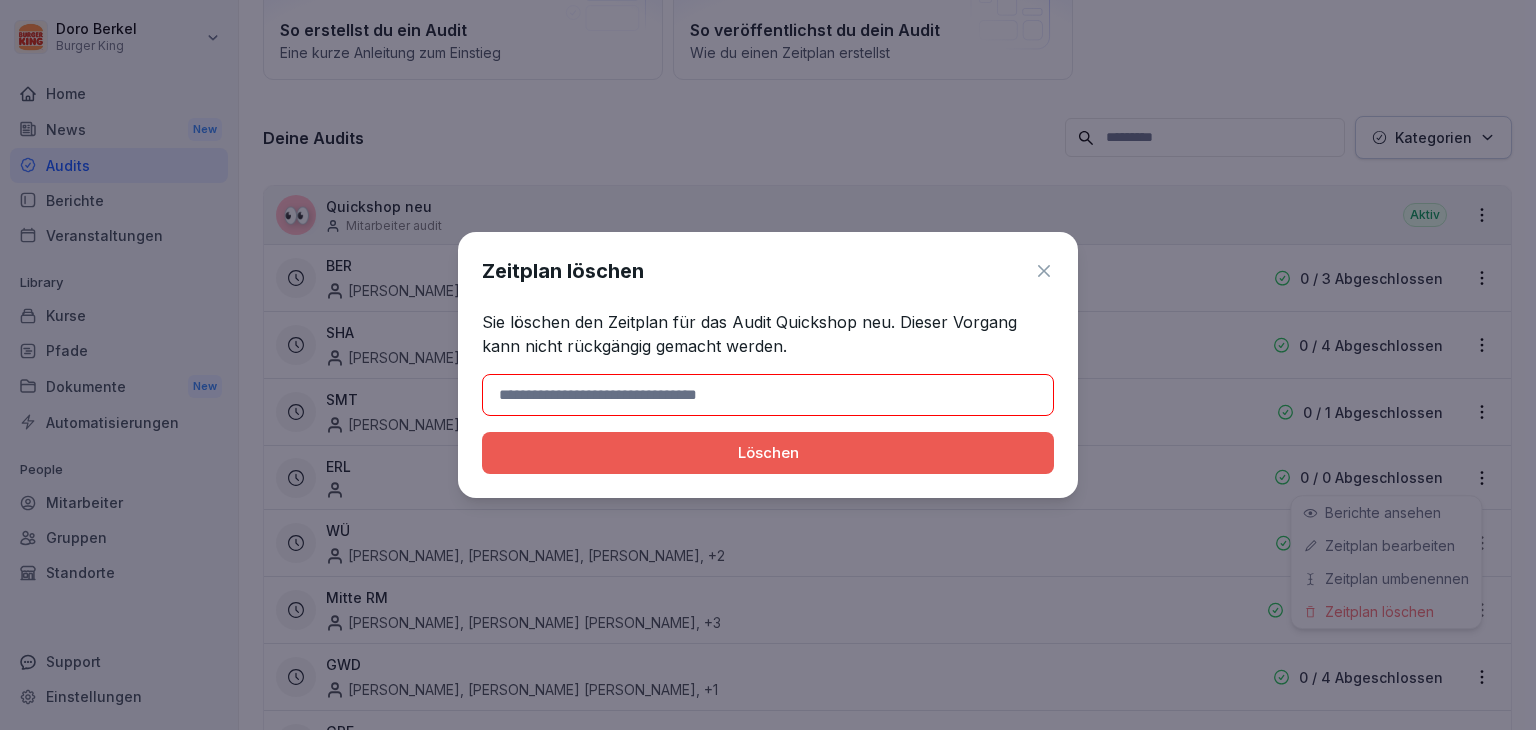click at bounding box center (768, 395) 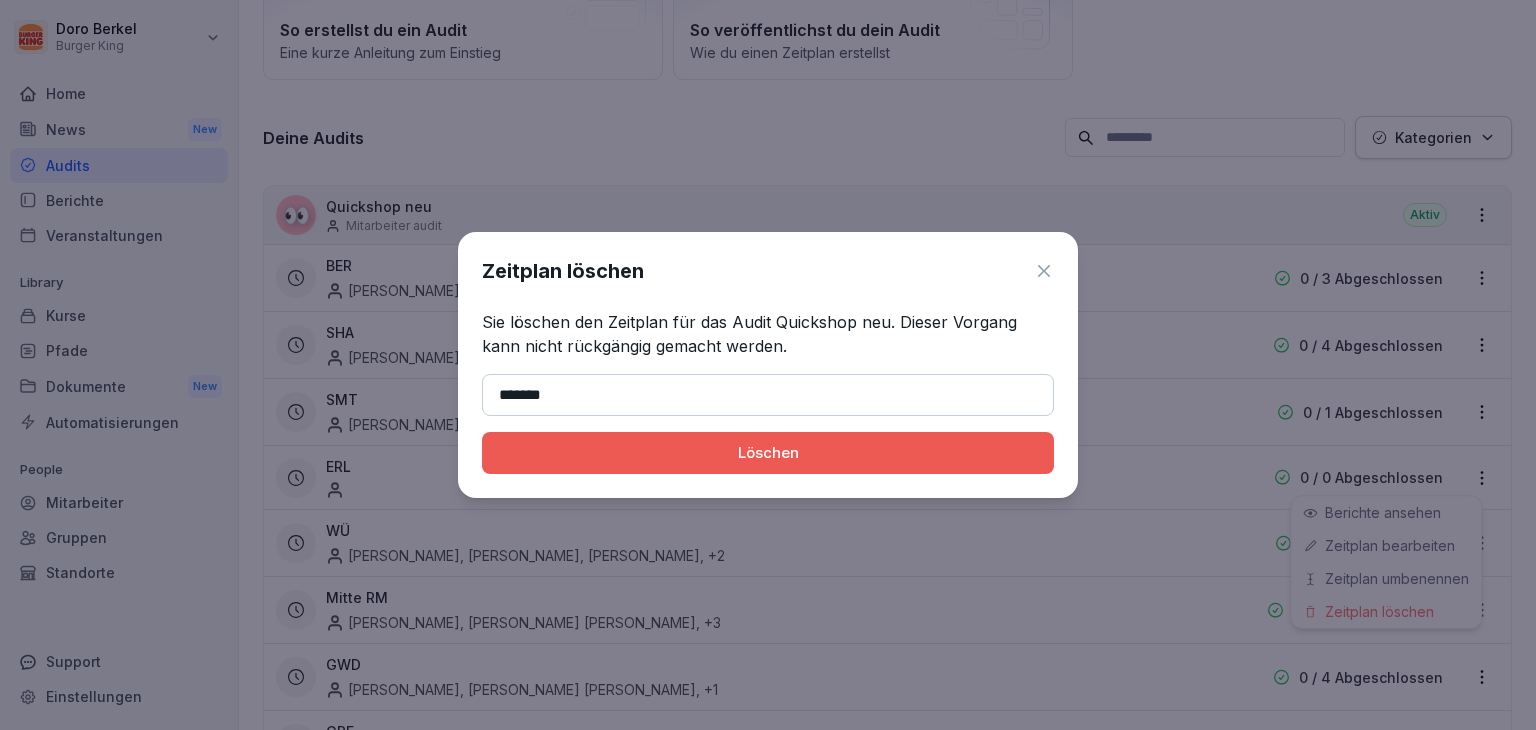 click on "Löschen" at bounding box center [768, 453] 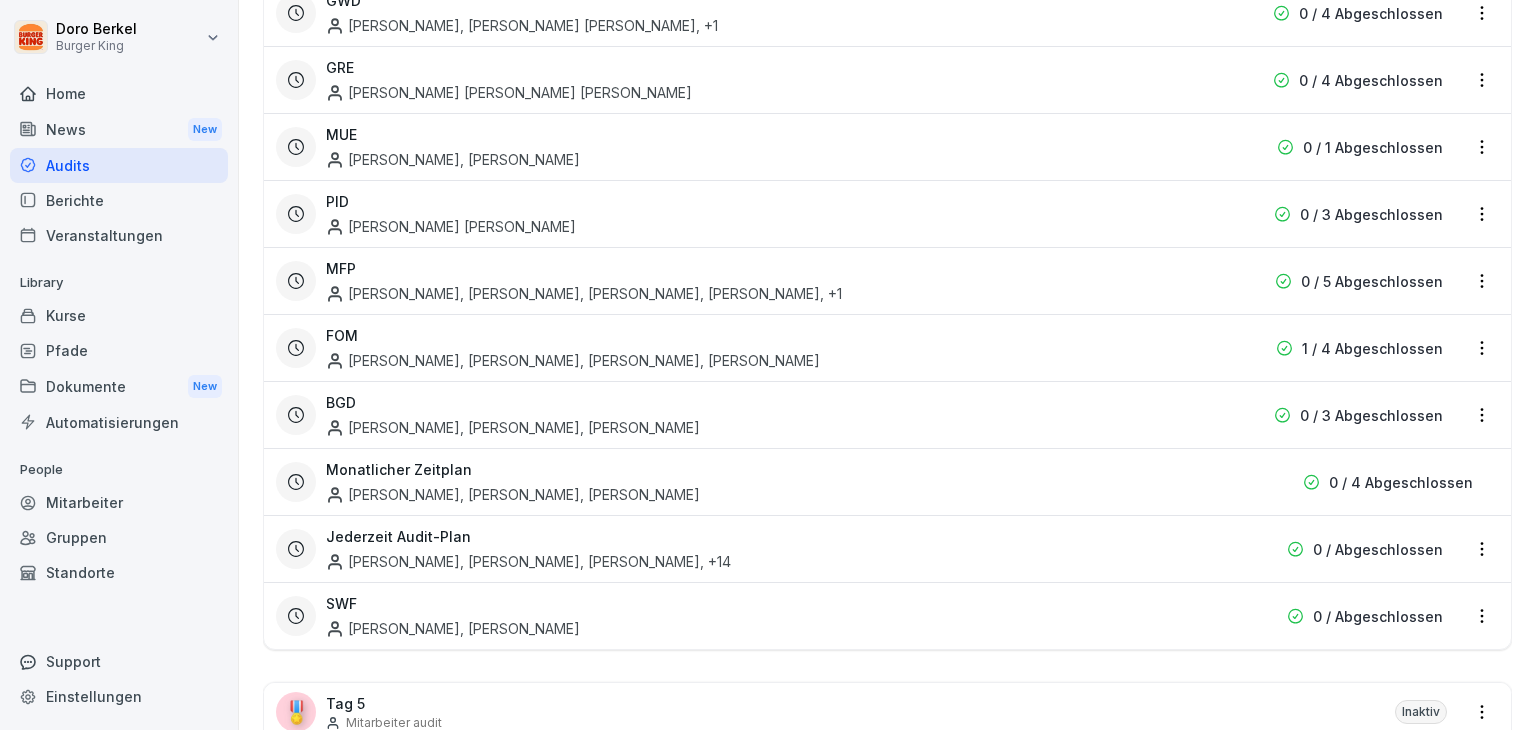 scroll, scrollTop: 900, scrollLeft: 0, axis: vertical 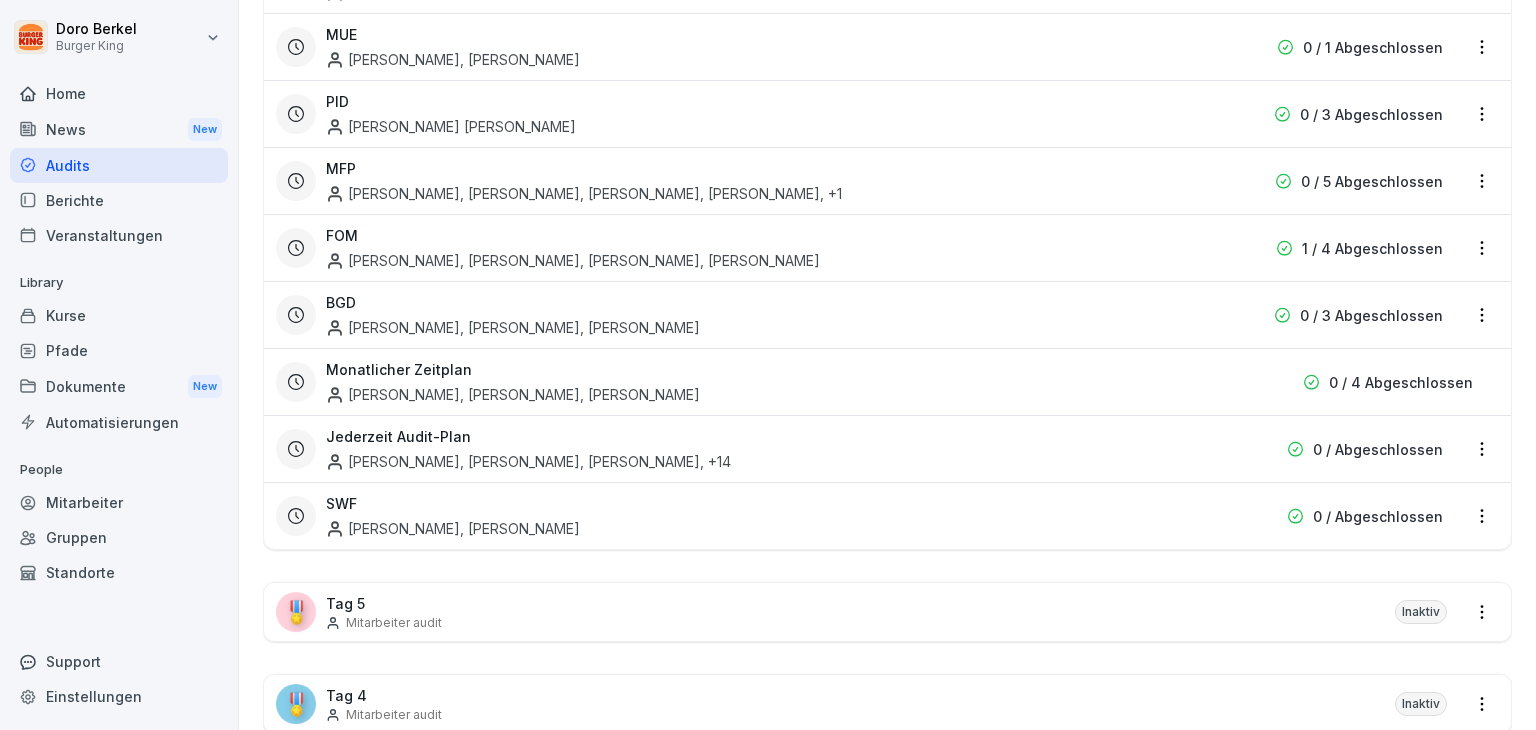 click on "Monatlicher Zeitplan" at bounding box center (399, 369) 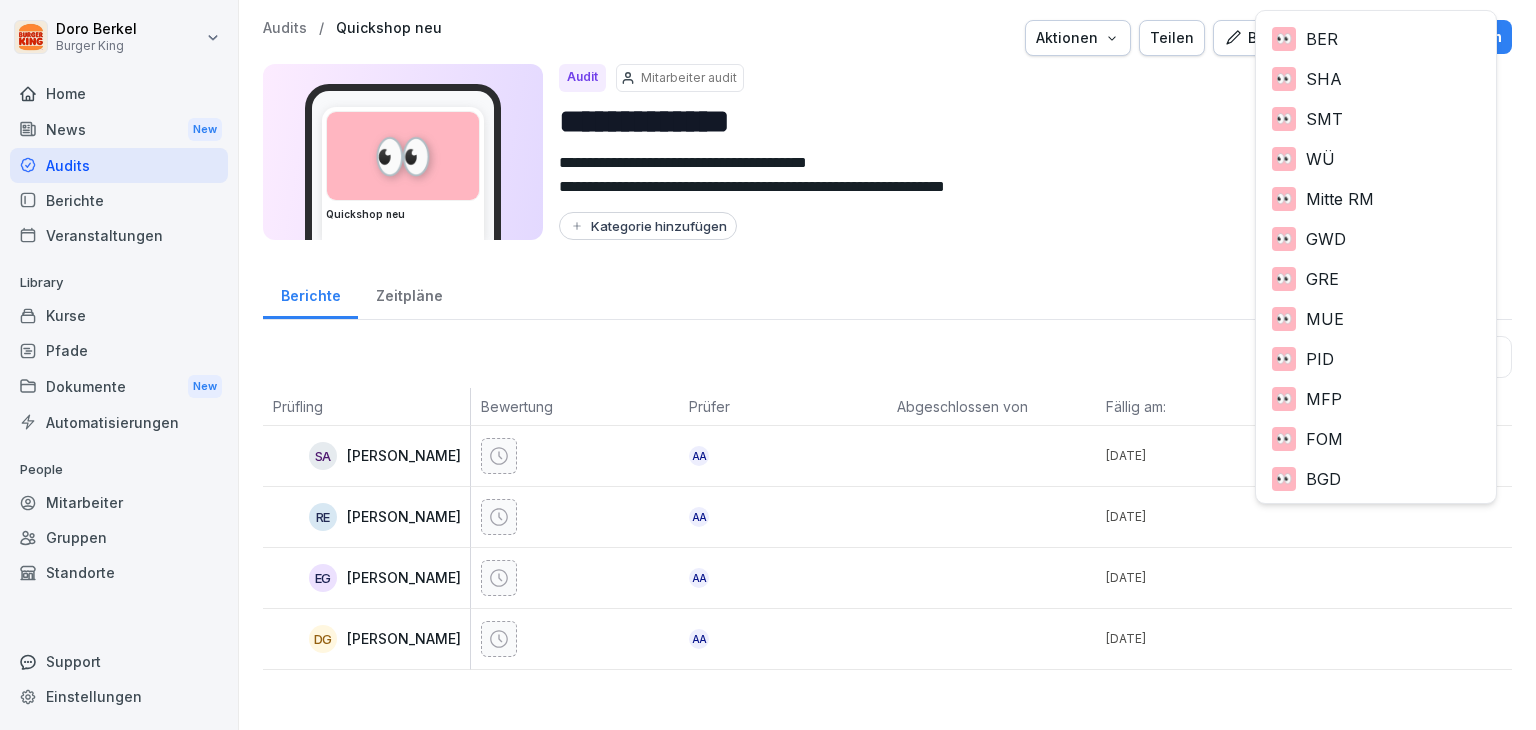 click on "**********" at bounding box center (768, 365) 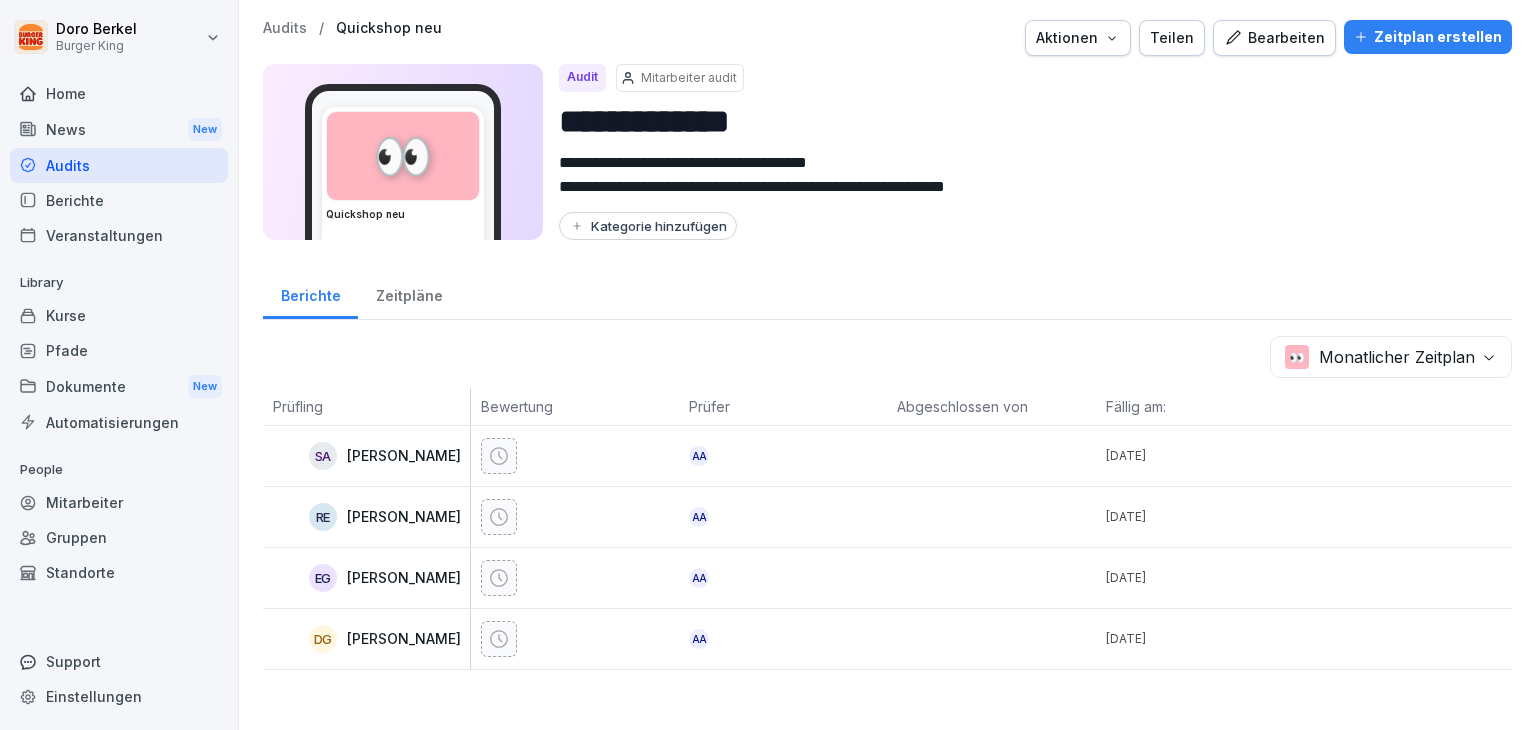 click on "Zeitpläne" at bounding box center (409, 293) 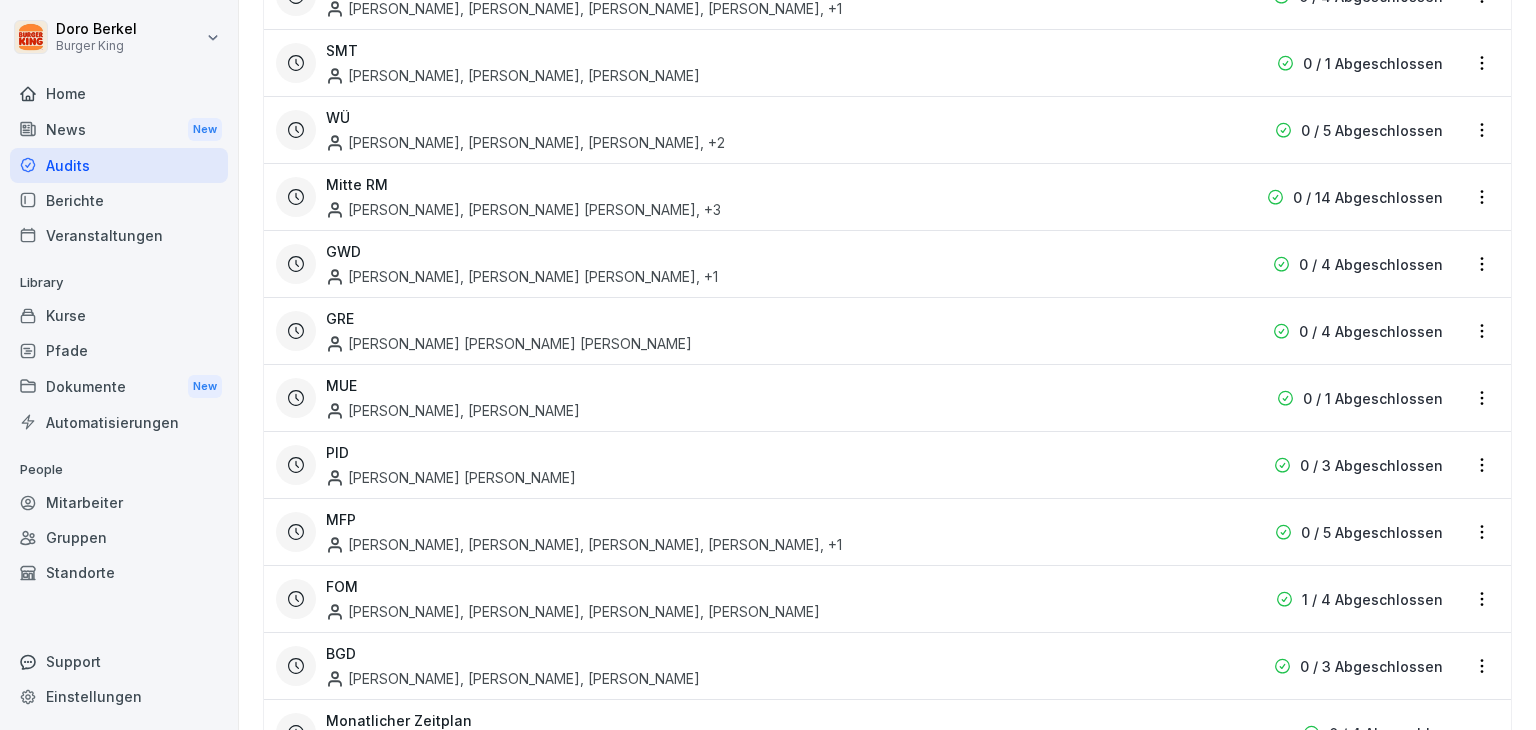 scroll, scrollTop: 400, scrollLeft: 0, axis: vertical 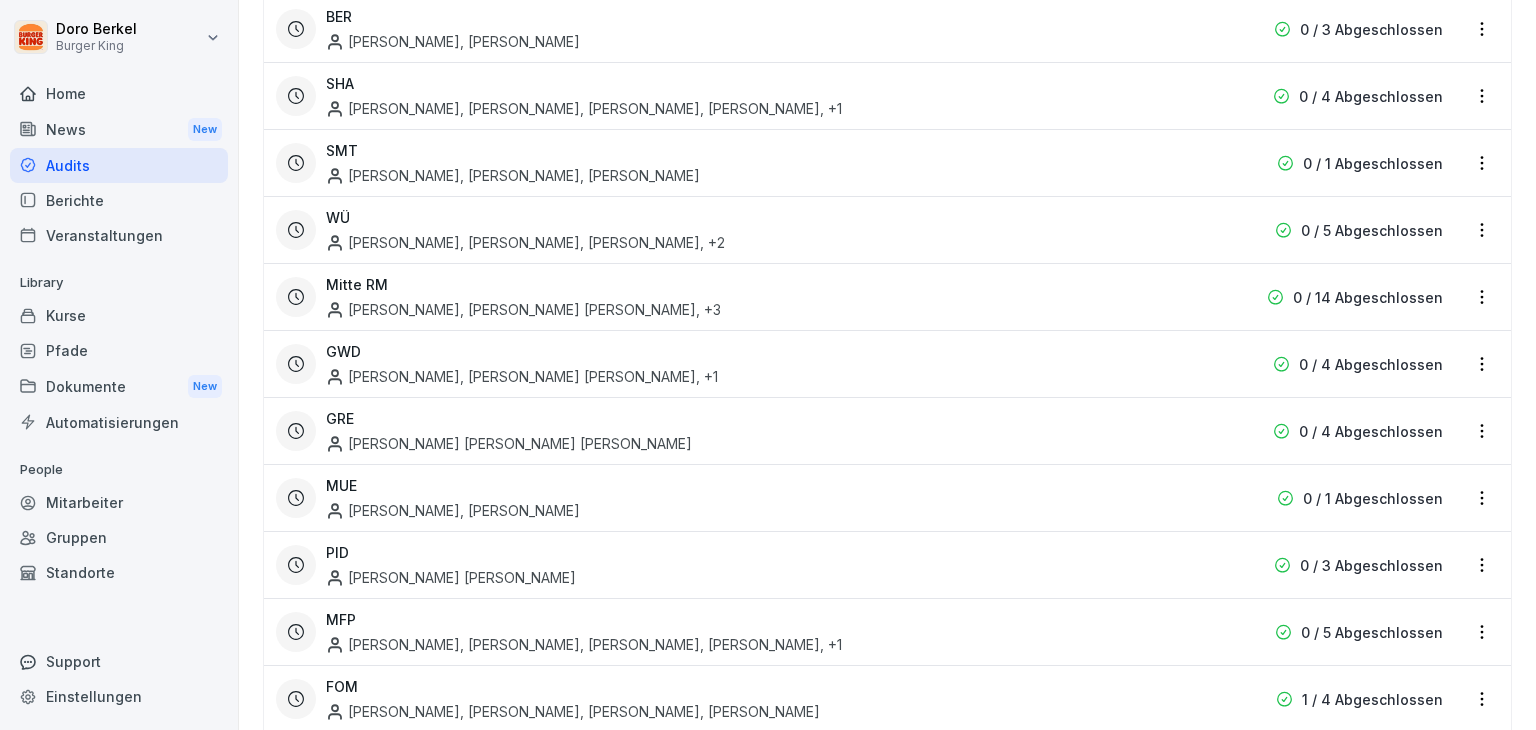 click on "0 / 1 Abgeschlossen" at bounding box center [1373, 163] 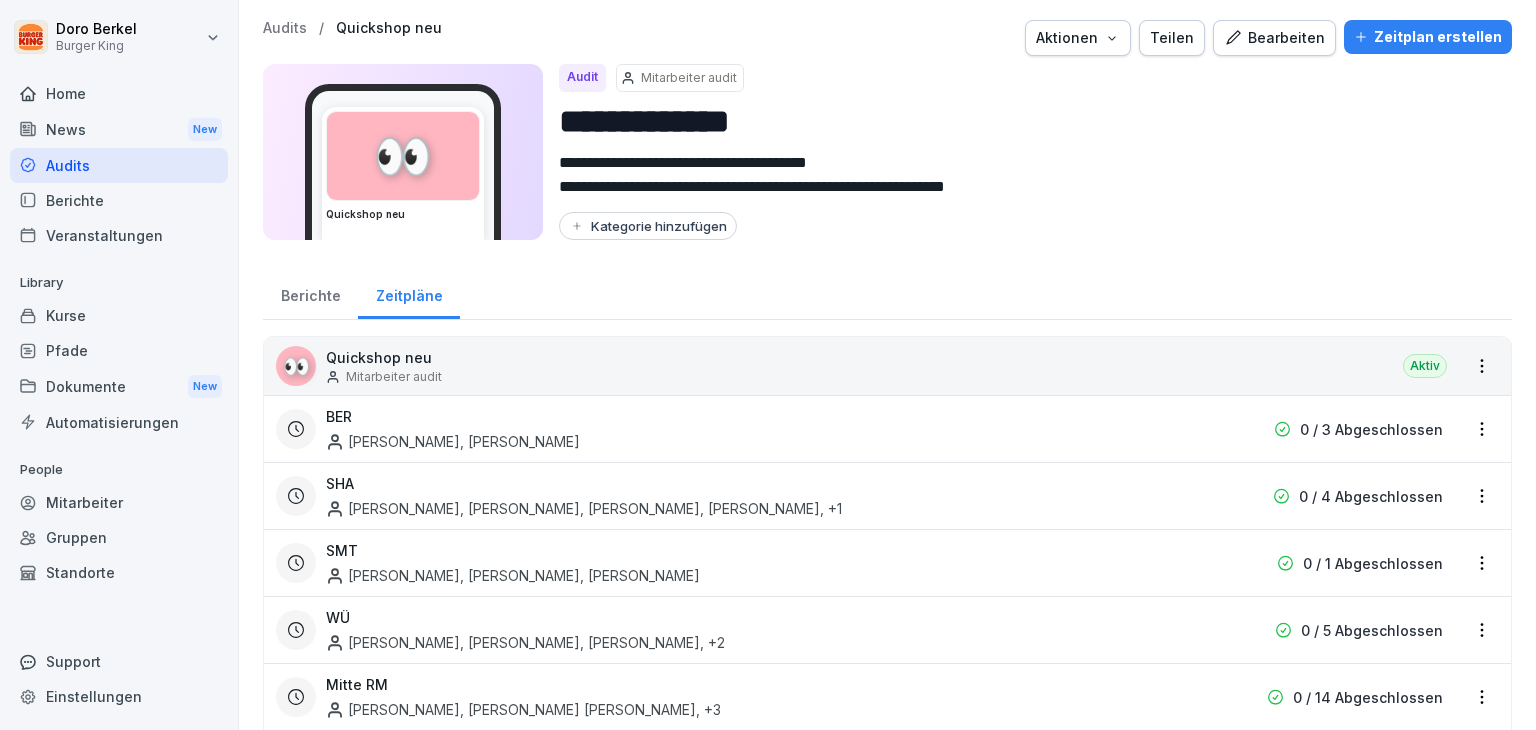 click on "Berichte" at bounding box center (310, 293) 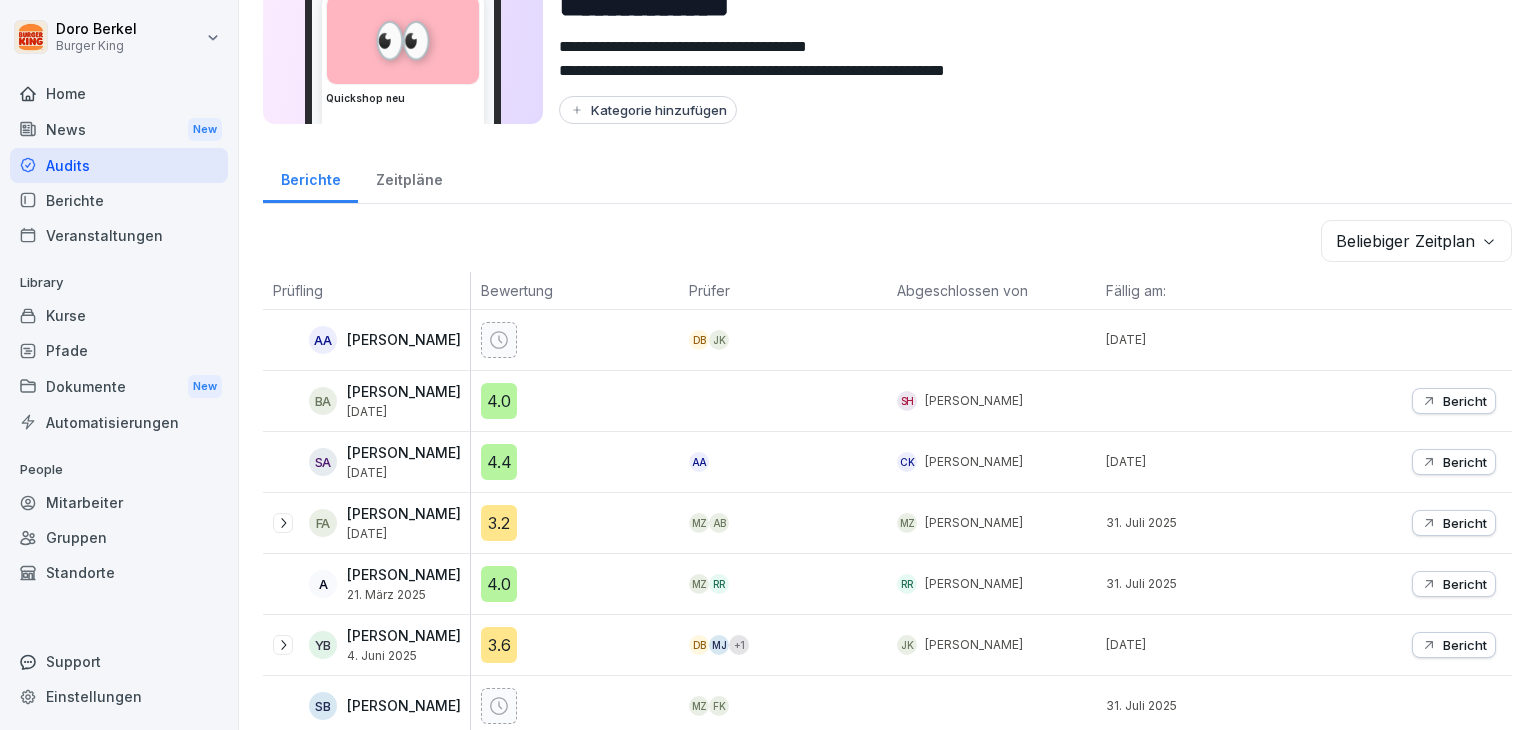 scroll, scrollTop: 0, scrollLeft: 0, axis: both 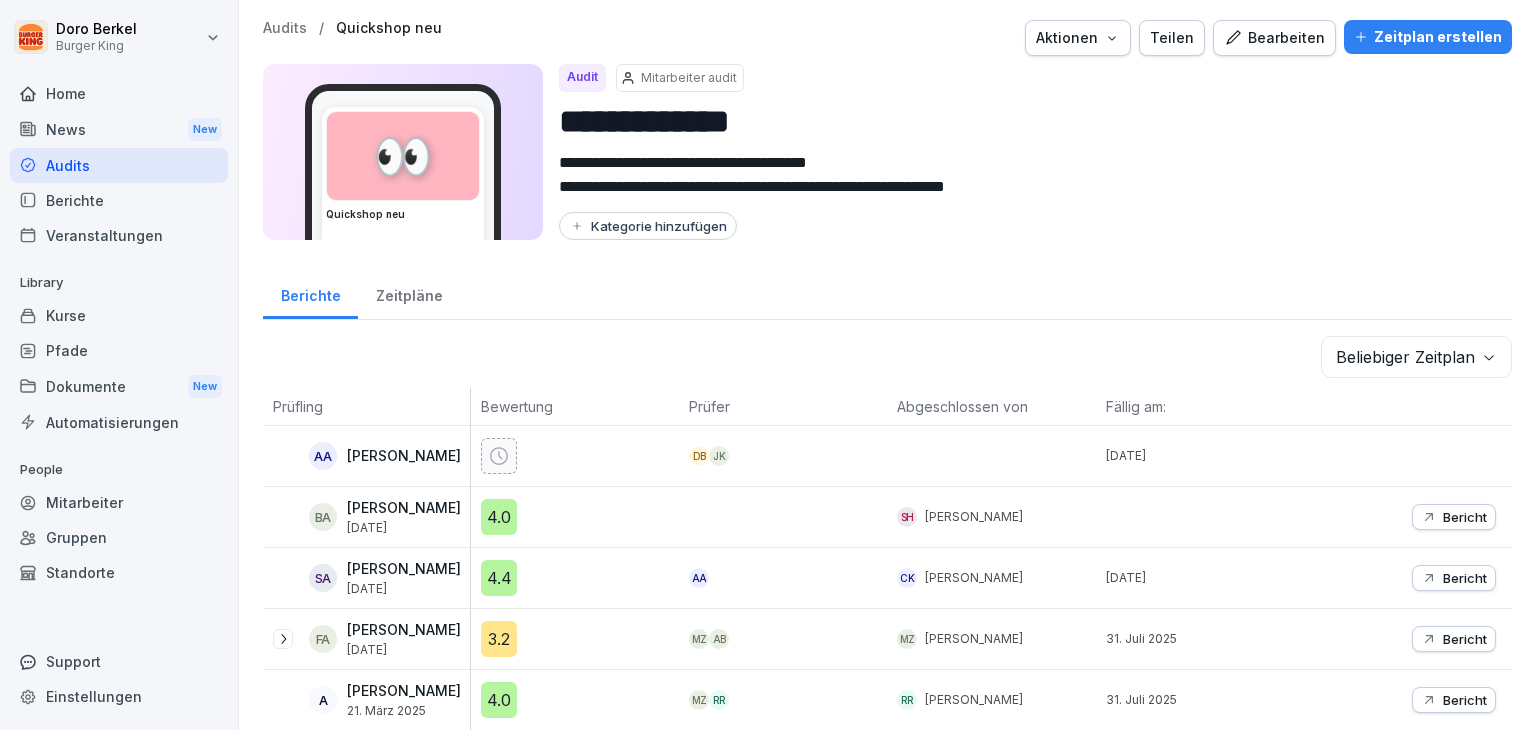 click on "Zeitpläne" at bounding box center [409, 293] 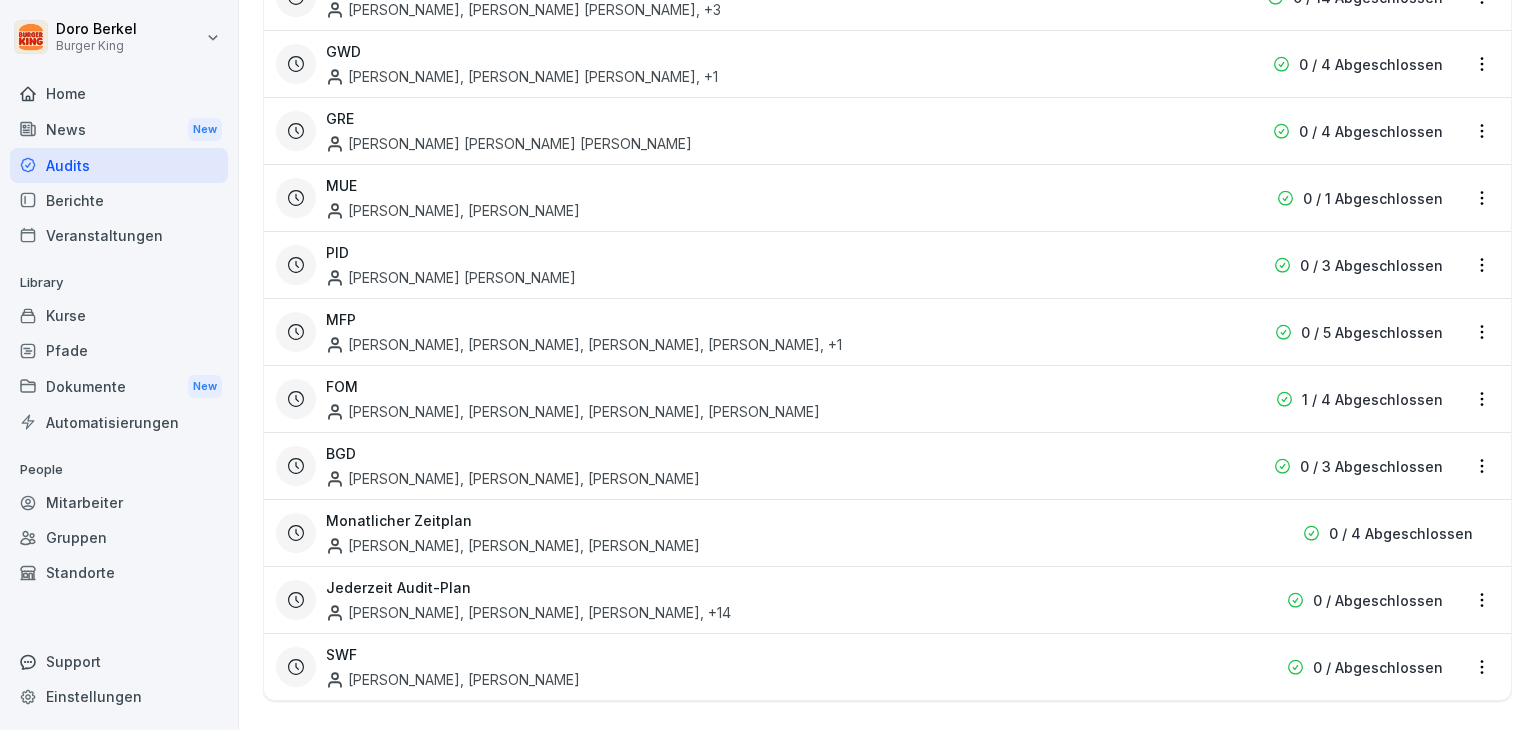 scroll, scrollTop: 734, scrollLeft: 0, axis: vertical 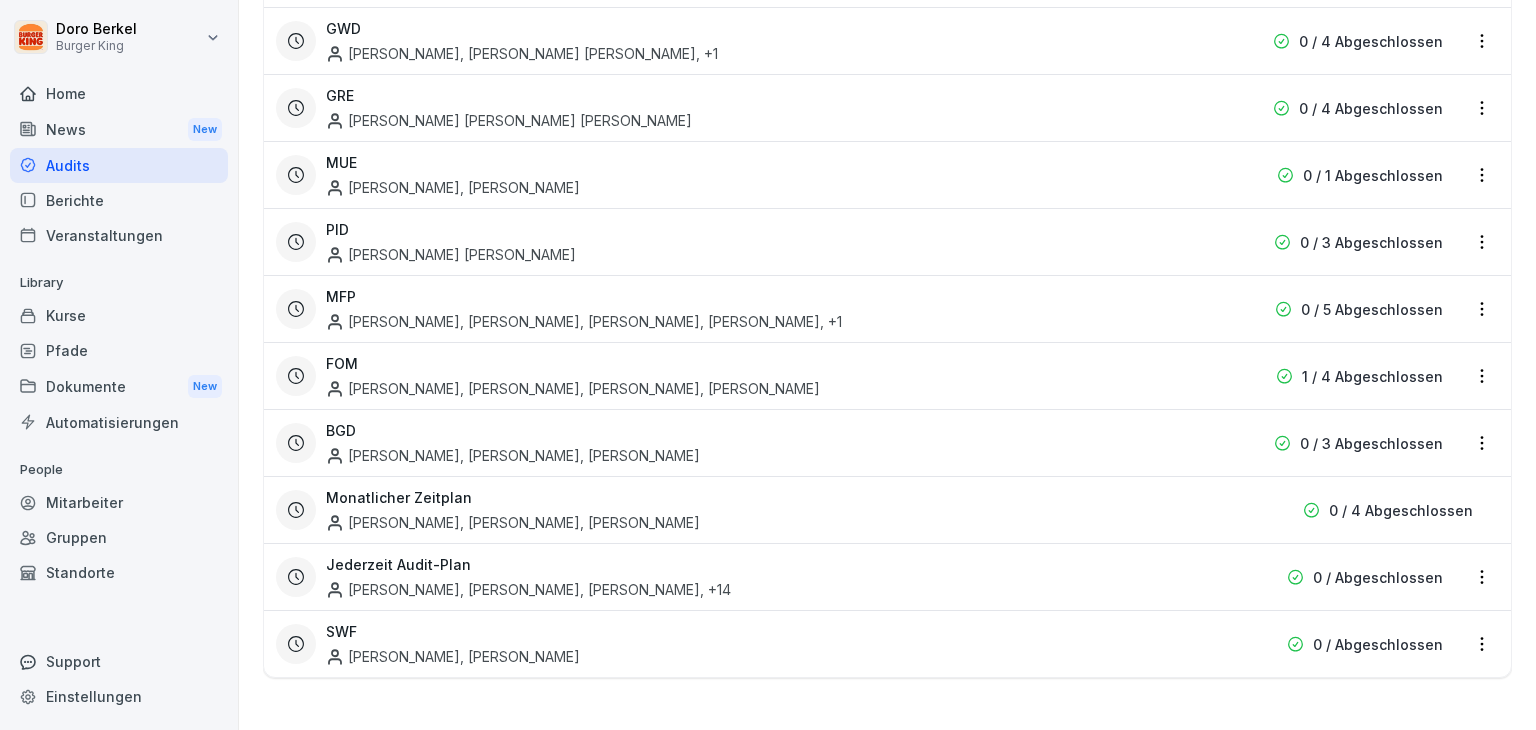 click on "Monatlicher Zeitplan [PERSON_NAME], Desta [PERSON_NAME], Erzana Gashi 0 / 4 Abgeschlossen" at bounding box center (886, 510) 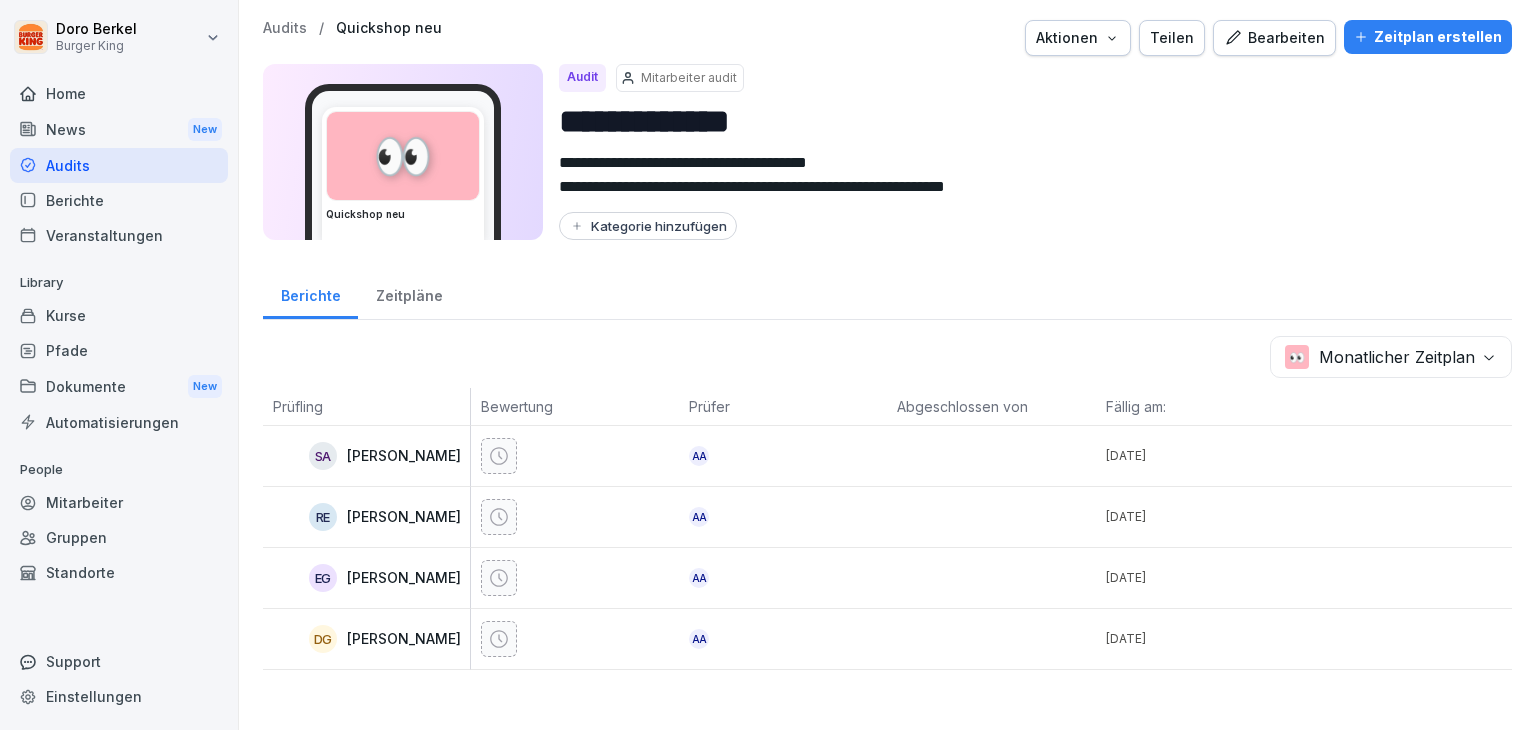 scroll, scrollTop: 0, scrollLeft: 0, axis: both 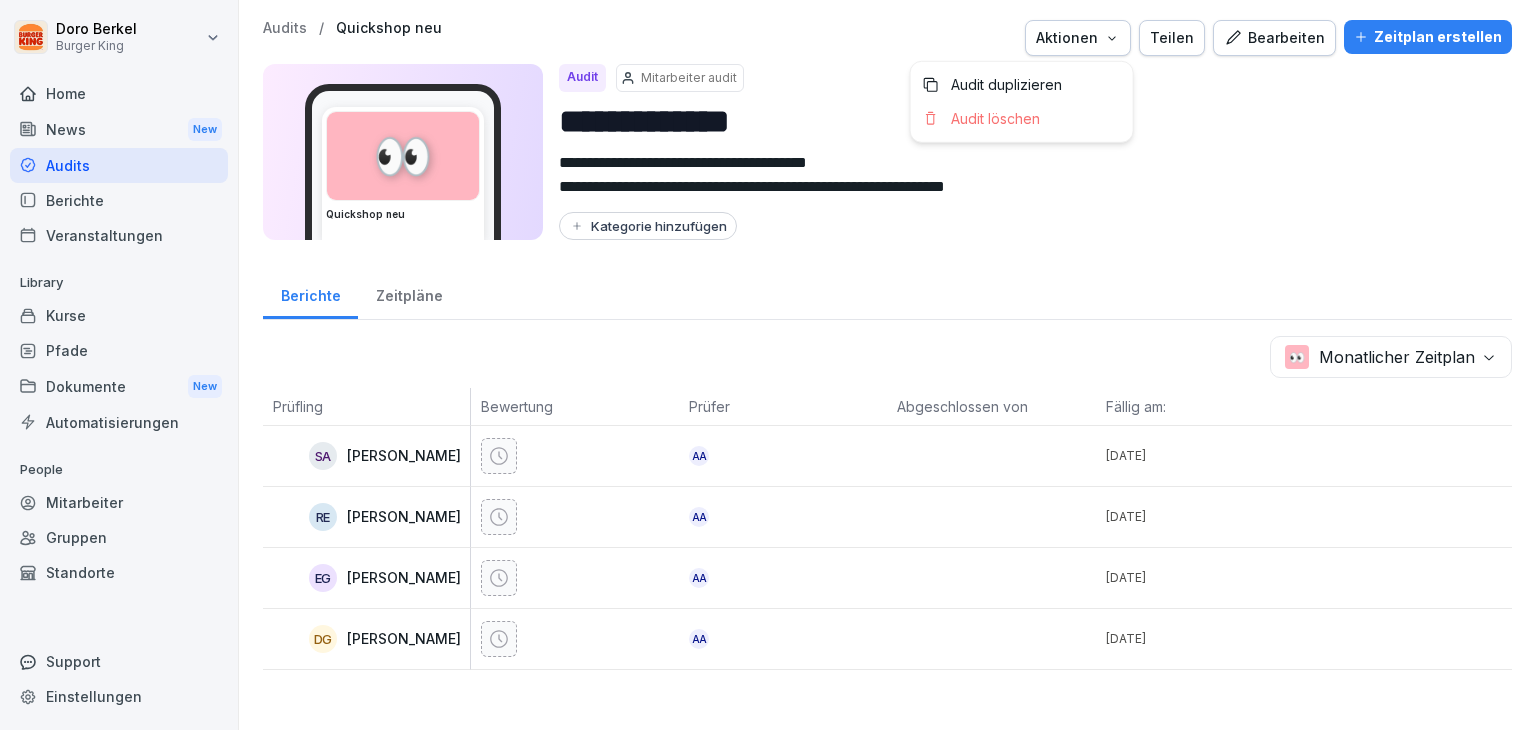 click 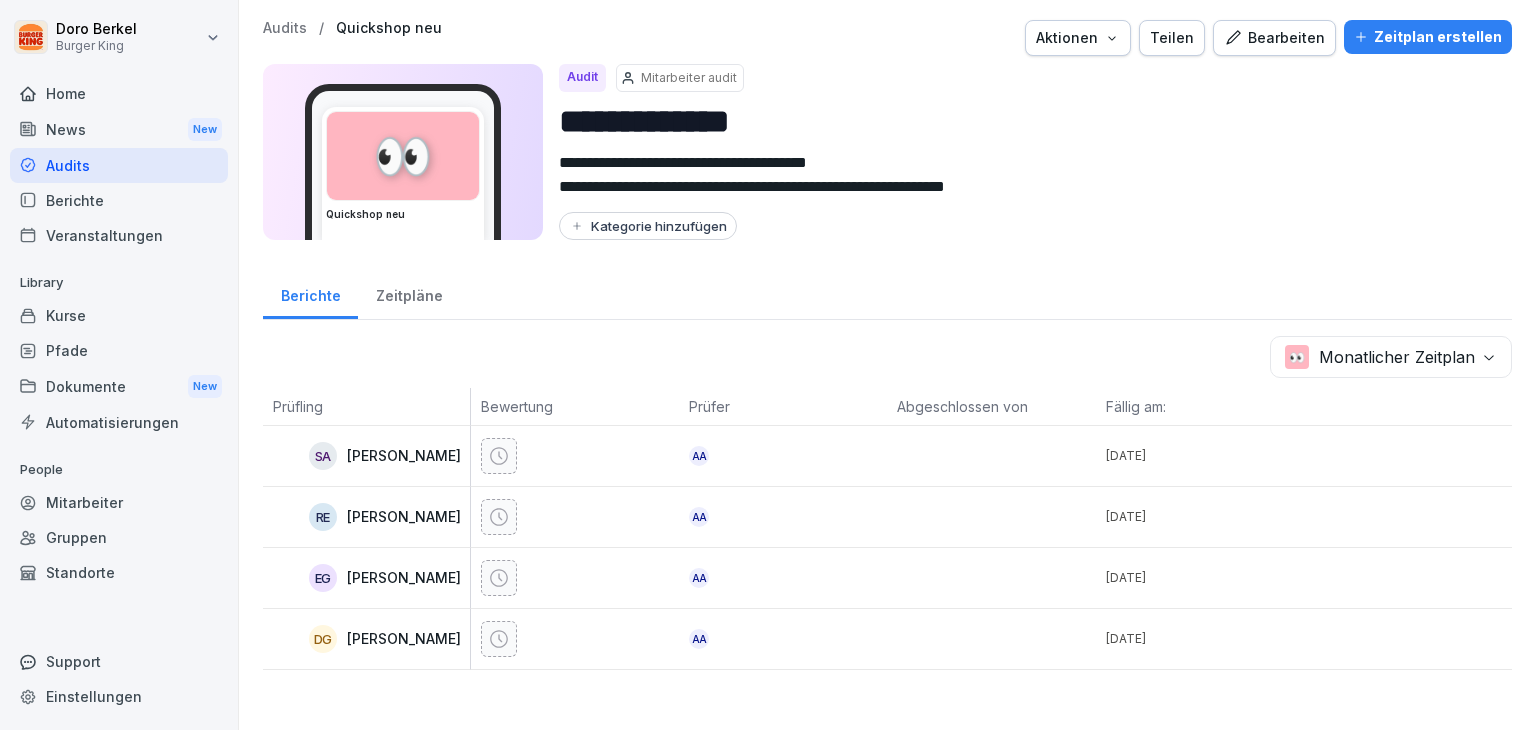 click 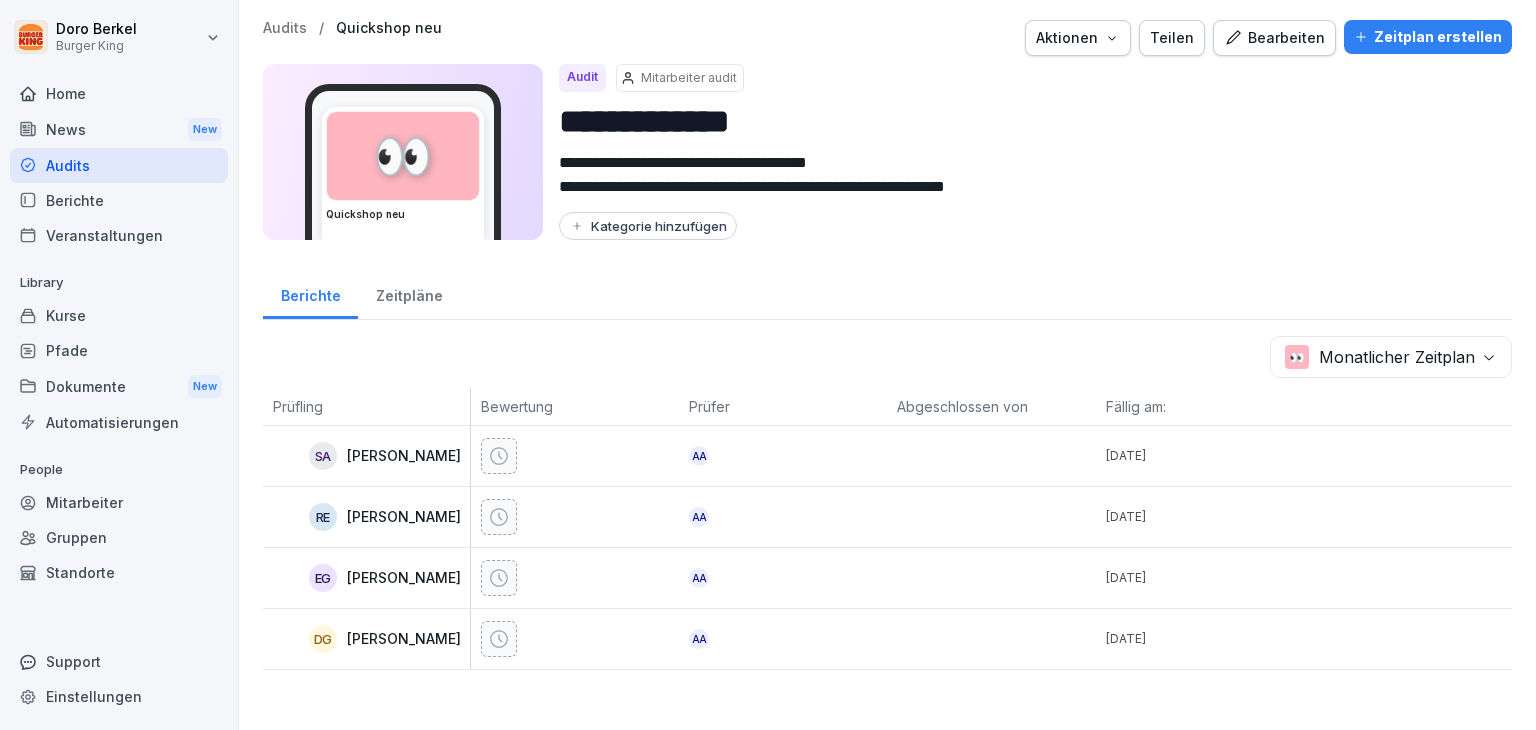 click on "Audits" at bounding box center [285, 28] 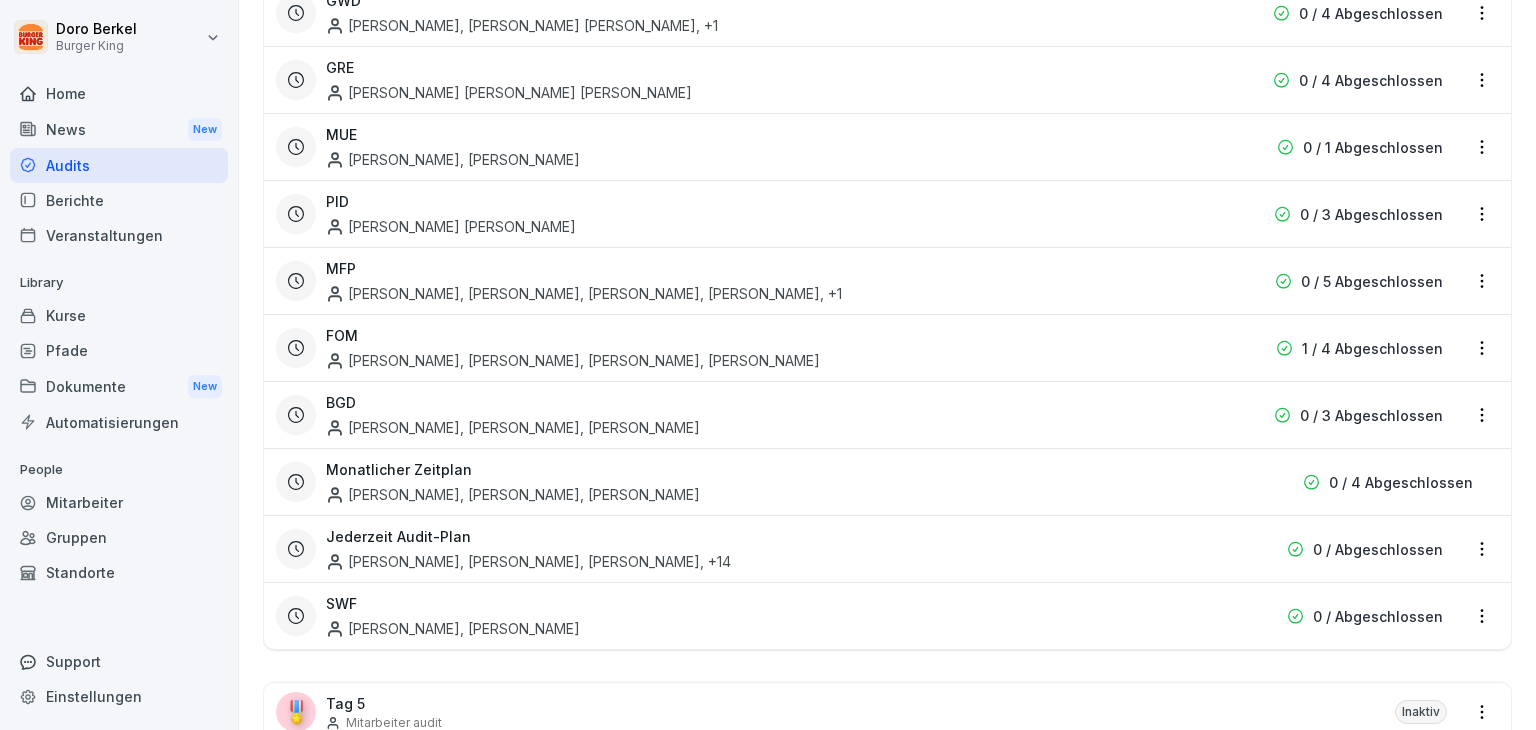 scroll, scrollTop: 300, scrollLeft: 0, axis: vertical 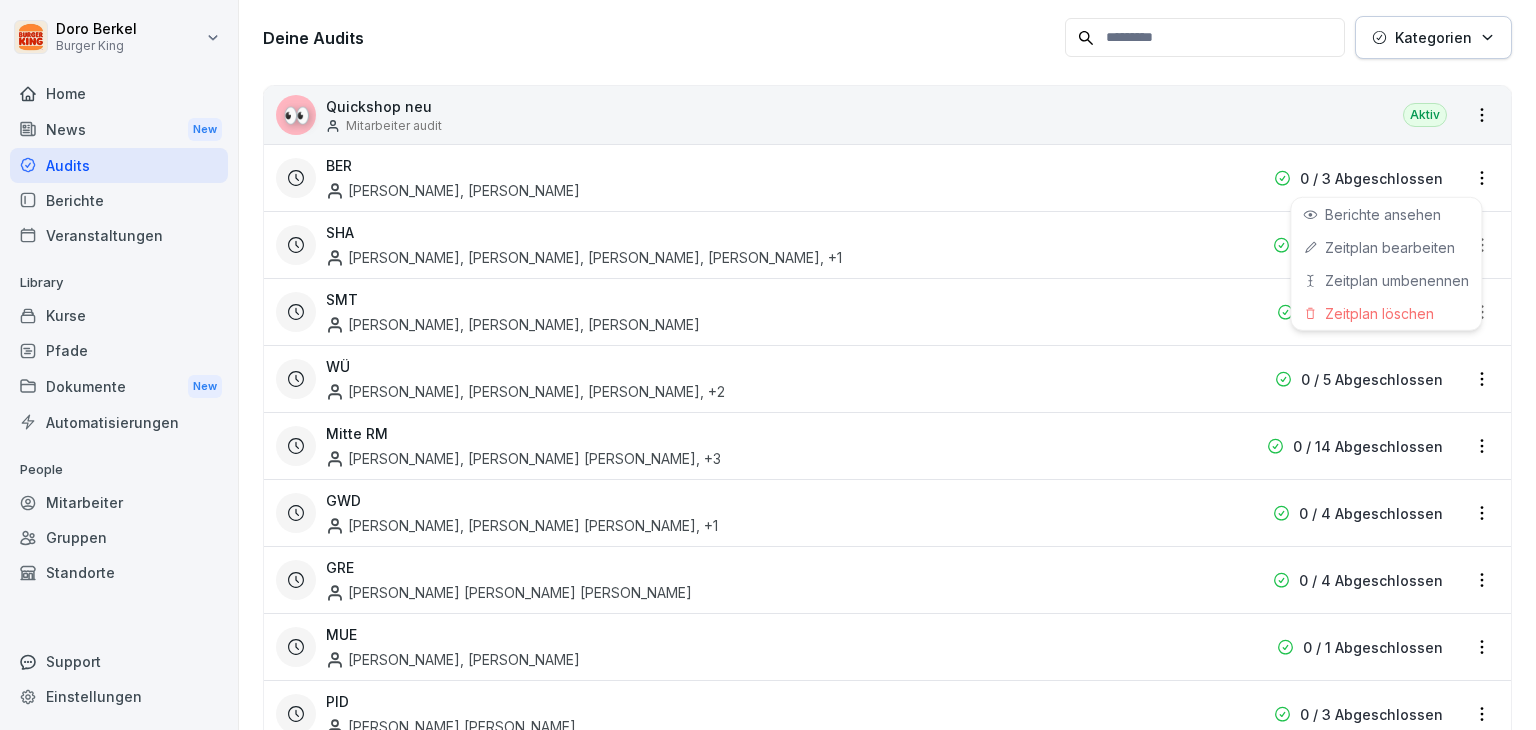 click on "[PERSON_NAME] Burger King Home News New Audits Berichte Veranstaltungen Library Kurse Pfade Dokumente New Automatisierungen People Mitarbeiter Gruppen Standorte Support Einstellungen Audits Audit erstellen Audits Berichte So erstellst du ein Audit Eine kurze Anleitung zum Einstieg So veröffentlichst du dein Audit Wie du einen Zeitplan erstellst Deine Audits Kategorien 👀 Quickshop neu Mitarbeiter audit Aktiv BER [PERSON_NAME], [PERSON_NAME] 0 / 3 Abgeschlossen SHA [PERSON_NAME], [PERSON_NAME], [PERSON_NAME], [PERSON_NAME] , +1 0 / 4 Abgeschlossen SMT [PERSON_NAME], [PERSON_NAME], [PERSON_NAME] 0 / 1 Abgeschlossen WÜ Elnas Kiaieha, [PERSON_NAME], [PERSON_NAME] , +2 0 / 5 Abgeschlossen Mitte RM [PERSON_NAME], [PERSON_NAME] [PERSON_NAME] , +3 0 / 14 Abgeschlossen GWD [PERSON_NAME], [PERSON_NAME] [PERSON_NAME] , +1 0 / 4 Abgeschlossen GRE [PERSON_NAME] [PERSON_NAME] [PERSON_NAME]" at bounding box center [768, 365] 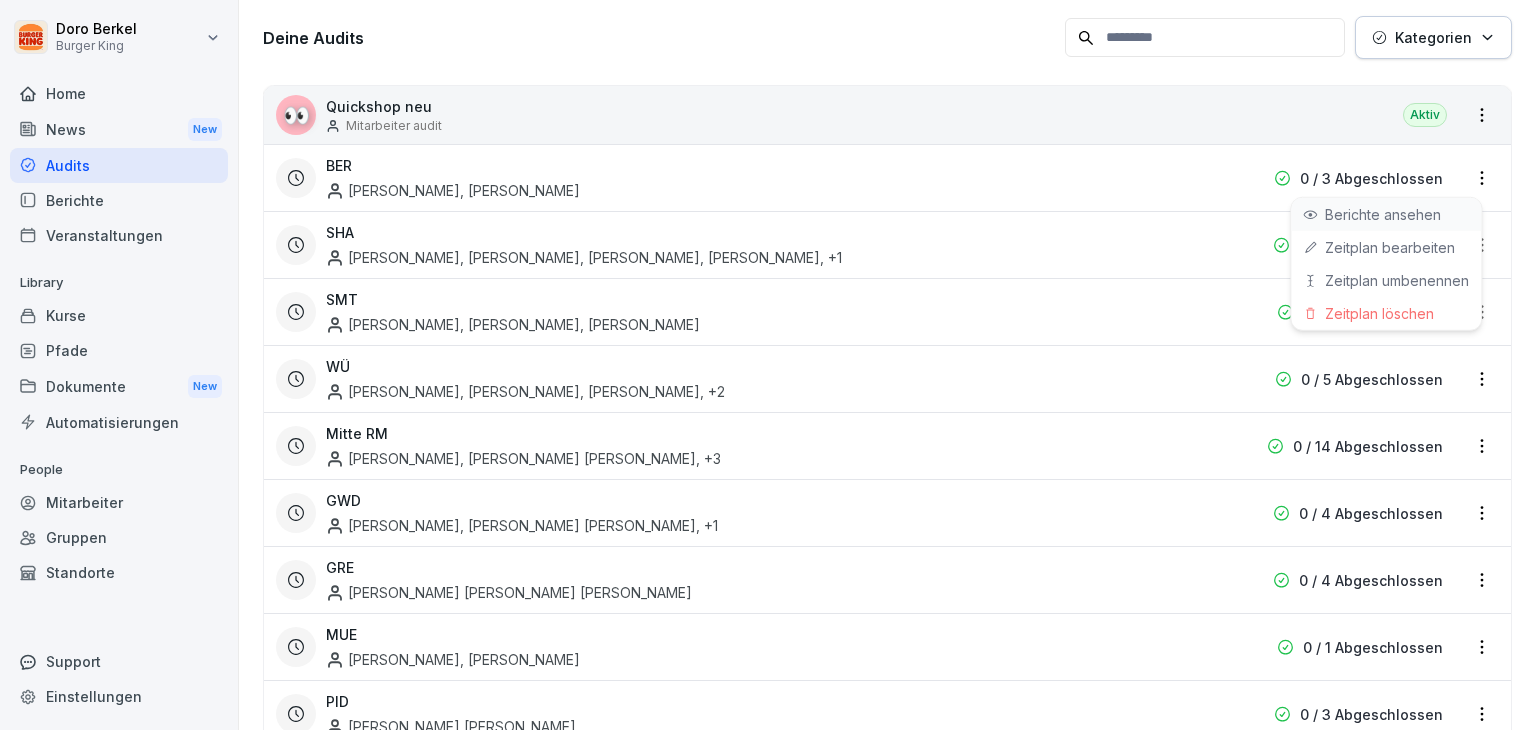 click on "Berichte ansehen" at bounding box center [0, 0] 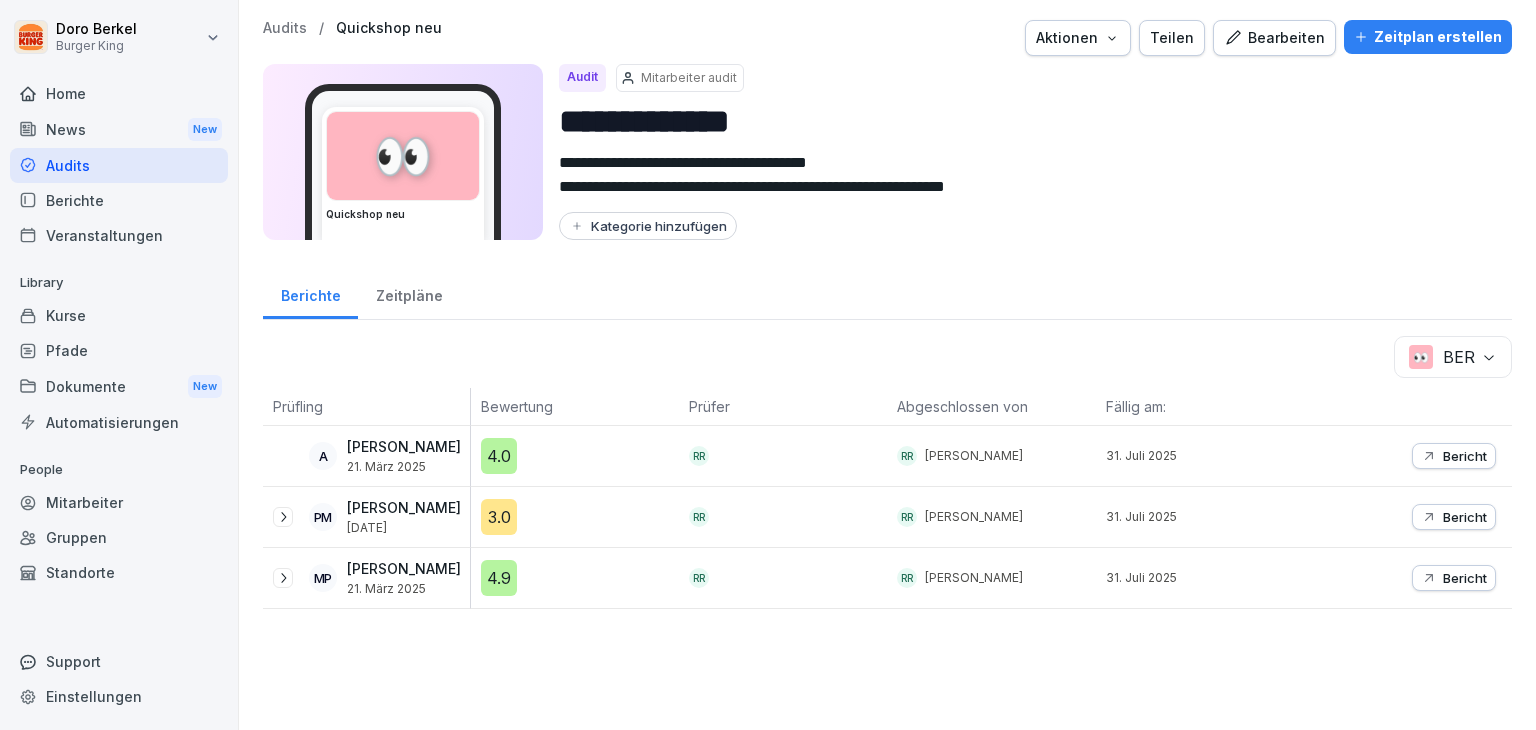 click on "Audits" at bounding box center (285, 28) 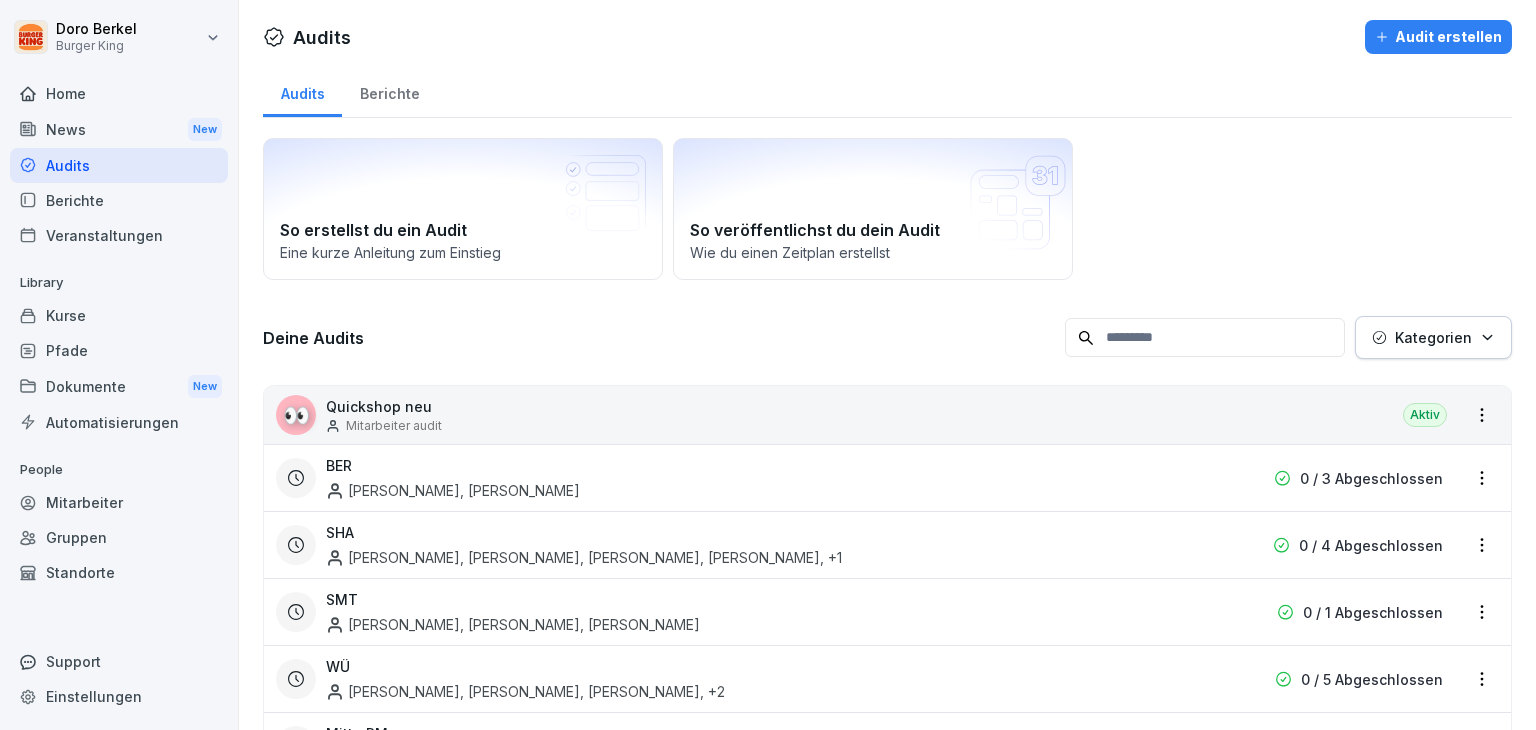 click on "[PERSON_NAME] Burger King Home News New Audits Berichte Veranstaltungen Library Kurse Pfade Dokumente New Automatisierungen People Mitarbeiter Gruppen Standorte Support Einstellungen Audits Audit erstellen Audits Berichte So erstellst du ein Audit Eine kurze Anleitung zum Einstieg So veröffentlichst du dein Audit Wie du einen Zeitplan erstellst Deine Audits Kategorien 👀 Quickshop neu Mitarbeiter audit Aktiv BER [PERSON_NAME], [PERSON_NAME] 0 / 3 Abgeschlossen SHA [PERSON_NAME], [PERSON_NAME], [PERSON_NAME], [PERSON_NAME] , +1 0 / 4 Abgeschlossen SMT [PERSON_NAME], [PERSON_NAME], [PERSON_NAME] 0 / 1 Abgeschlossen WÜ Elnas Kiaieha, [PERSON_NAME], [PERSON_NAME] , +2 0 / 5 Abgeschlossen Mitte RM [PERSON_NAME], [PERSON_NAME] [PERSON_NAME] , +3 0 / 14 Abgeschlossen GWD [PERSON_NAME], [PERSON_NAME] [PERSON_NAME] , +1 0 / 4 Abgeschlossen GRE [PERSON_NAME] [PERSON_NAME] [PERSON_NAME]" at bounding box center [768, 365] 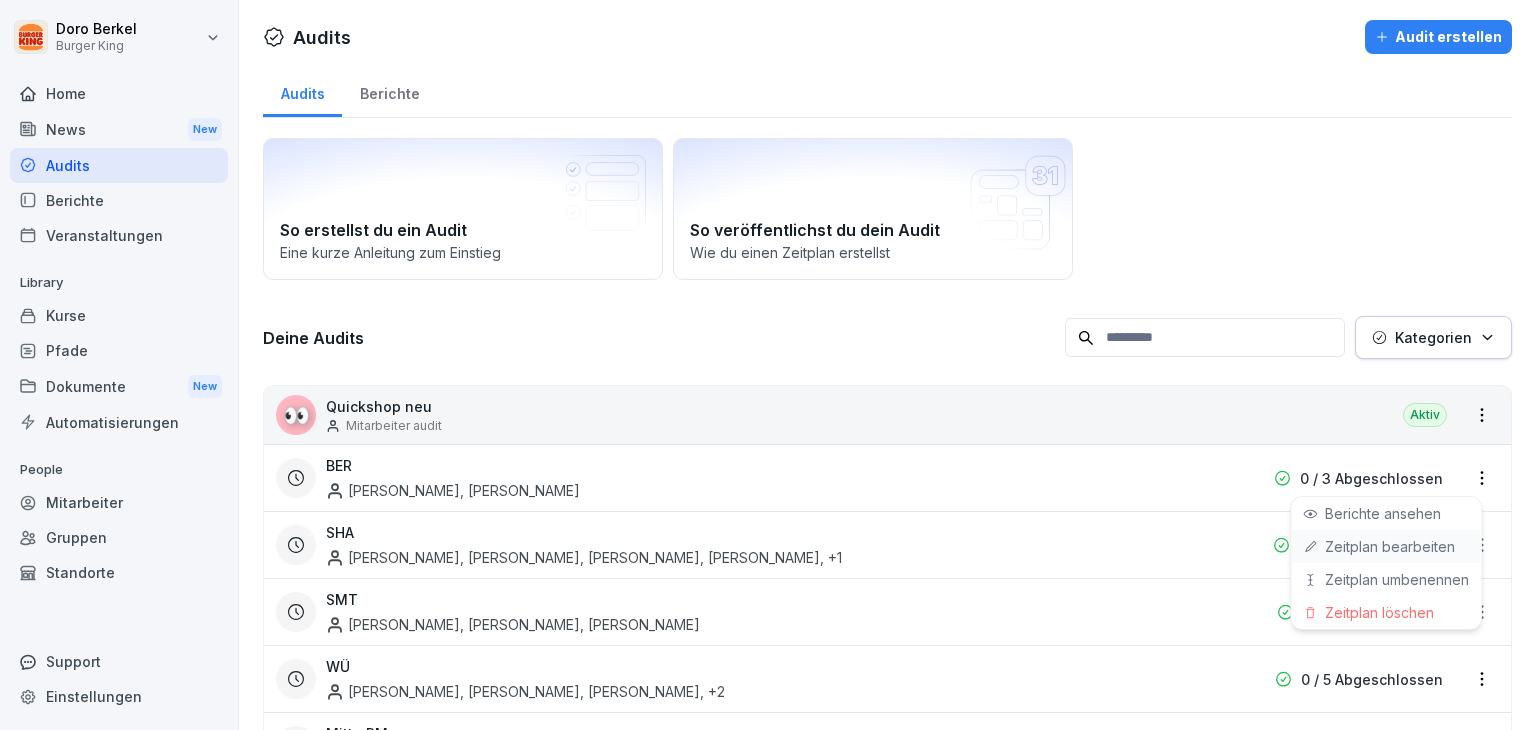 click on "Zeitplan bearbeiten" at bounding box center (0, 0) 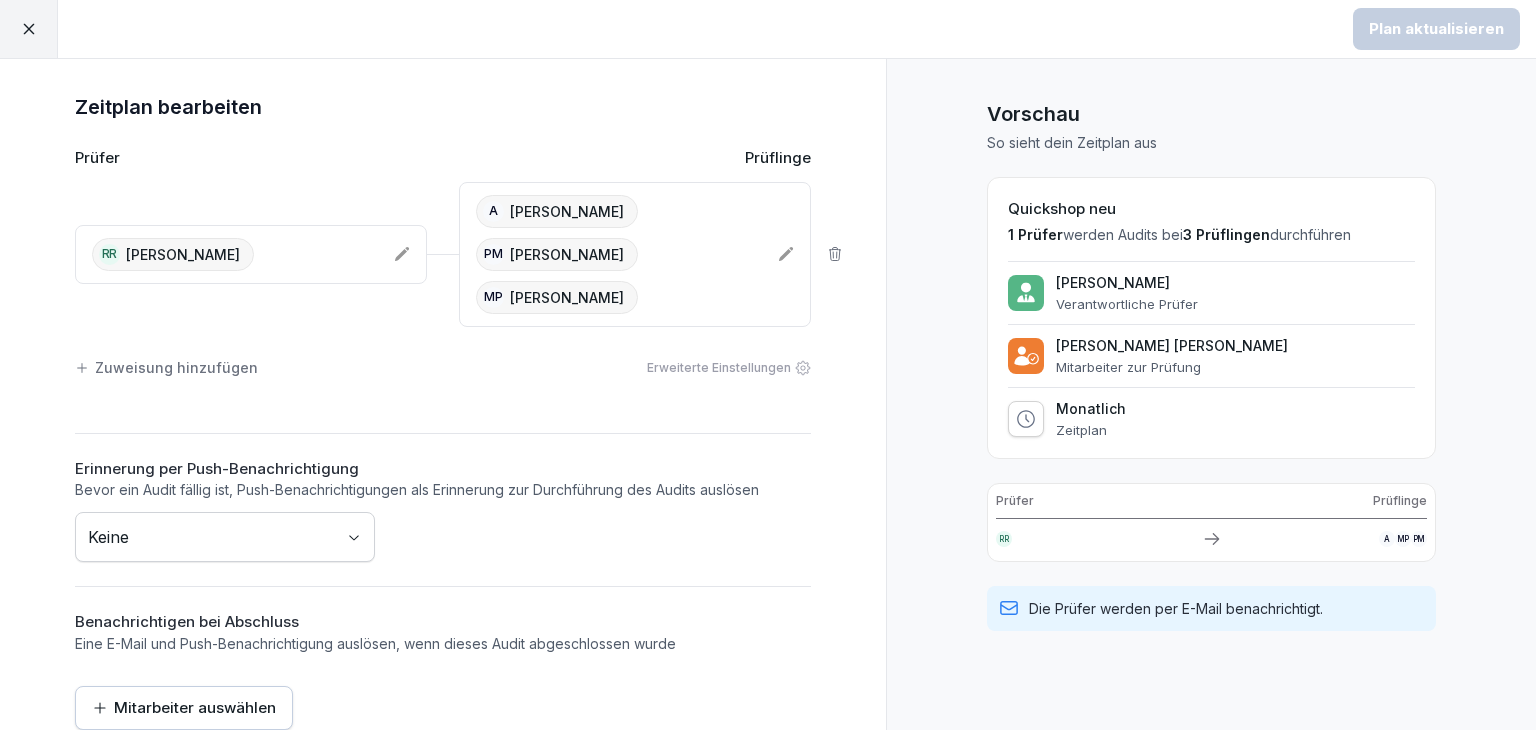 click on "Plan aktualisieren Zeitplan bearbeiten Prüfer Prüflinge RR [PERSON_NAME] A [PERSON_NAME]  PM [PERSON_NAME] MP [PERSON_NAME] Zuweisung hinzufügen Erweiterte Einstellungen Erinnerung per Push-Benachrichtigung Bevor ein Audit fällig ist, Push-Benachrichtigungen als Erinnerung zur Durchführung des Audits auslösen Keine Benachrichtigen bei Abschluss Eine E-Mail und Push-Benachrichtigung auslösen, wenn dieses Audit abgeschlossen wurde Mitarbeiter auswählen Vorschau So sieht dein Zeitplan aus Quickshop neu 1 Prüfer  werden Audits bei  3 Prüflingen  durchführen [PERSON_NAME] Verantwortliche Prüfer [PERSON_NAME] [PERSON_NAME] Mitarbeiter zur Prüfung Monatlich Zeitplan Prüfer Prüflinge RR A MP PM Die Prüfer werden per E-Mail benachrichtigt." at bounding box center (768, 365) 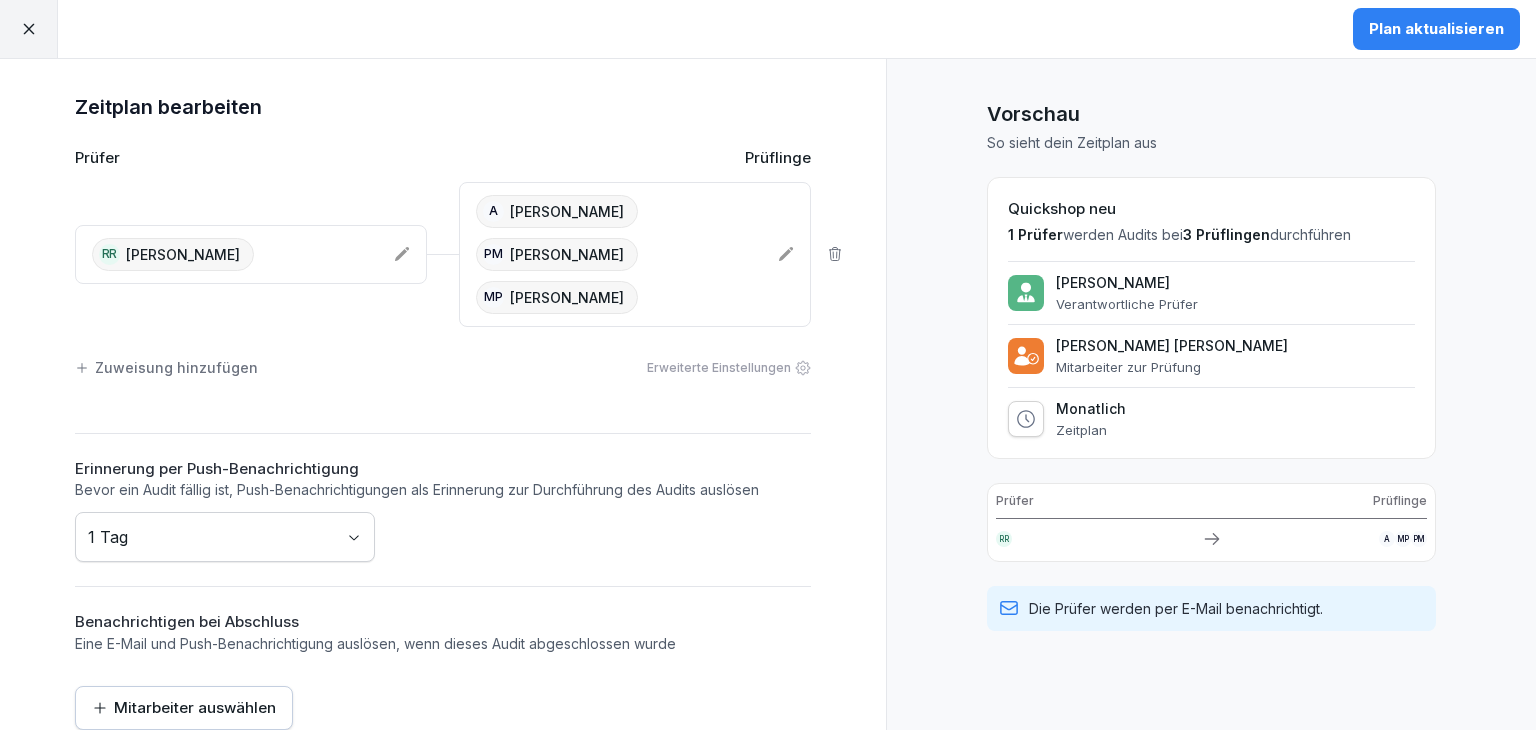 click on "Mitarbeiter auswählen" at bounding box center [184, 708] 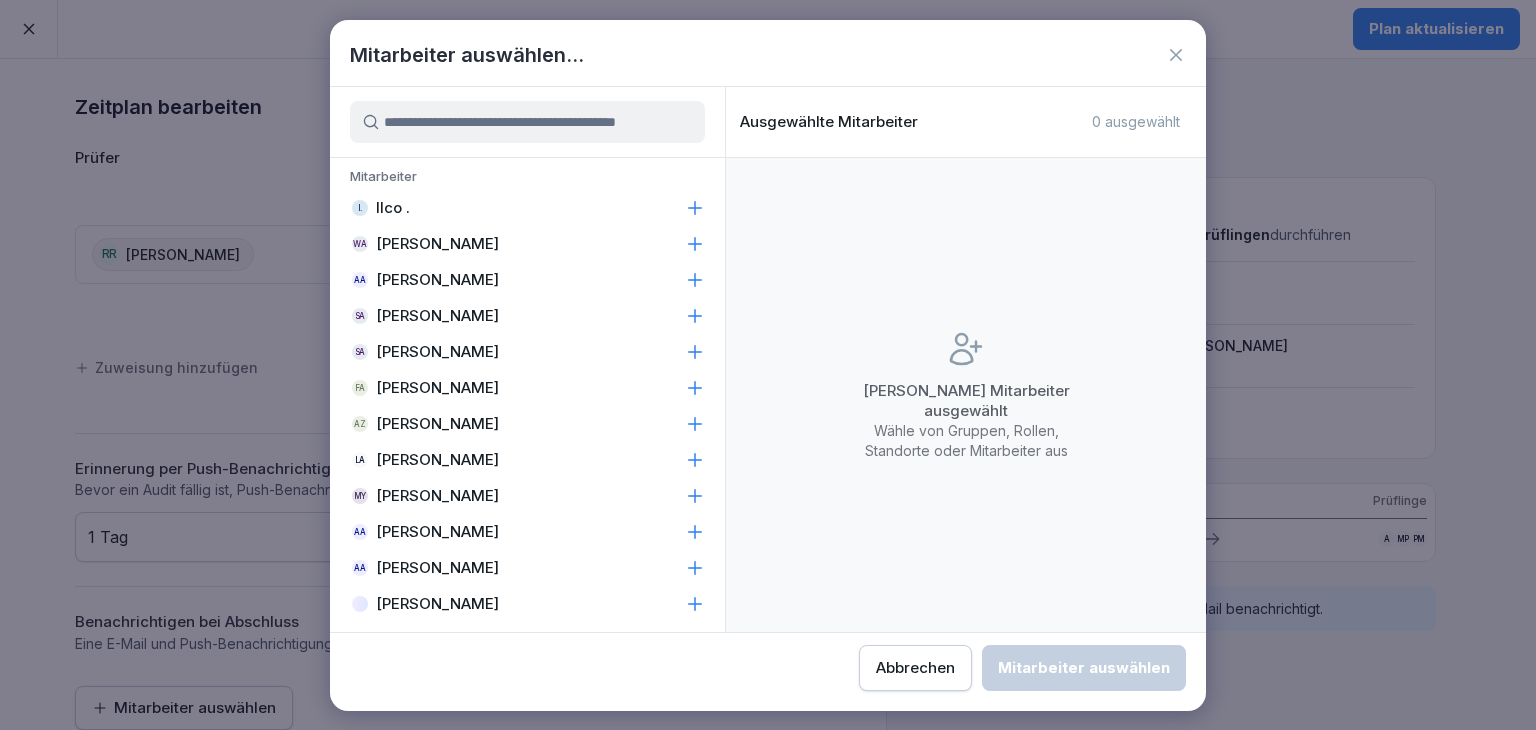 click at bounding box center [527, 122] 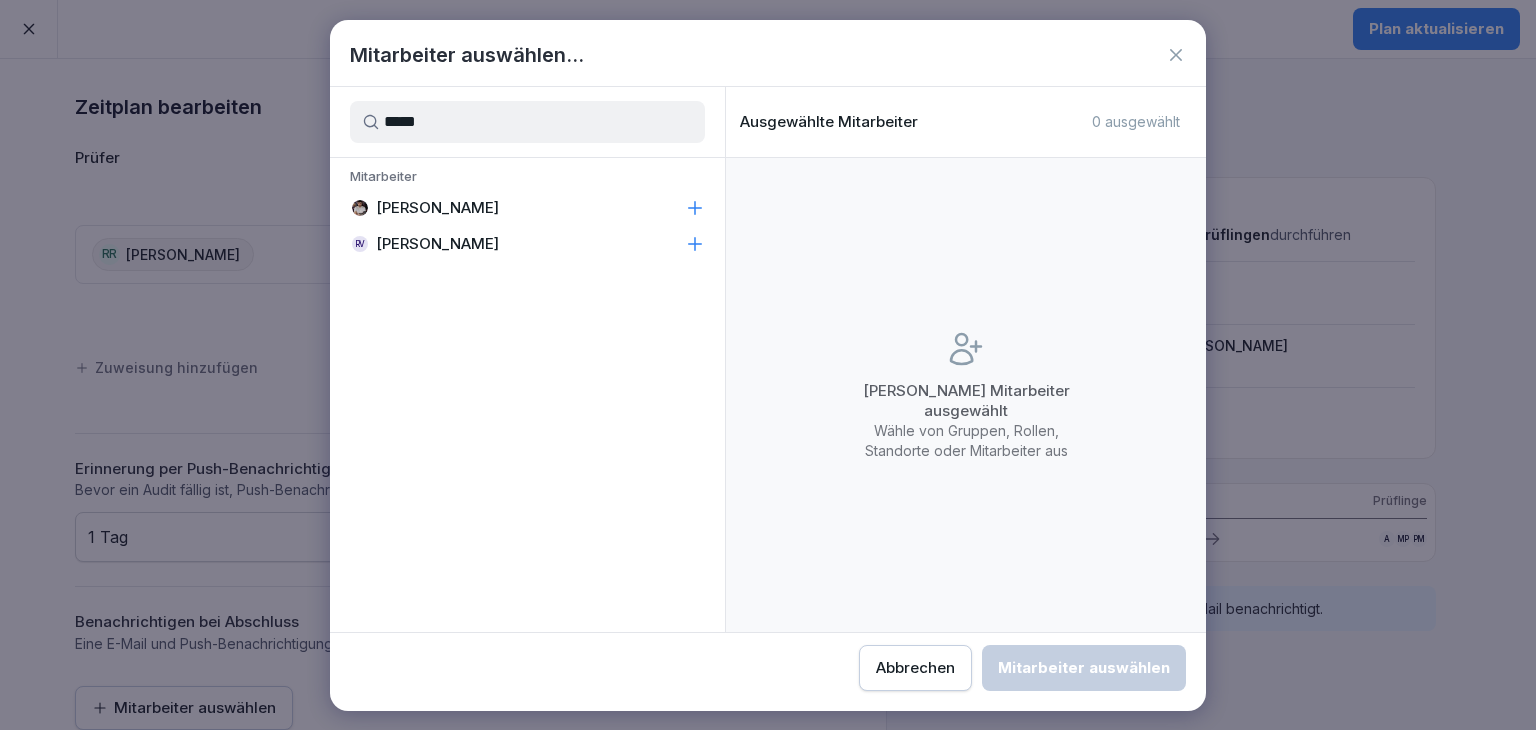 click 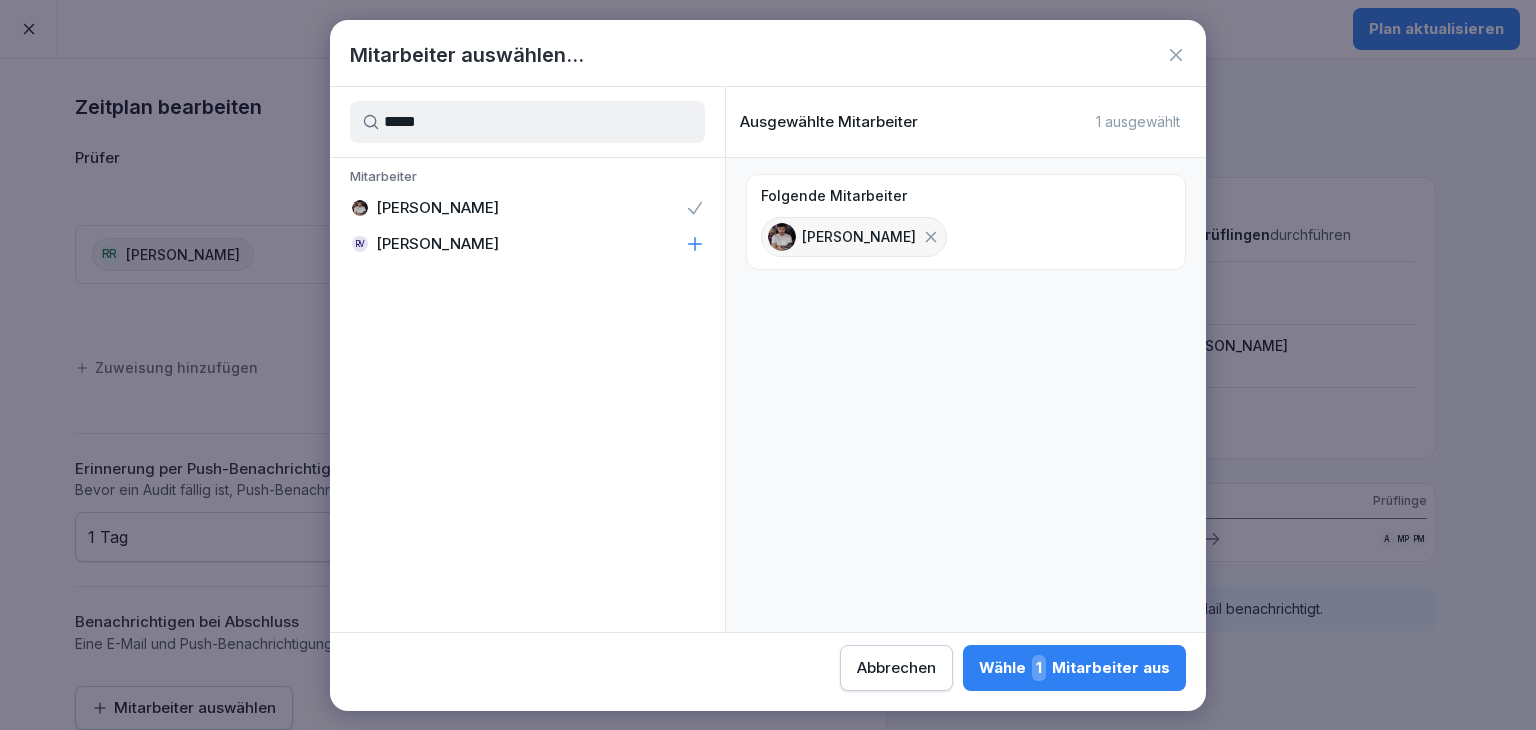 drag, startPoint x: 509, startPoint y: 115, endPoint x: 438, endPoint y: 116, distance: 71.00704 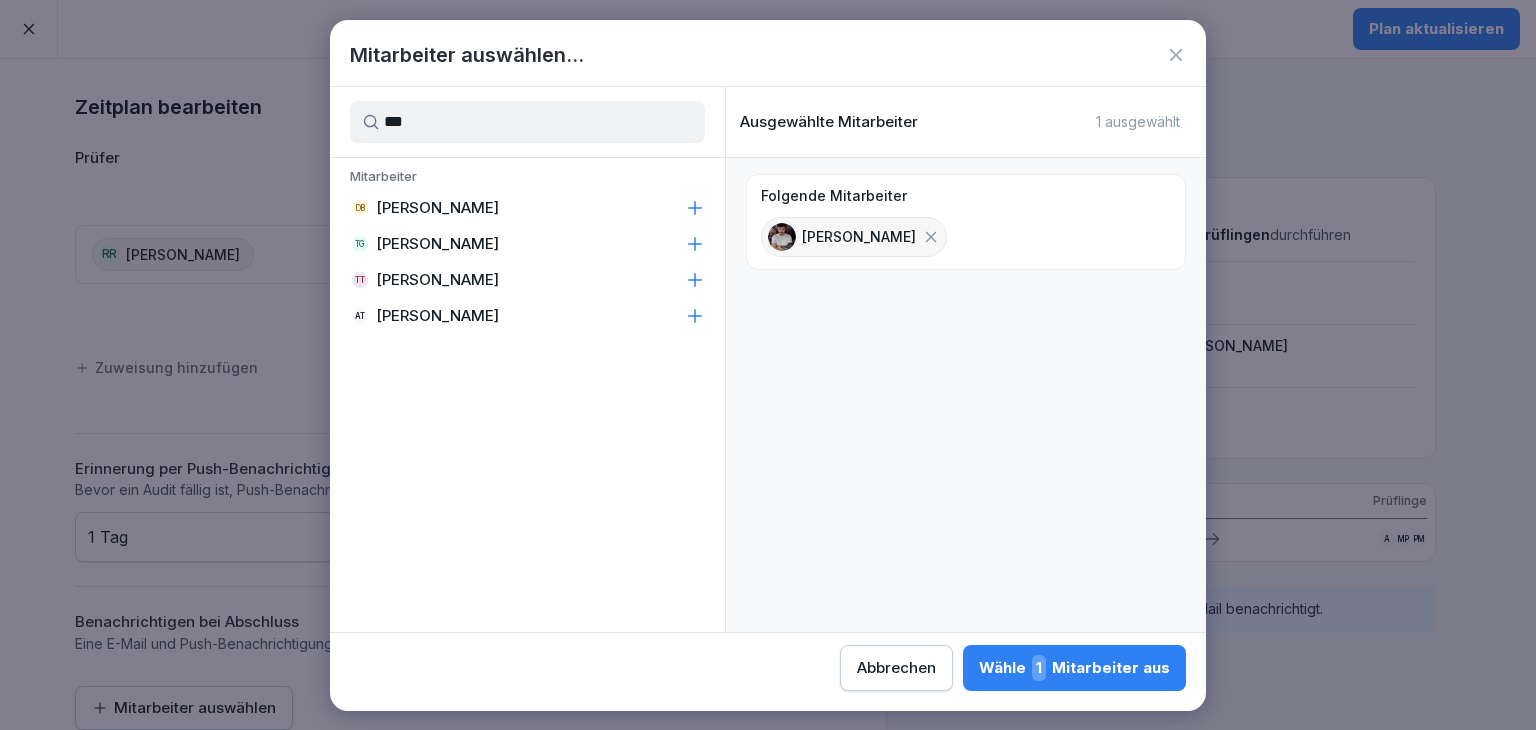 type on "***" 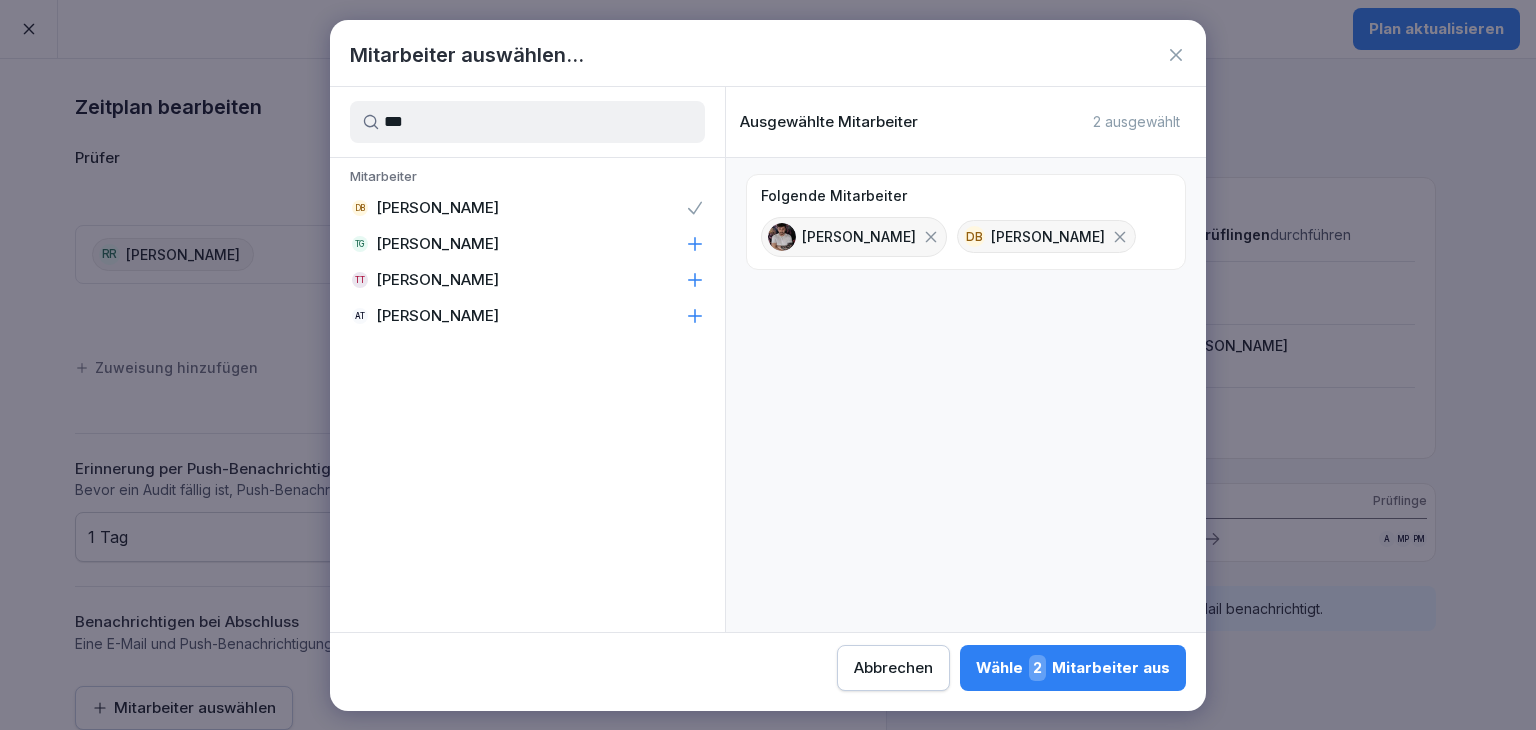 click on "Wähle  2  Mitarbeiter aus" at bounding box center (1073, 668) 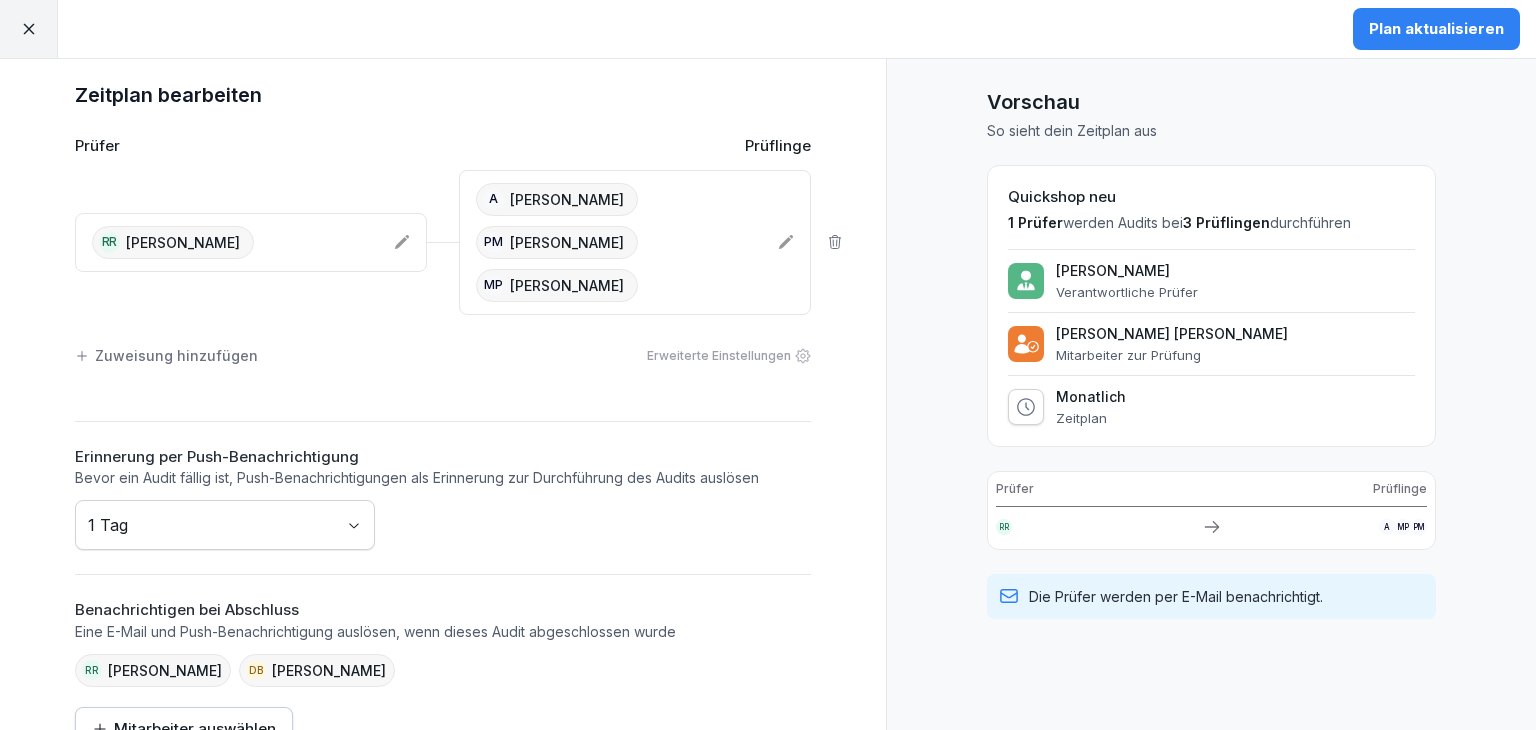 scroll, scrollTop: 18, scrollLeft: 0, axis: vertical 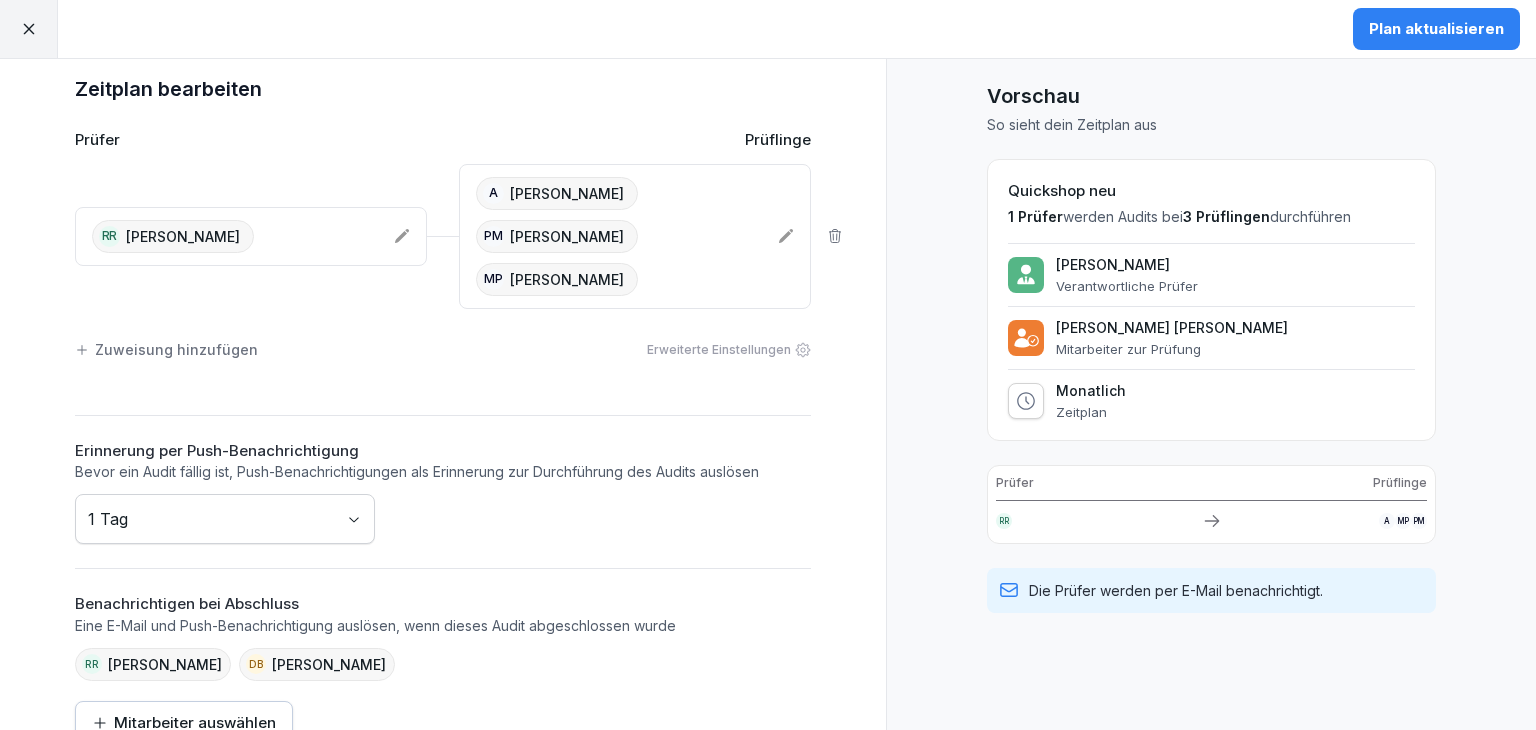click on "Plan aktualisieren" at bounding box center [1436, 29] 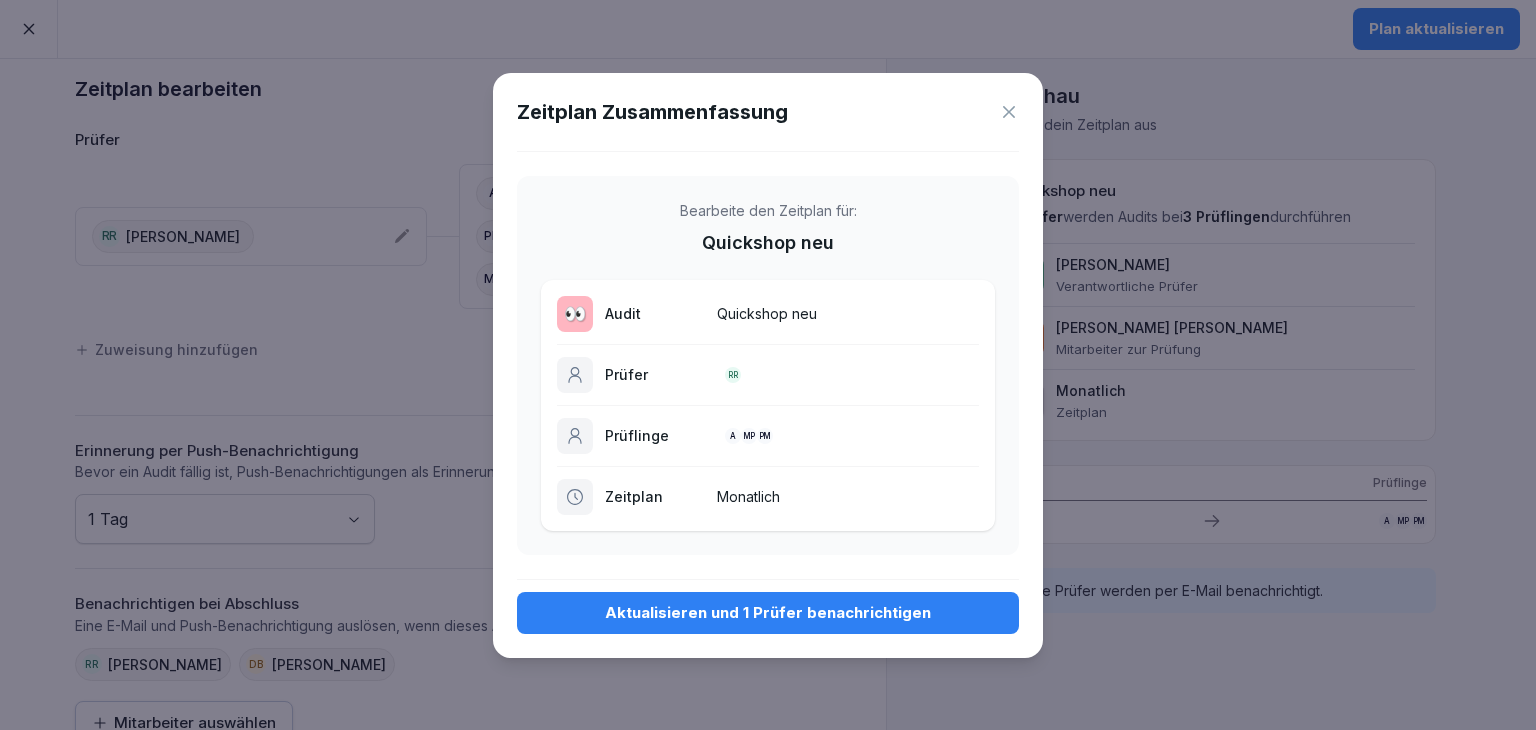 click on "Aktualisieren und 1 Prüfer benachrichtigen" at bounding box center [768, 613] 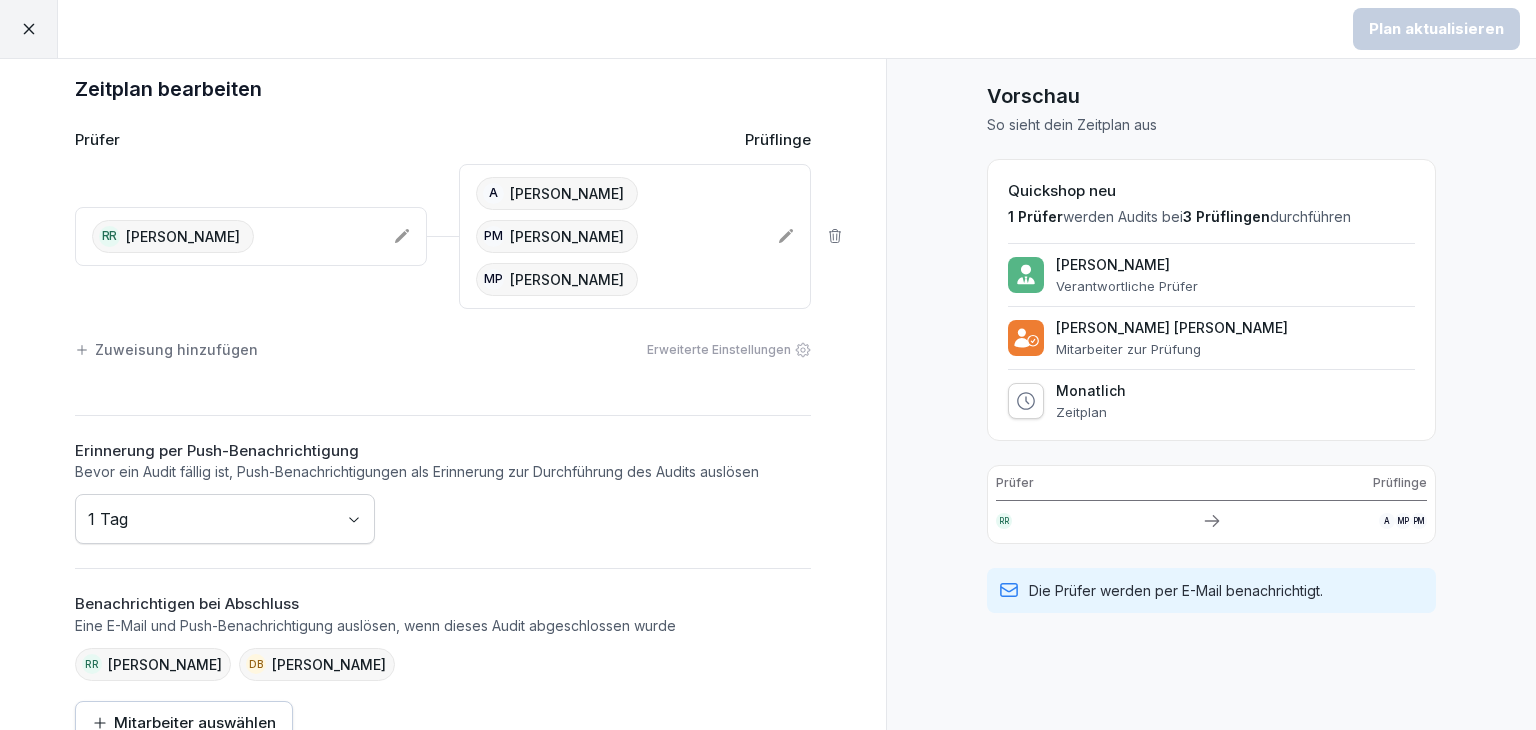 click 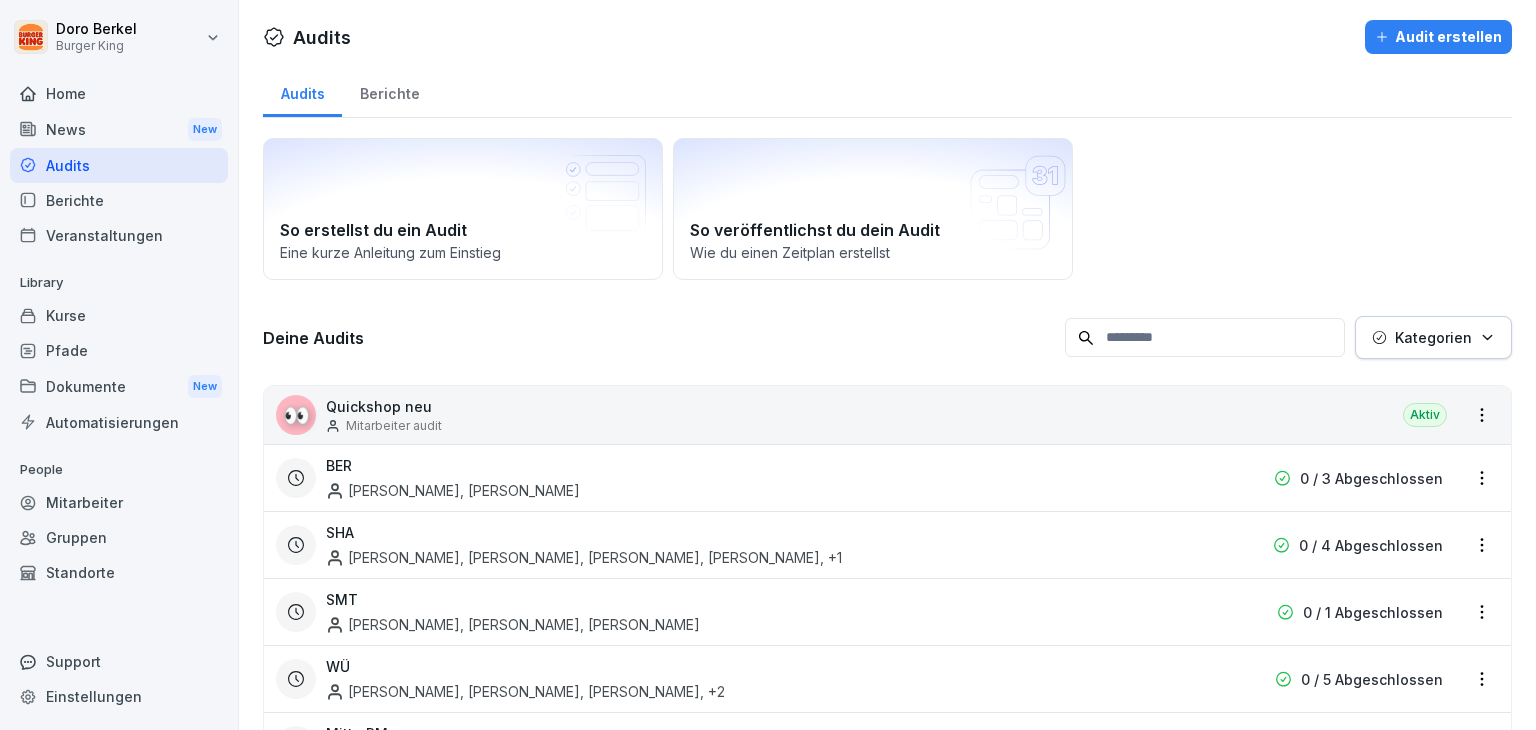 click on "[PERSON_NAME] Burger King Home News New Audits Berichte Veranstaltungen Library Kurse Pfade Dokumente New Automatisierungen People Mitarbeiter Gruppen Standorte Support Einstellungen Audits Audit erstellen Audits Berichte So erstellst du ein Audit Eine kurze Anleitung zum Einstieg So veröffentlichst du dein Audit Wie du einen Zeitplan erstellst Deine Audits Kategorien 👀 Quickshop neu Mitarbeiter audit Aktiv BER [PERSON_NAME], [PERSON_NAME] 0 / 3 Abgeschlossen SHA [PERSON_NAME], [PERSON_NAME], [PERSON_NAME], [PERSON_NAME] , +1 0 / 4 Abgeschlossen SMT [PERSON_NAME], [PERSON_NAME], [PERSON_NAME] 0 / 1 Abgeschlossen WÜ Elnas Kiaieha, [PERSON_NAME], [PERSON_NAME] , +2 0 / 5 Abgeschlossen Mitte RM [PERSON_NAME], [PERSON_NAME] [PERSON_NAME] , +3 0 / 14 Abgeschlossen GWD [PERSON_NAME], [PERSON_NAME] [PERSON_NAME] , +1 0 / 4 Abgeschlossen GRE [PERSON_NAME] [PERSON_NAME] [PERSON_NAME]" at bounding box center (768, 365) 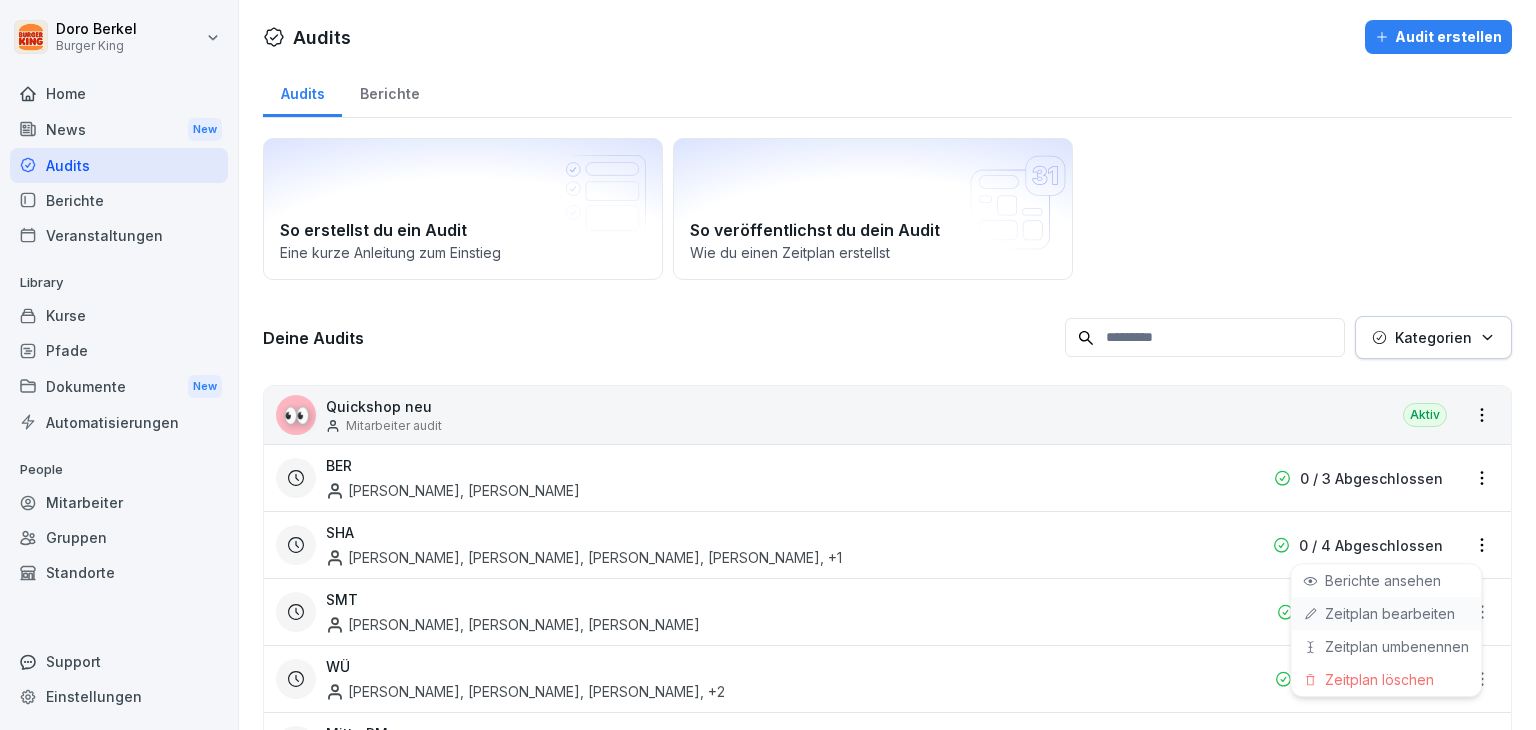click on "Zeitplan bearbeiten" at bounding box center [0, 0] 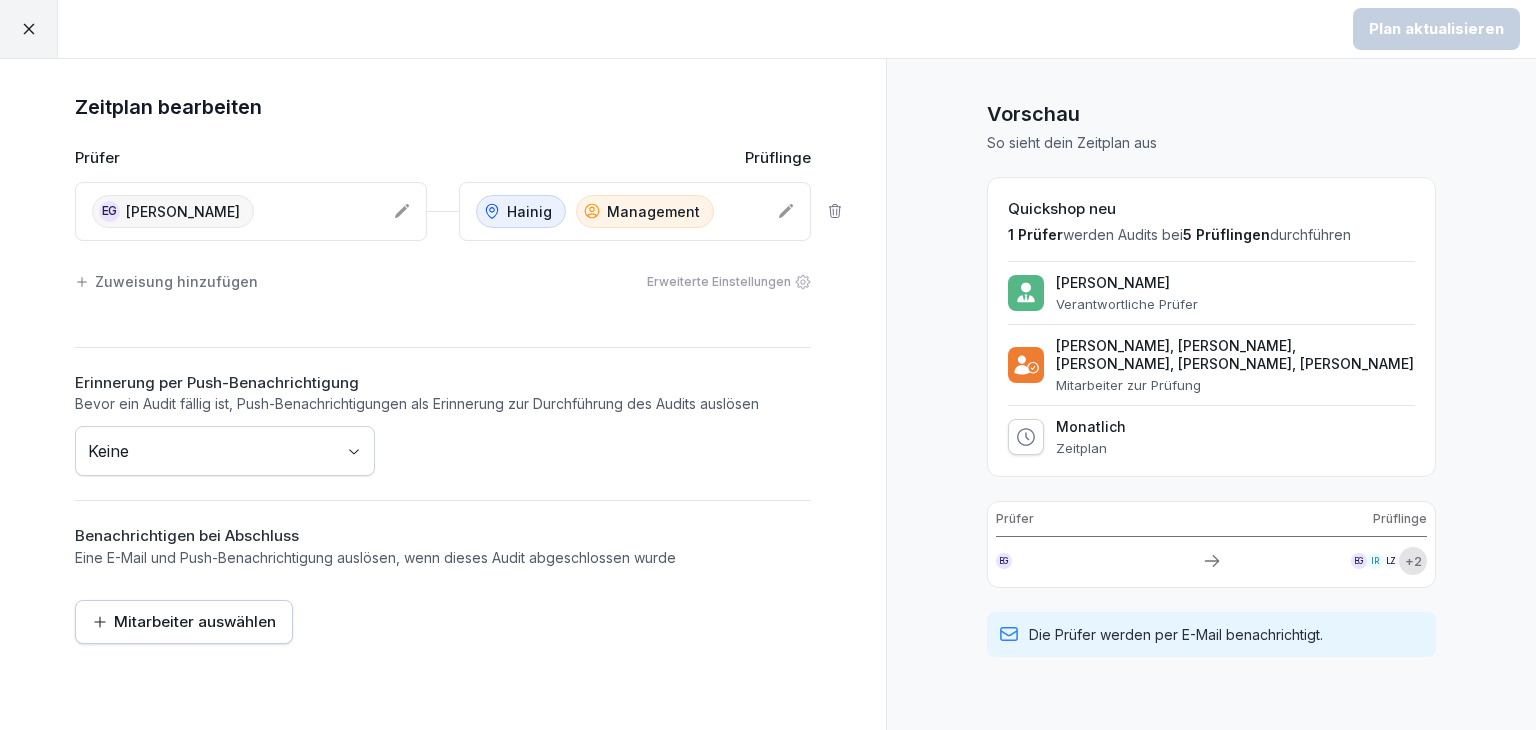click on "Plan aktualisieren Zeitplan bearbeiten Prüfer Prüflinge EG [PERSON_NAME] Hainig Management Zuweisung hinzufügen Erweiterte Einstellungen Erinnerung per Push-Benachrichtigung Bevor ein Audit fällig ist, Push-Benachrichtigungen als Erinnerung zur Durchführung des Audits auslösen Keine Benachrichtigen bei Abschluss Eine E-Mail und Push-Benachrichtigung auslösen, wenn dieses Audit abgeschlossen wurde Mitarbeiter auswählen Vorschau So sieht dein Zeitplan aus Quickshop neu 1 Prüfer  werden Audits bei  5 Prüflingen  durchführen [PERSON_NAME] Verantwortliche Prüfer [PERSON_NAME], [PERSON_NAME], [PERSON_NAME], [PERSON_NAME], [PERSON_NAME] Mitarbeiter zur Prüfung Monatlich Zeitplan Prüfer Prüflinge EG EG IR LZ + 2 Die Prüfer werden per E-Mail benachrichtigt." at bounding box center [768, 365] 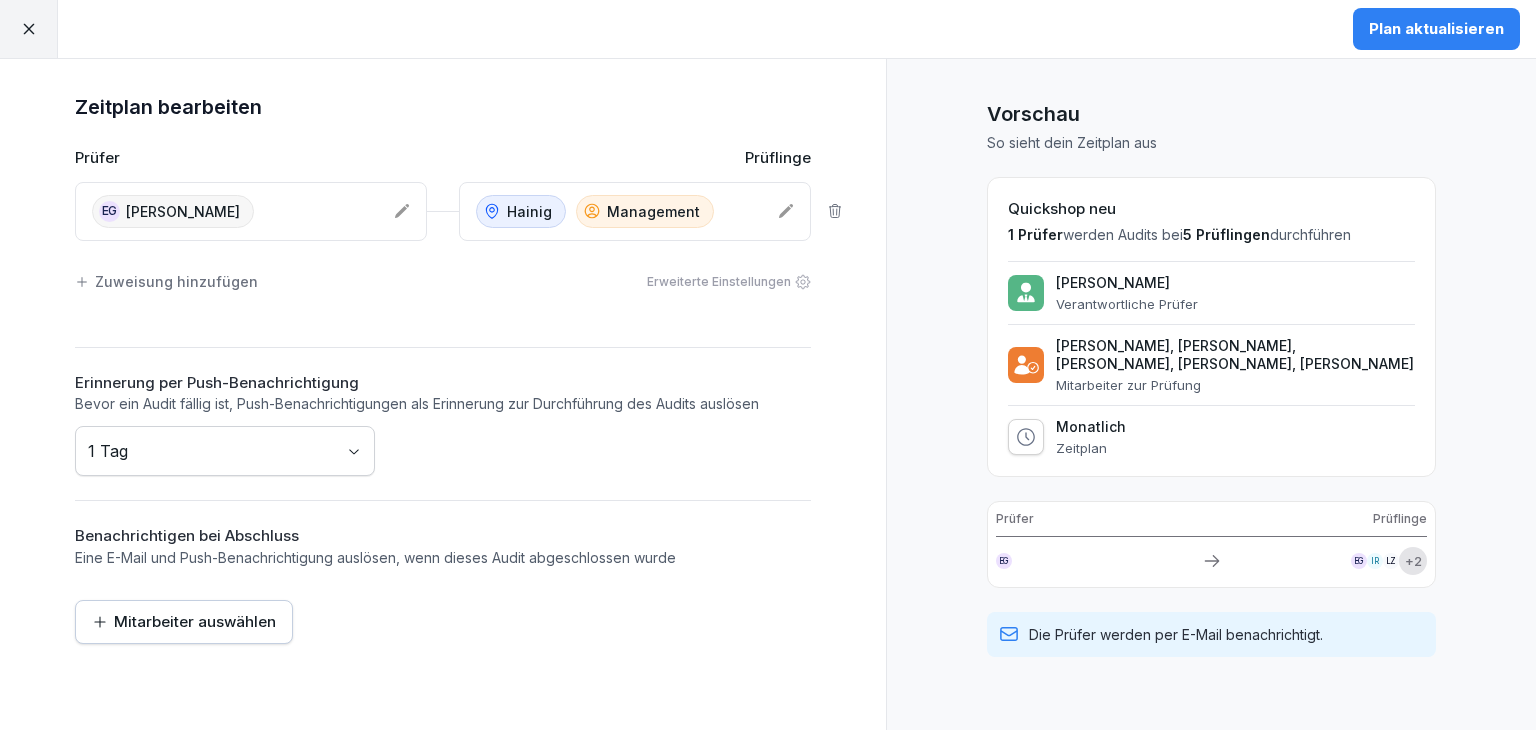 click on "Mitarbeiter auswählen" at bounding box center (184, 622) 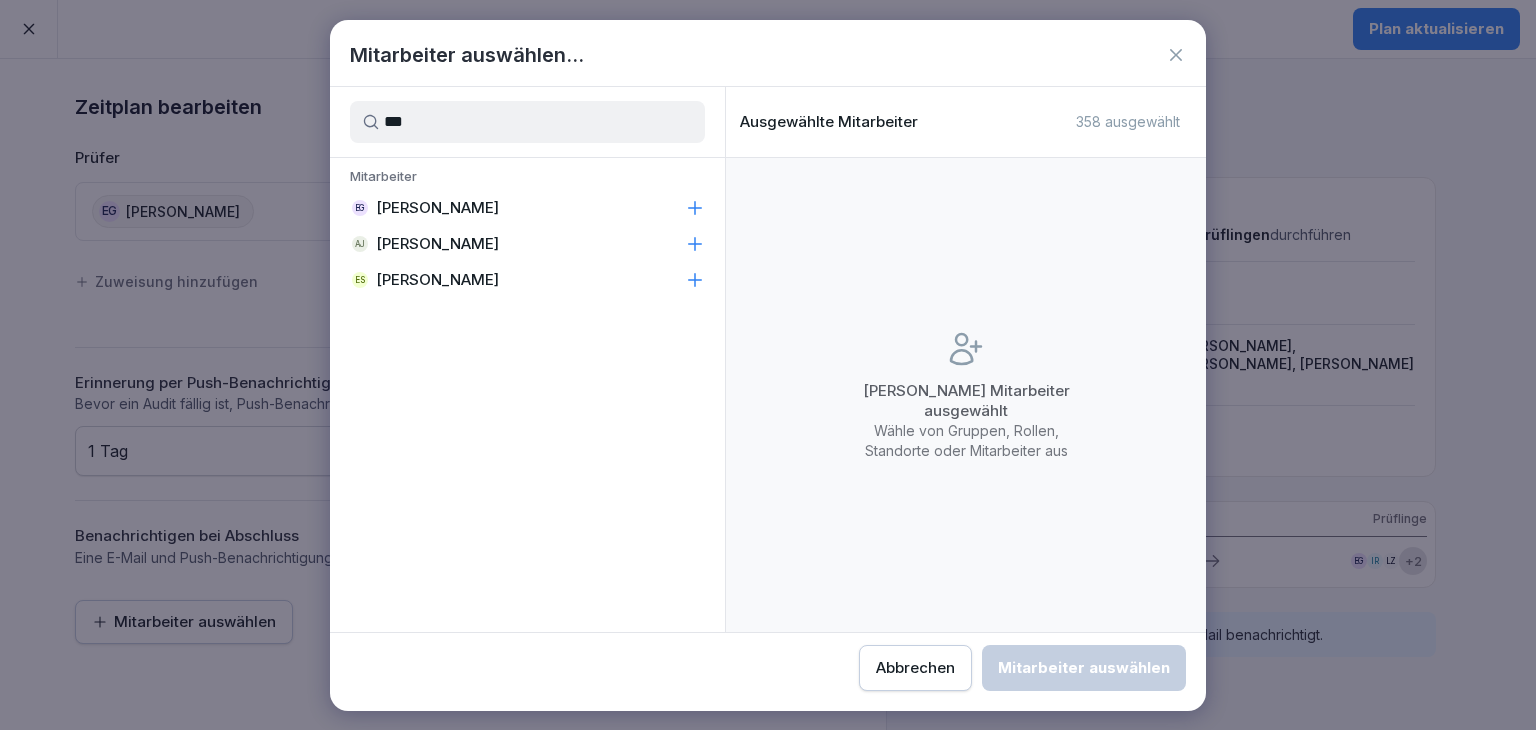 click on "[PERSON_NAME]" at bounding box center [437, 208] 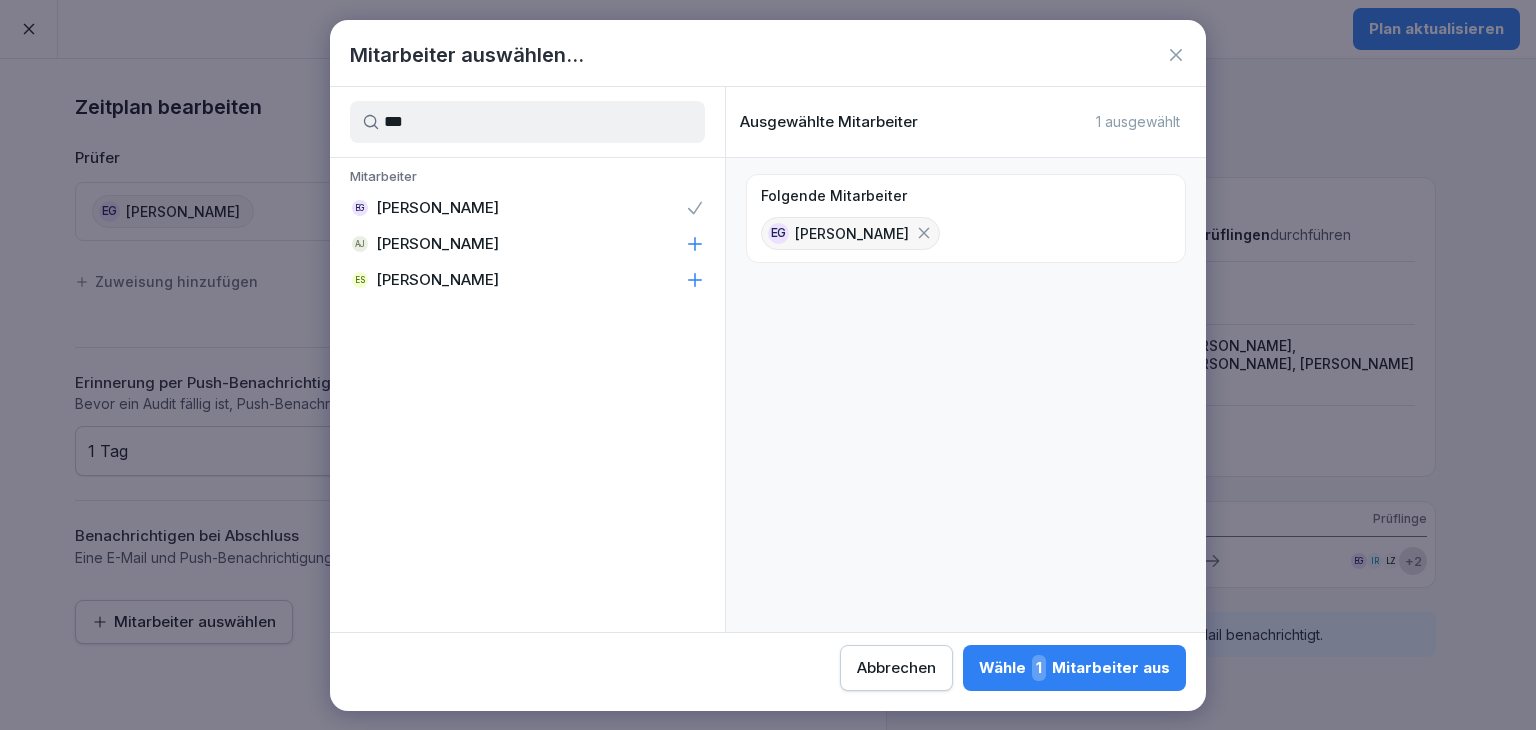 drag, startPoint x: 385, startPoint y: 113, endPoint x: 323, endPoint y: 111, distance: 62.03225 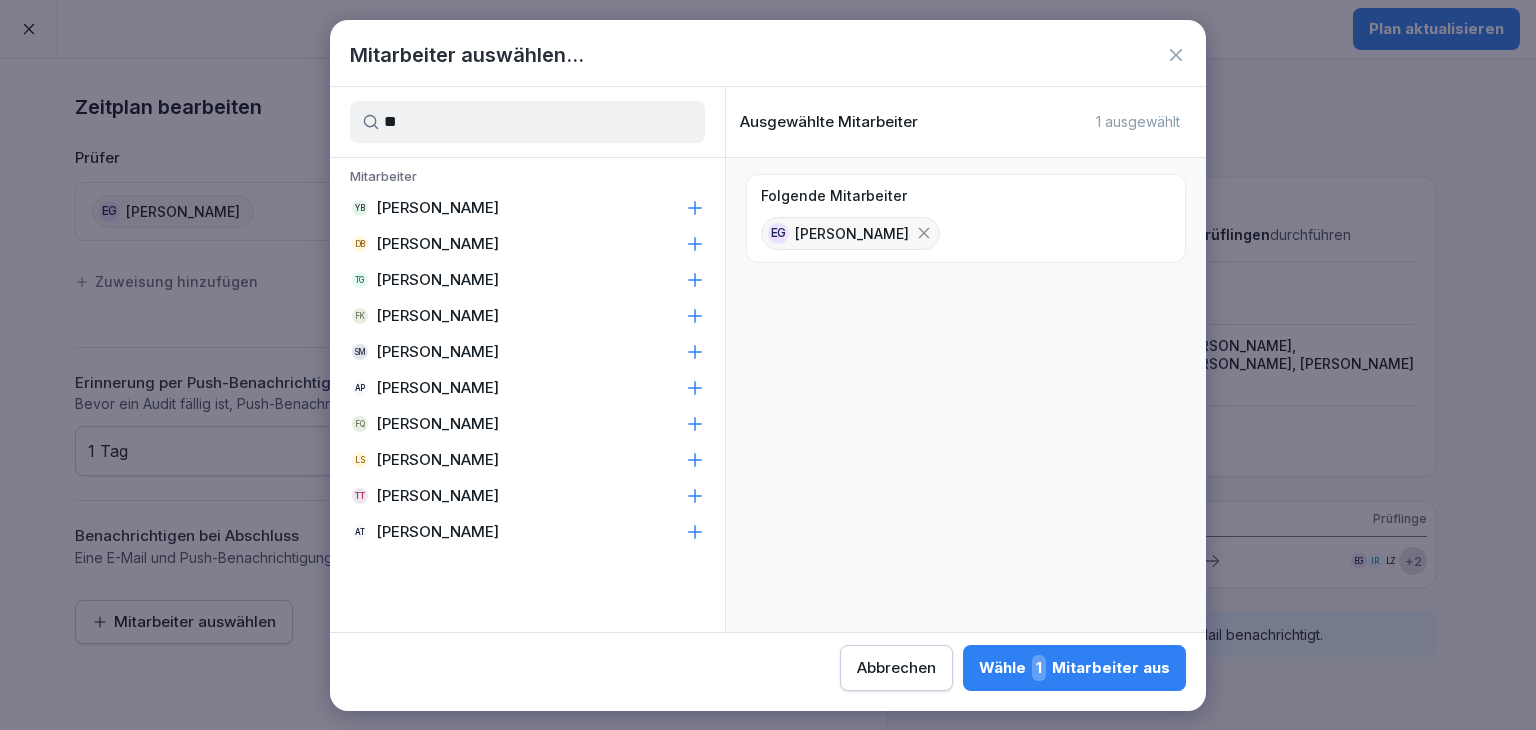 type on "**" 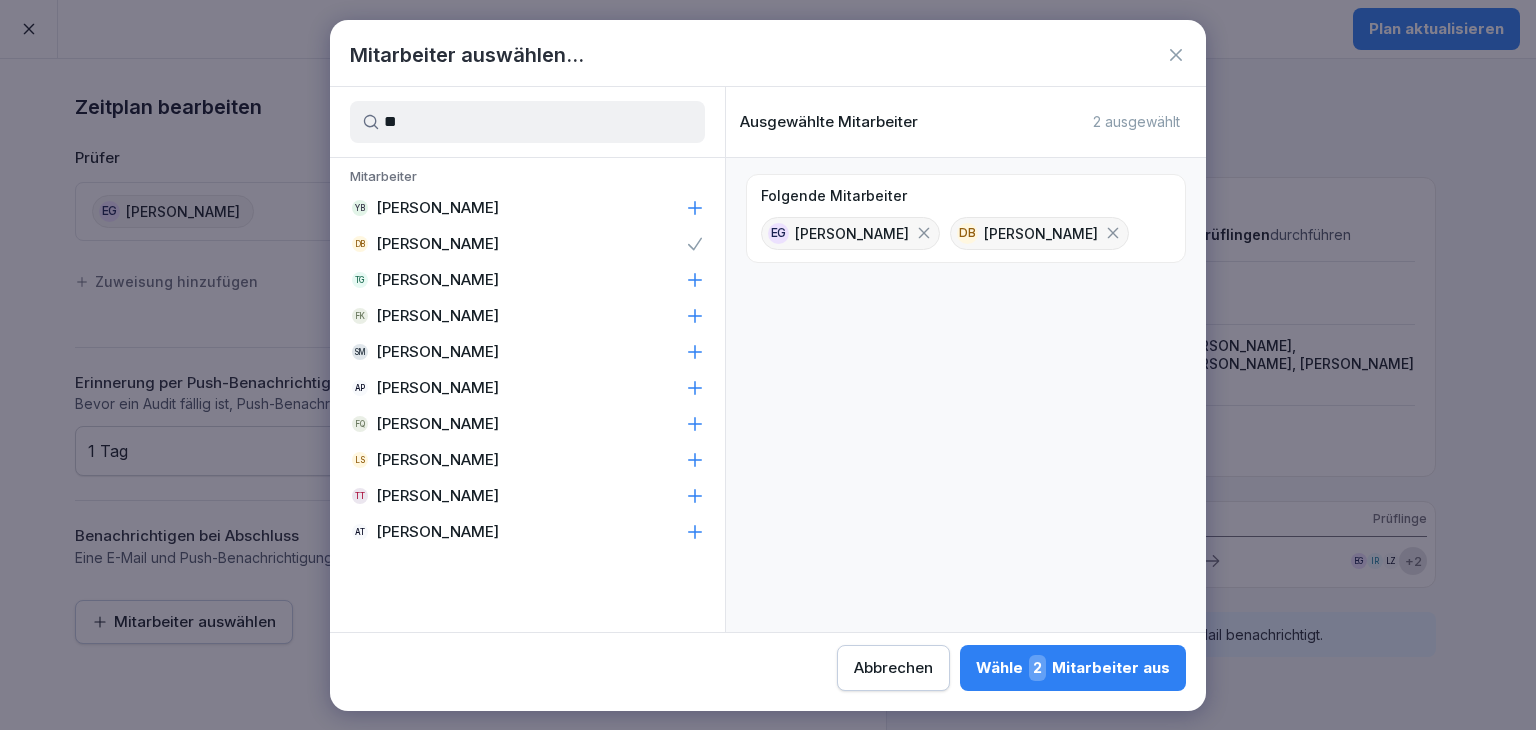 click on "Wähle  2  Mitarbeiter aus" at bounding box center [1073, 668] 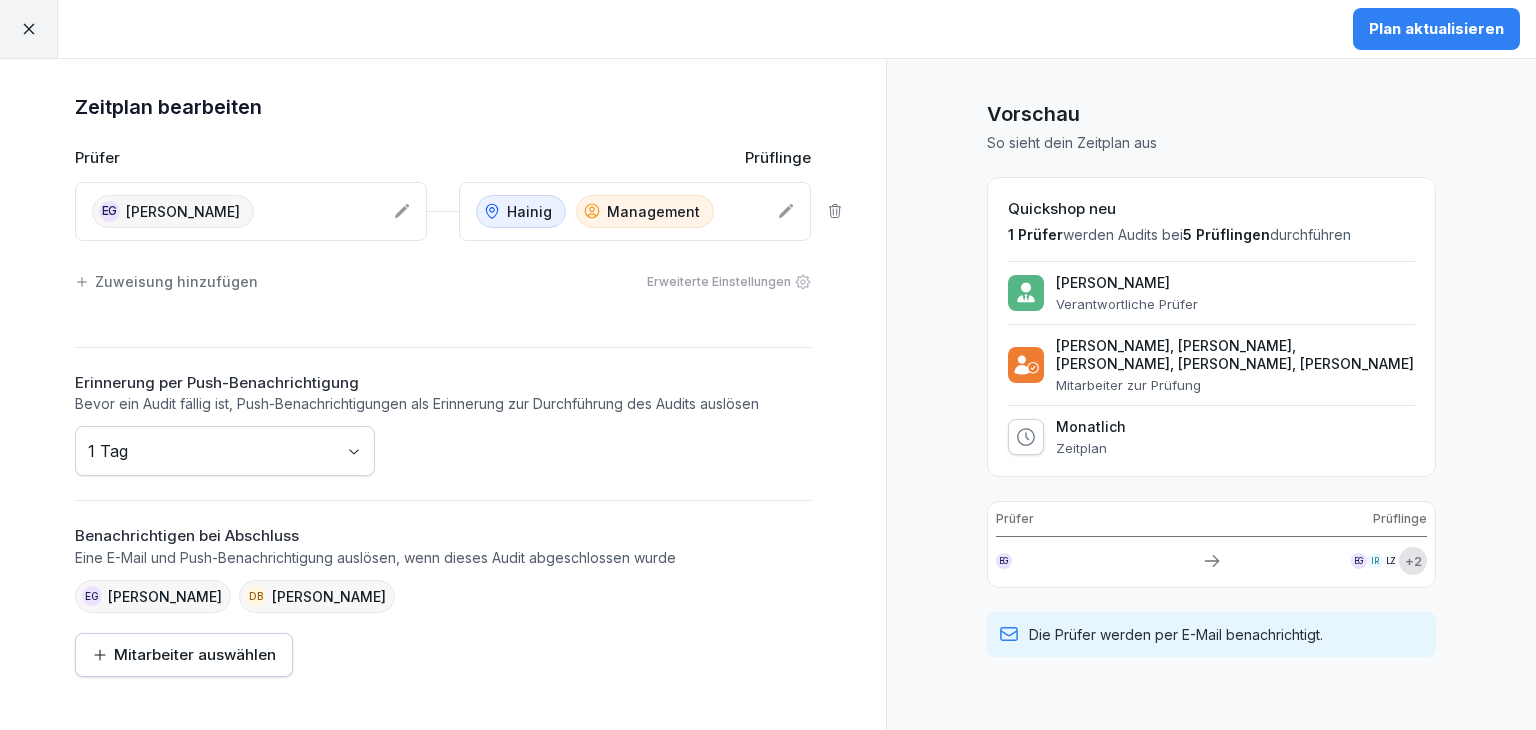 click on "Plan aktualisieren" at bounding box center (1436, 29) 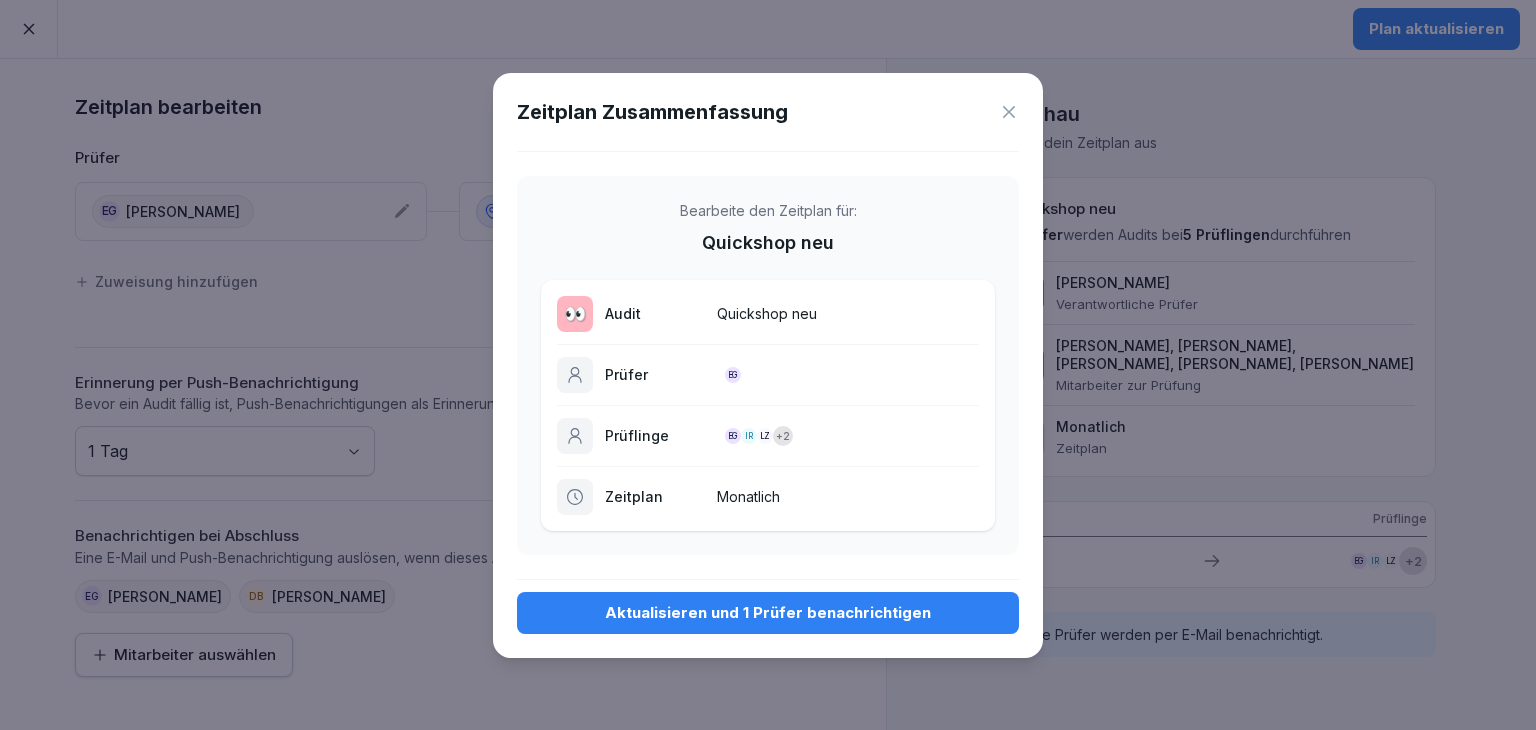 click on "Aktualisieren und 1 Prüfer benachrichtigen" at bounding box center [768, 613] 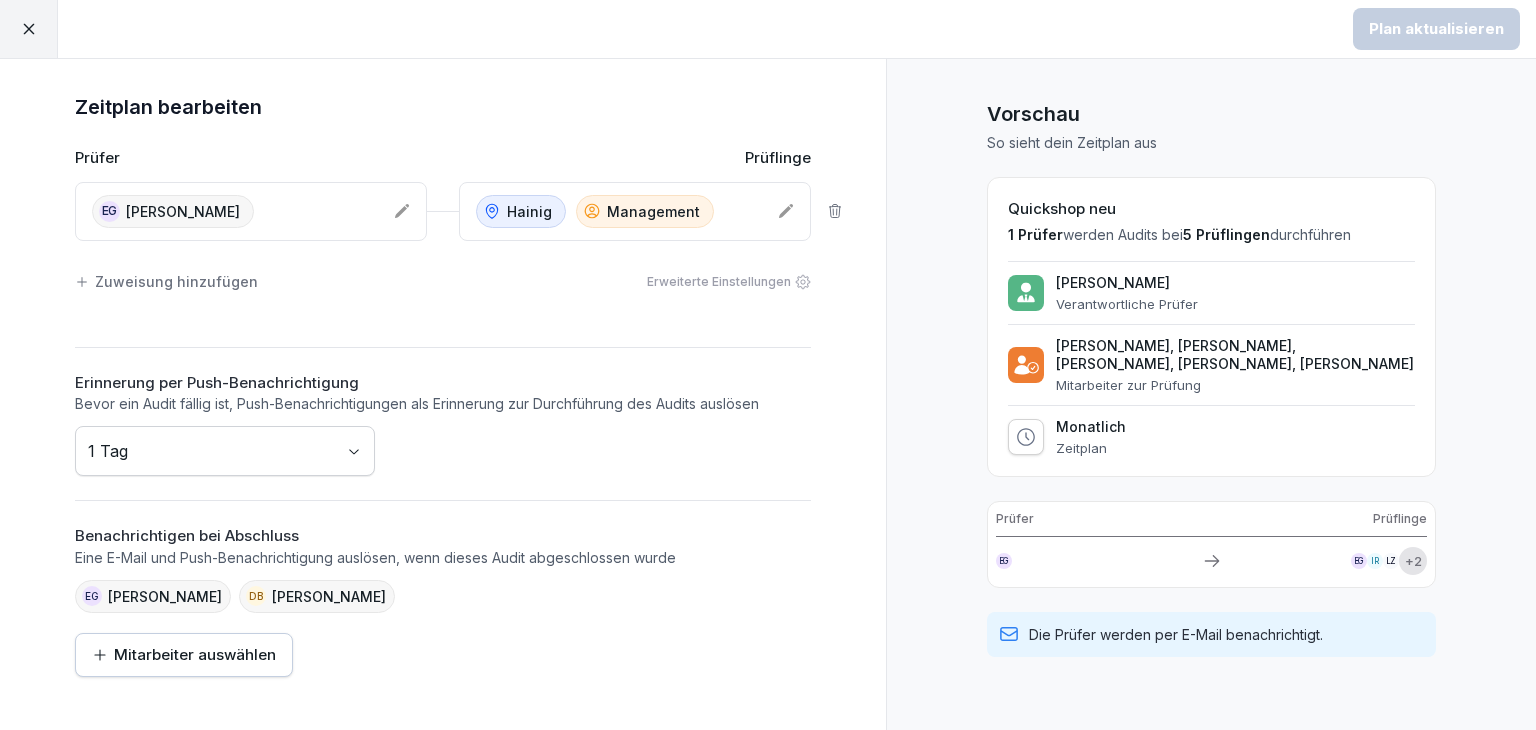 click 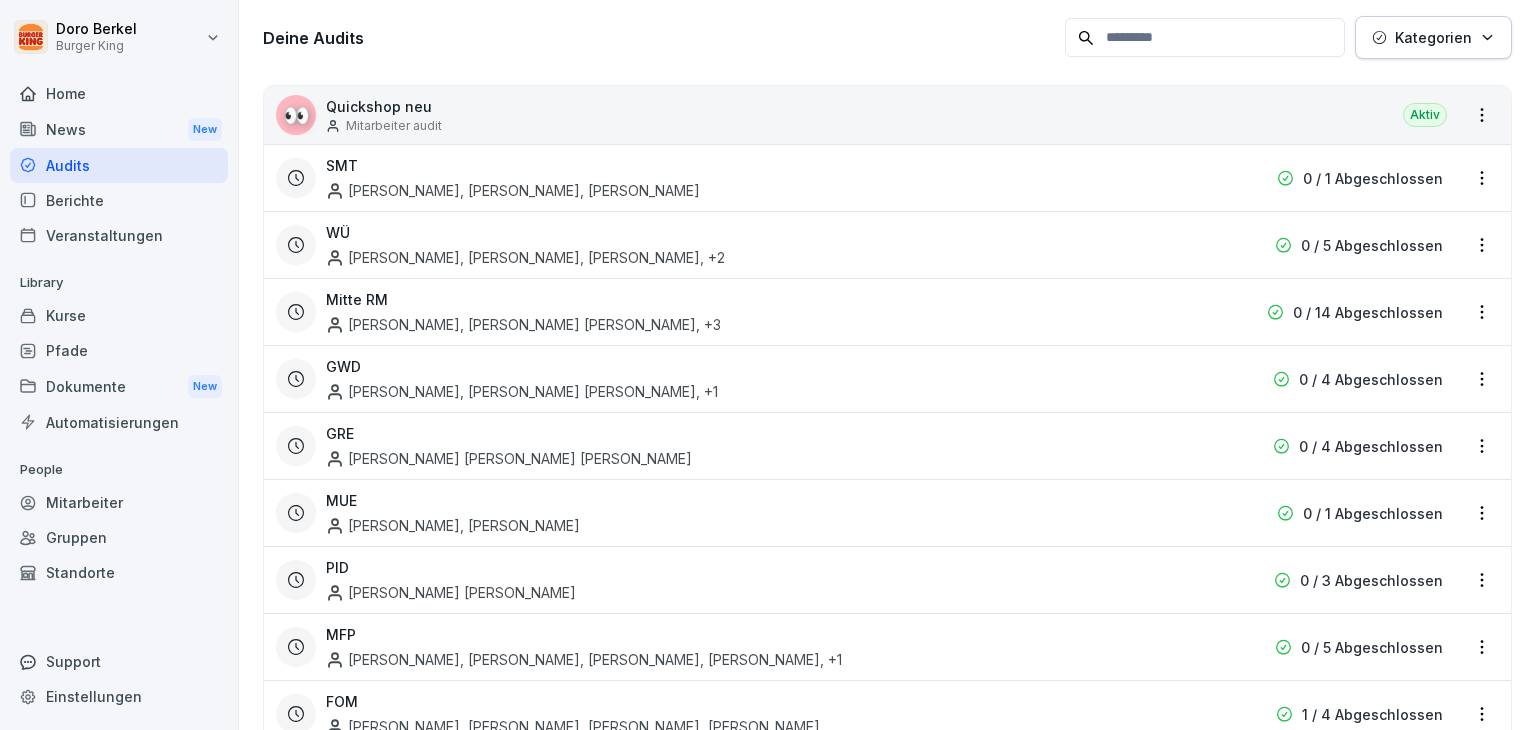 scroll, scrollTop: 300, scrollLeft: 0, axis: vertical 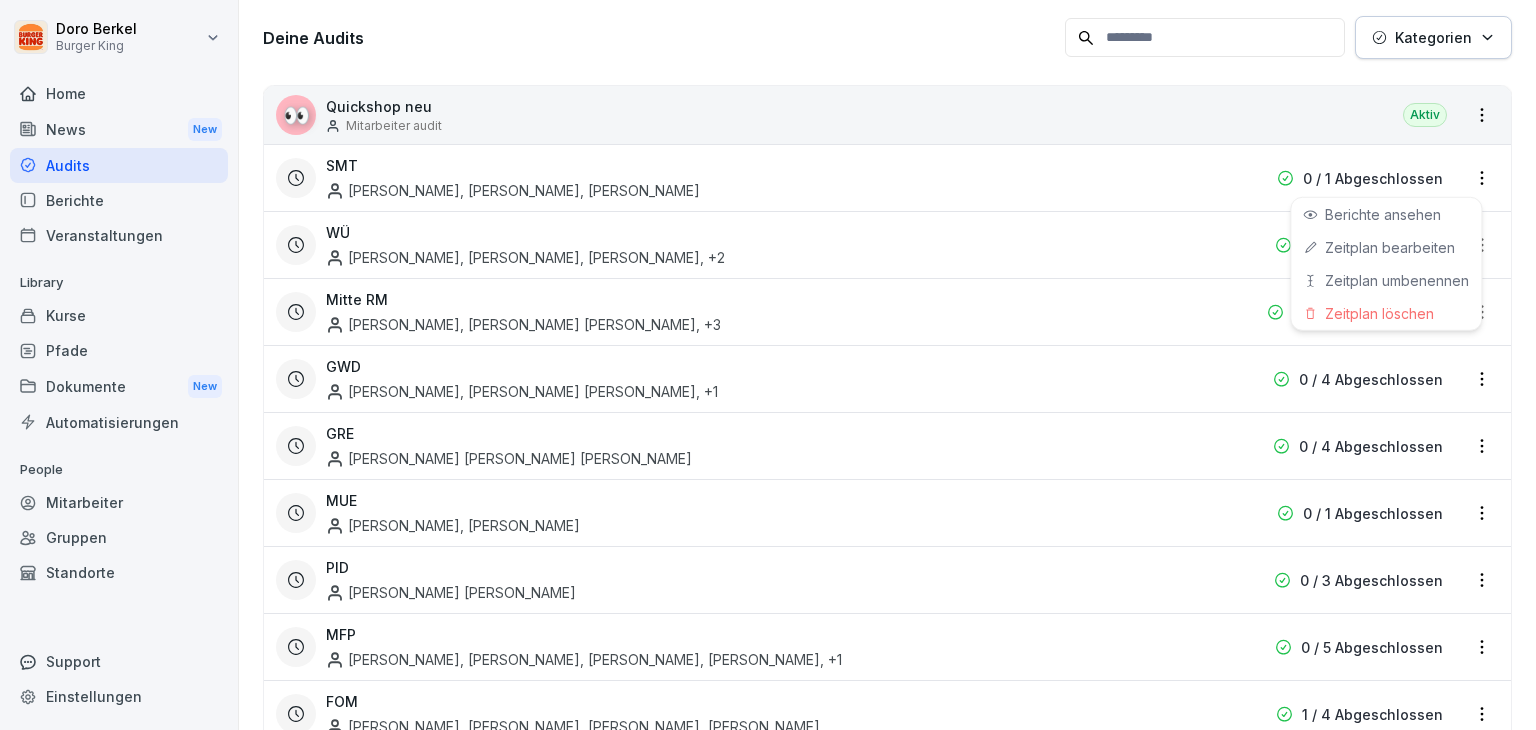 click on "[PERSON_NAME] Burger King Home News New Audits Berichte Veranstaltungen Library Kurse Pfade Dokumente New Automatisierungen People Mitarbeiter Gruppen Standorte Support Einstellungen Audits Audit erstellen Audits Berichte So erstellst du ein Audit Eine kurze Anleitung zum Einstieg So veröffentlichst du dein Audit Wie du einen Zeitplan erstellst Deine Audits Kategorien 👀 Quickshop neu Mitarbeiter audit Aktiv SMT [PERSON_NAME], [PERSON_NAME], [PERSON_NAME] 0 / 1 Abgeschlossen WÜ Elnas Kiaieha, [PERSON_NAME], [PERSON_NAME] , +2 0 / 5 Abgeschlossen Mitte RM [PERSON_NAME], [PERSON_NAME] [PERSON_NAME] , +3 0 / 14 Abgeschlossen GWD [PERSON_NAME], [PERSON_NAME] [PERSON_NAME] , +1 0 / 4 Abgeschlossen GRE [PERSON_NAME] [PERSON_NAME] [PERSON_NAME] 0 / 4 Abgeschlossen MUE [PERSON_NAME], [PERSON_NAME] 0 / 1 Abgeschlossen PID [PERSON_NAME] [PERSON_NAME]  Menjuk 0 / 3 Abgeschlossen MFP , +1 FOM" at bounding box center [768, 365] 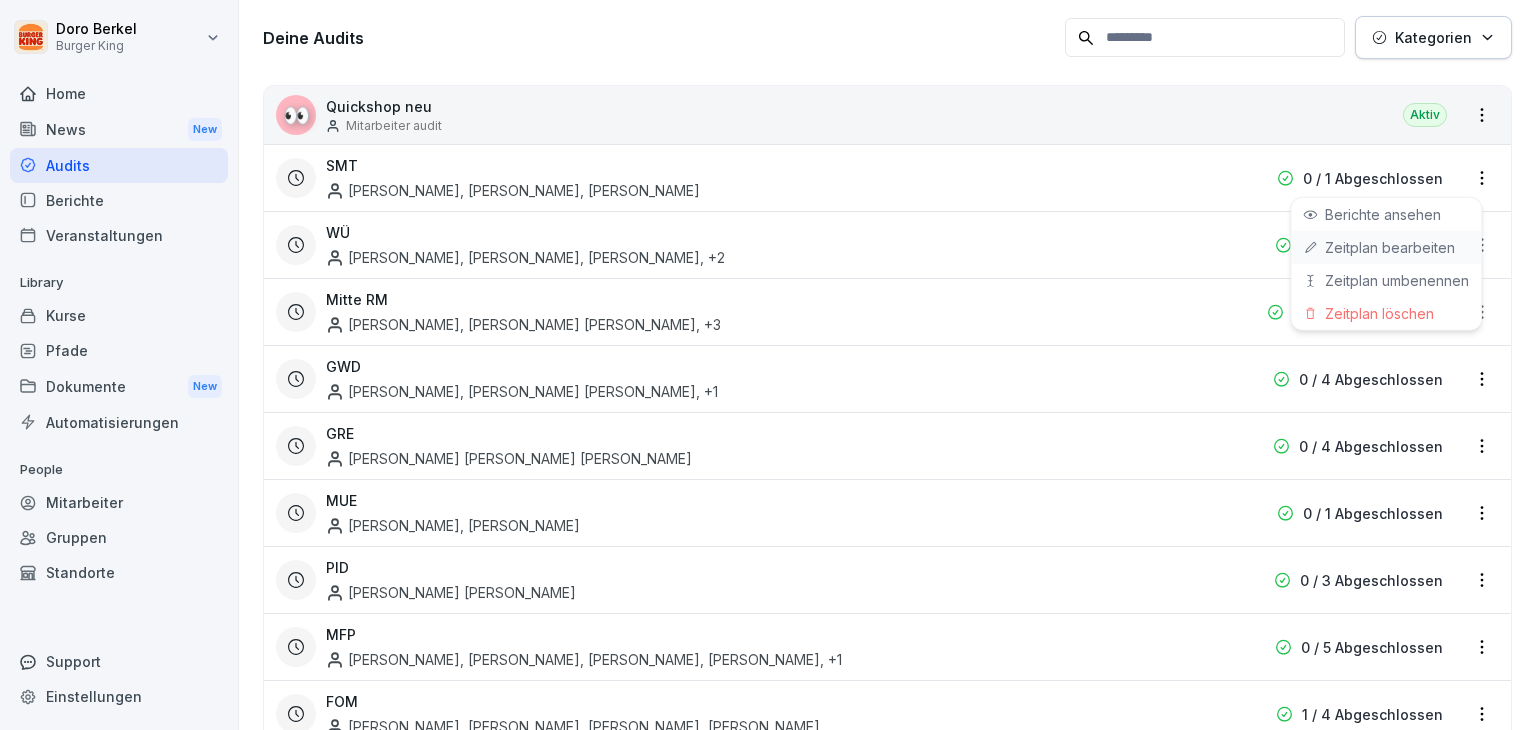 click on "Zeitplan bearbeiten" at bounding box center (0, 0) 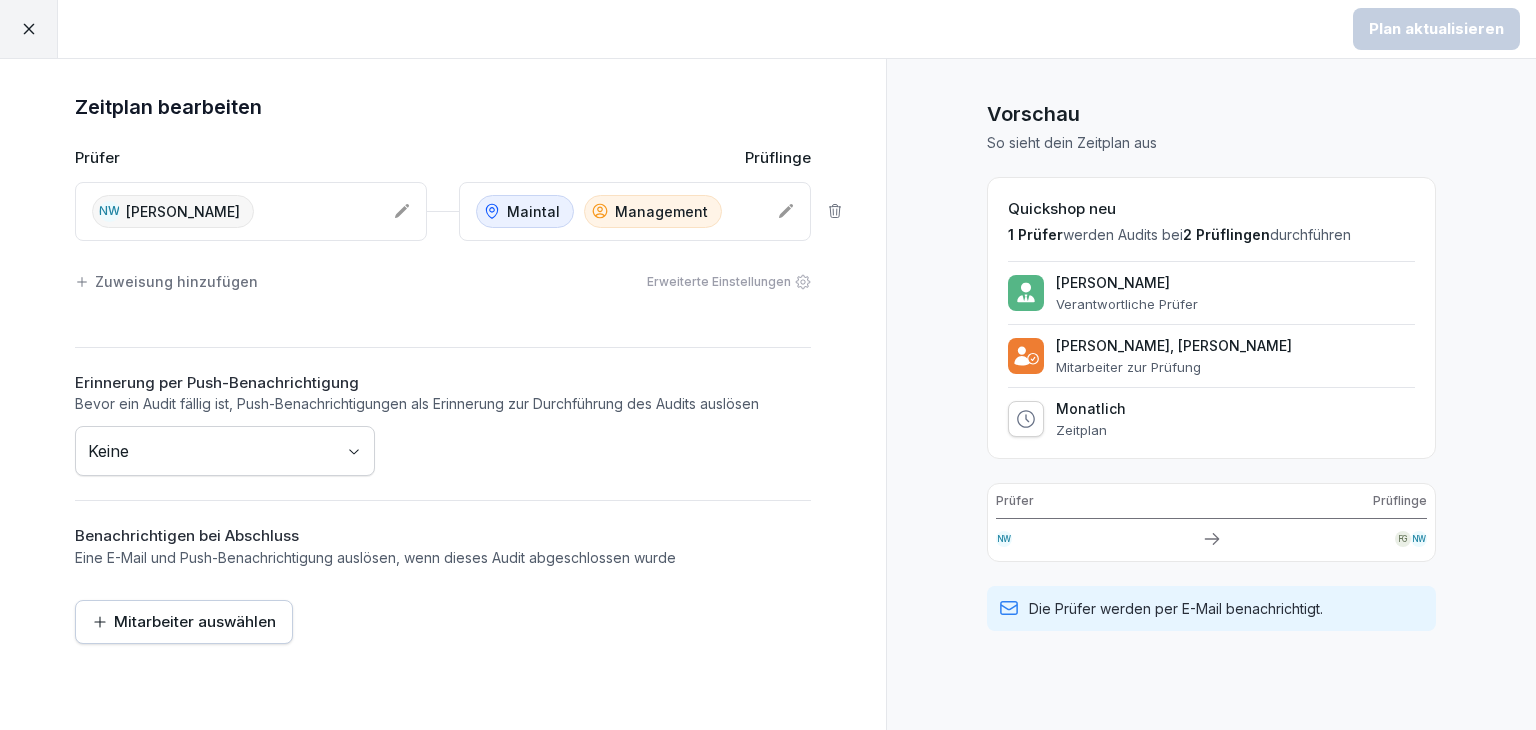 click on "Plan aktualisieren Zeitplan bearbeiten Prüfer Prüflinge NW [PERSON_NAME] Maintal Management Zuweisung hinzufügen Erweiterte Einstellungen Erinnerung per Push-Benachrichtigung Bevor ein Audit fällig ist, Push-Benachrichtigungen als Erinnerung zur Durchführung des Audits auslösen Keine Benachrichtigen bei Abschluss Eine E-Mail und Push-Benachrichtigung auslösen, wenn dieses Audit abgeschlossen wurde Mitarbeiter auswählen Vorschau So sieht dein Zeitplan aus Quickshop neu 1 Prüfer  werden Audits bei  2 Prüflingen  durchführen [PERSON_NAME] Verantwortliche Prüfer [PERSON_NAME], [PERSON_NAME] Mitarbeiter zur Prüfung Monatlich Zeitplan Prüfer Prüflinge NW FG NW Die Prüfer werden per E-Mail benachrichtigt." at bounding box center (768, 365) 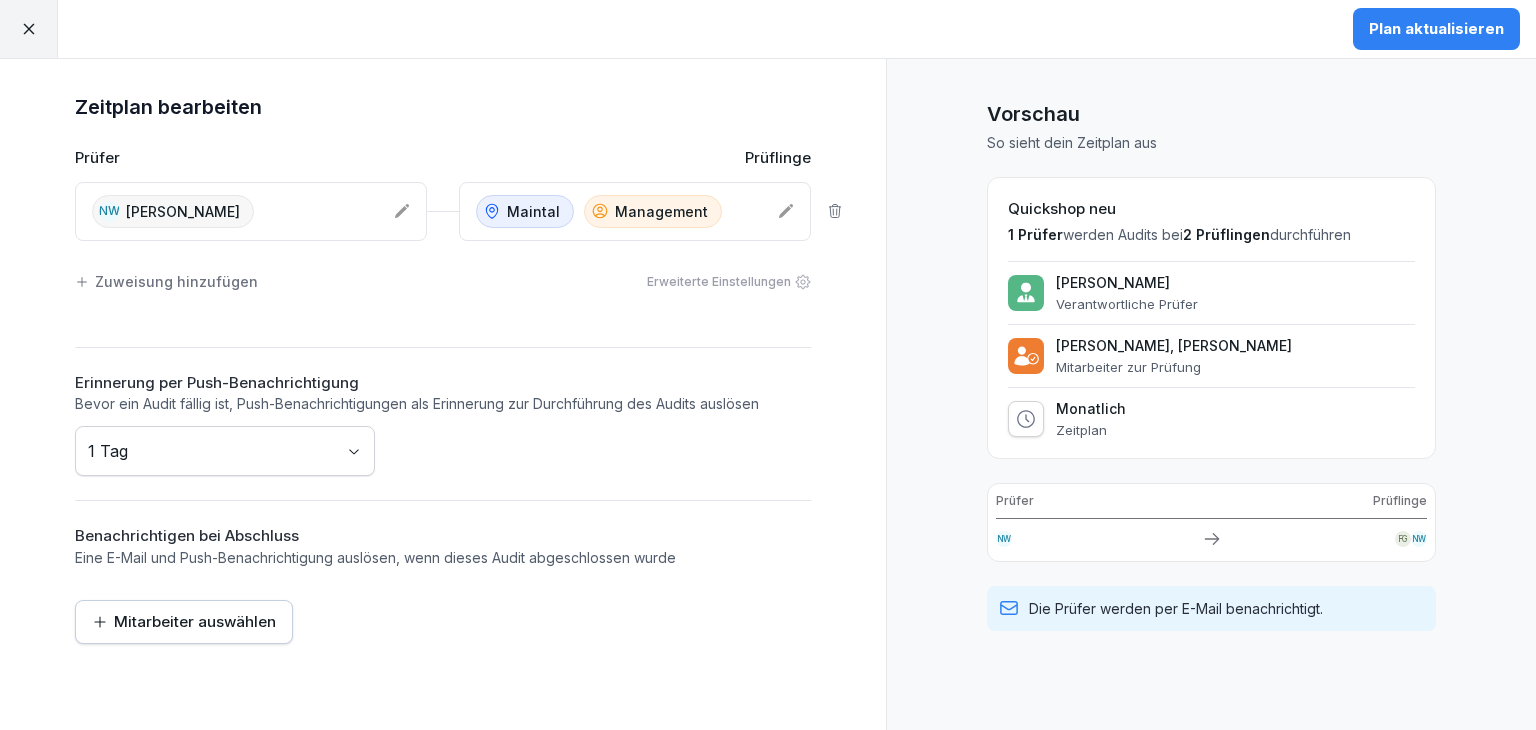 click on "Mitarbeiter auswählen" at bounding box center (184, 622) 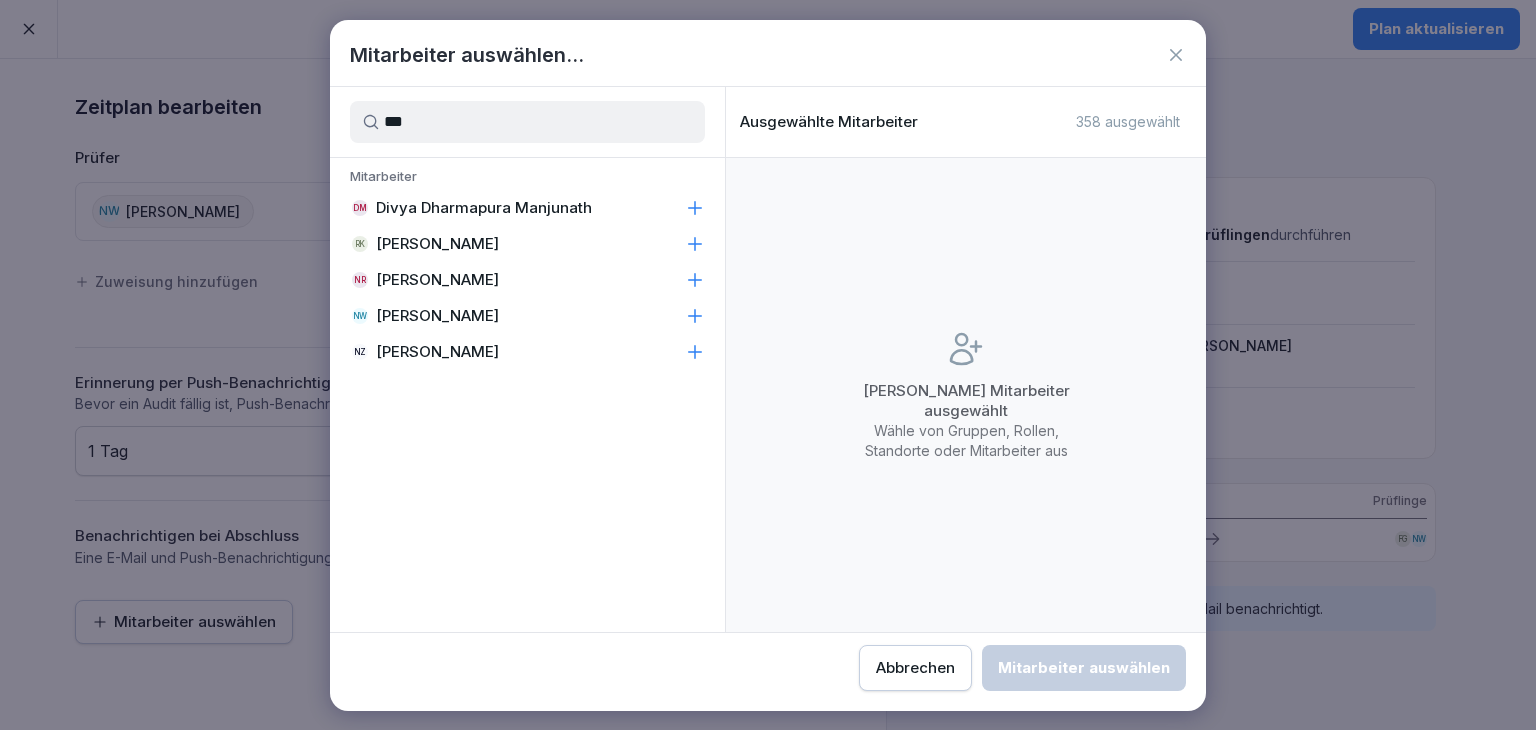 click on "NW [PERSON_NAME]" at bounding box center [527, 316] 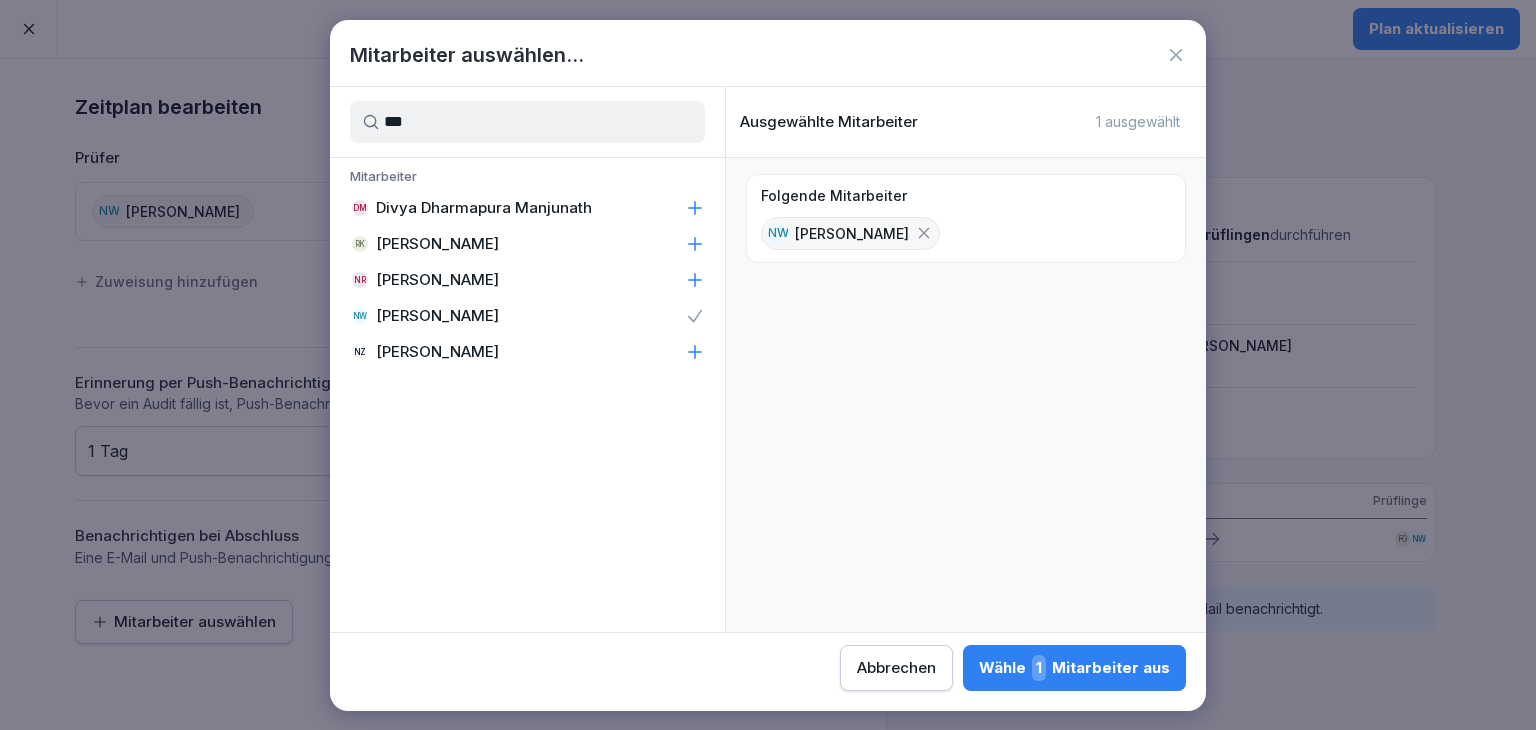 drag, startPoint x: 477, startPoint y: 123, endPoint x: 288, endPoint y: 97, distance: 190.77998 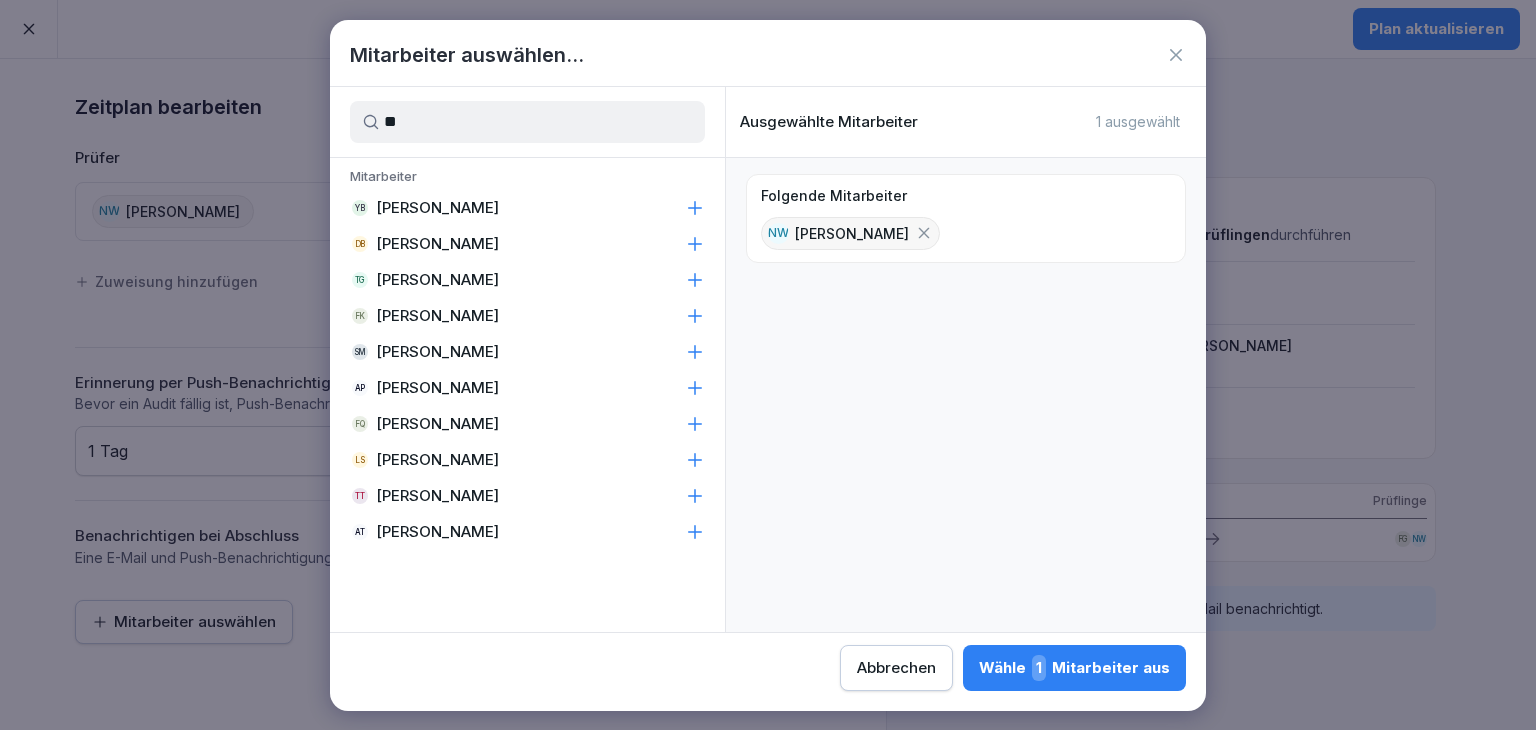 type on "**" 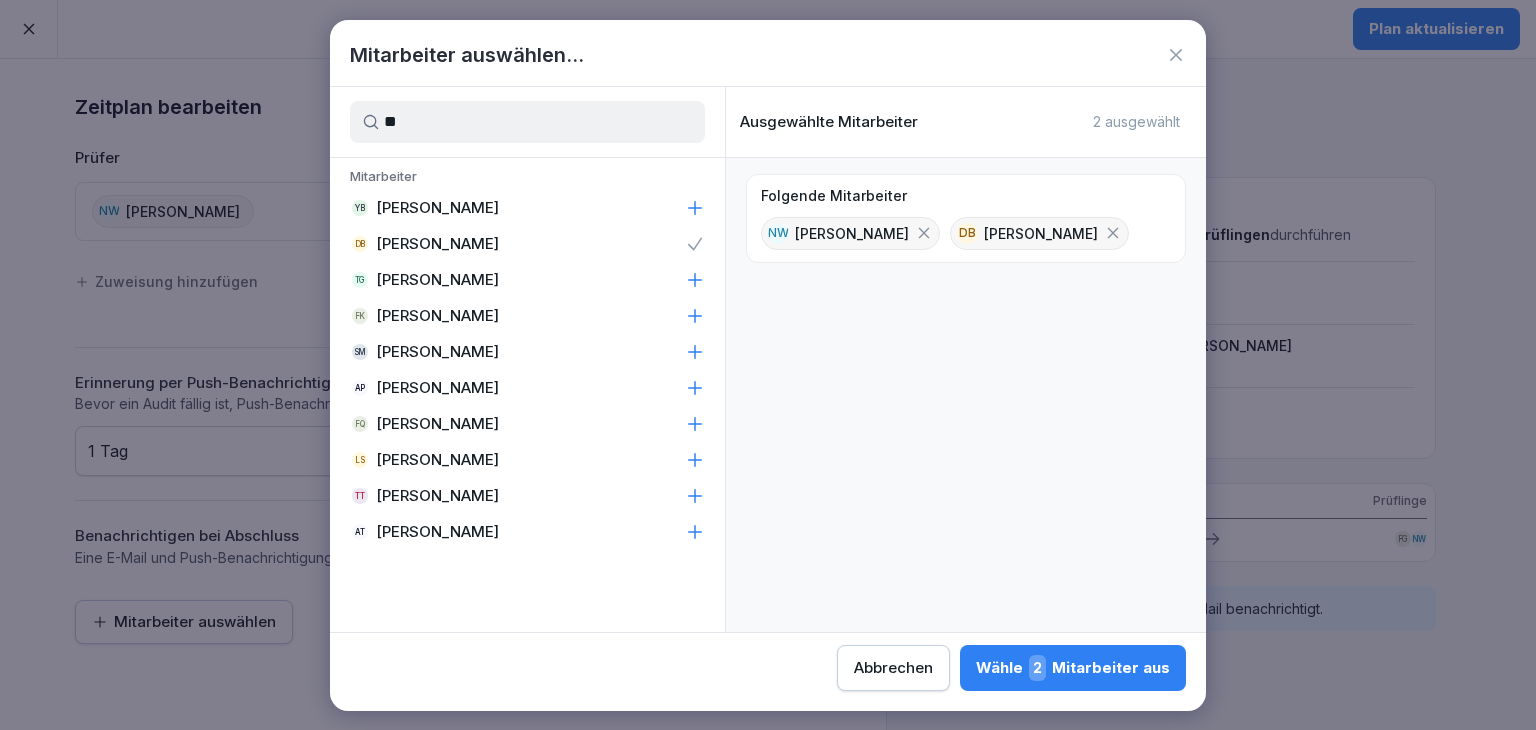 click on "Wähle  2  Mitarbeiter aus" at bounding box center [1073, 668] 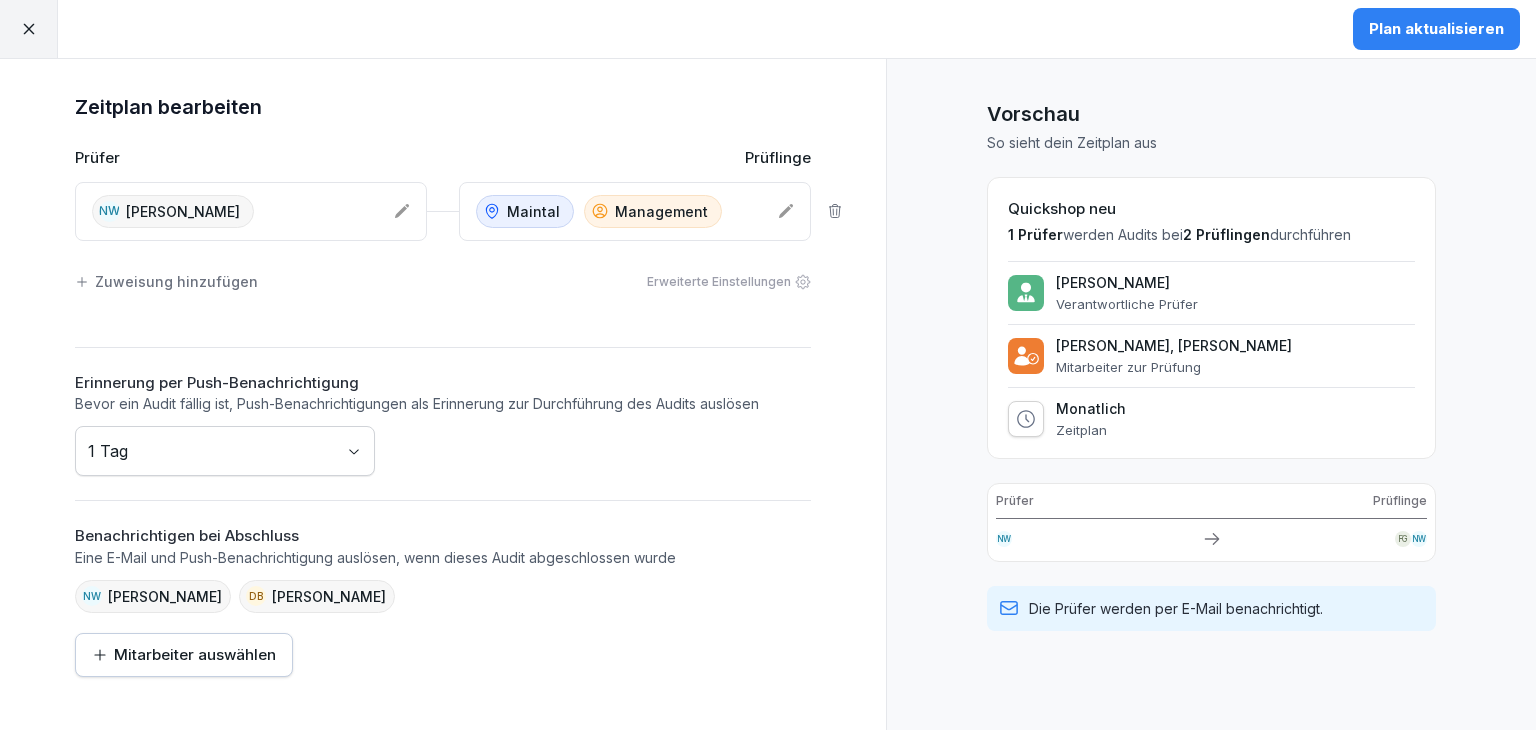 click on "Plan aktualisieren" at bounding box center [1436, 29] 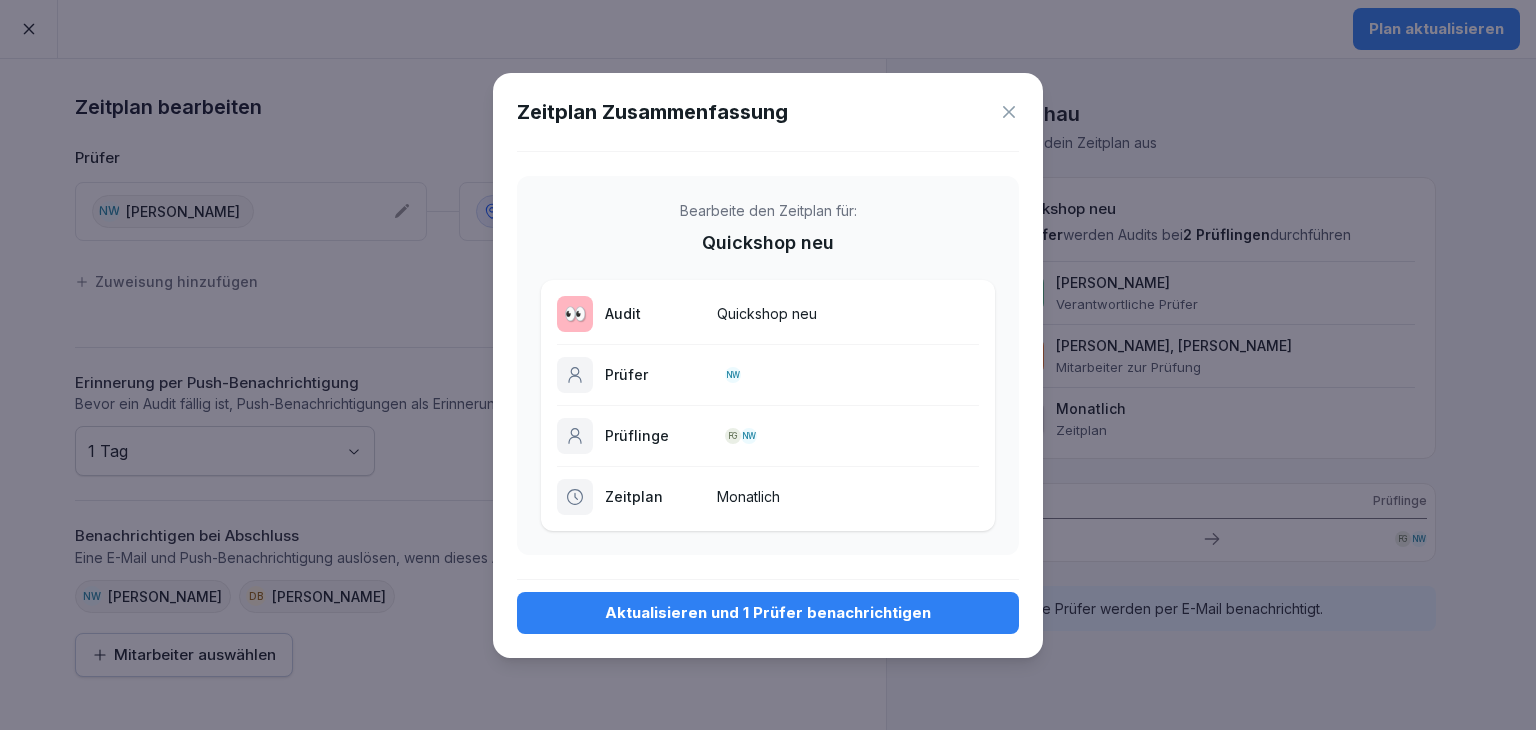 click on "Aktualisieren und 1 Prüfer benachrichtigen" at bounding box center (768, 613) 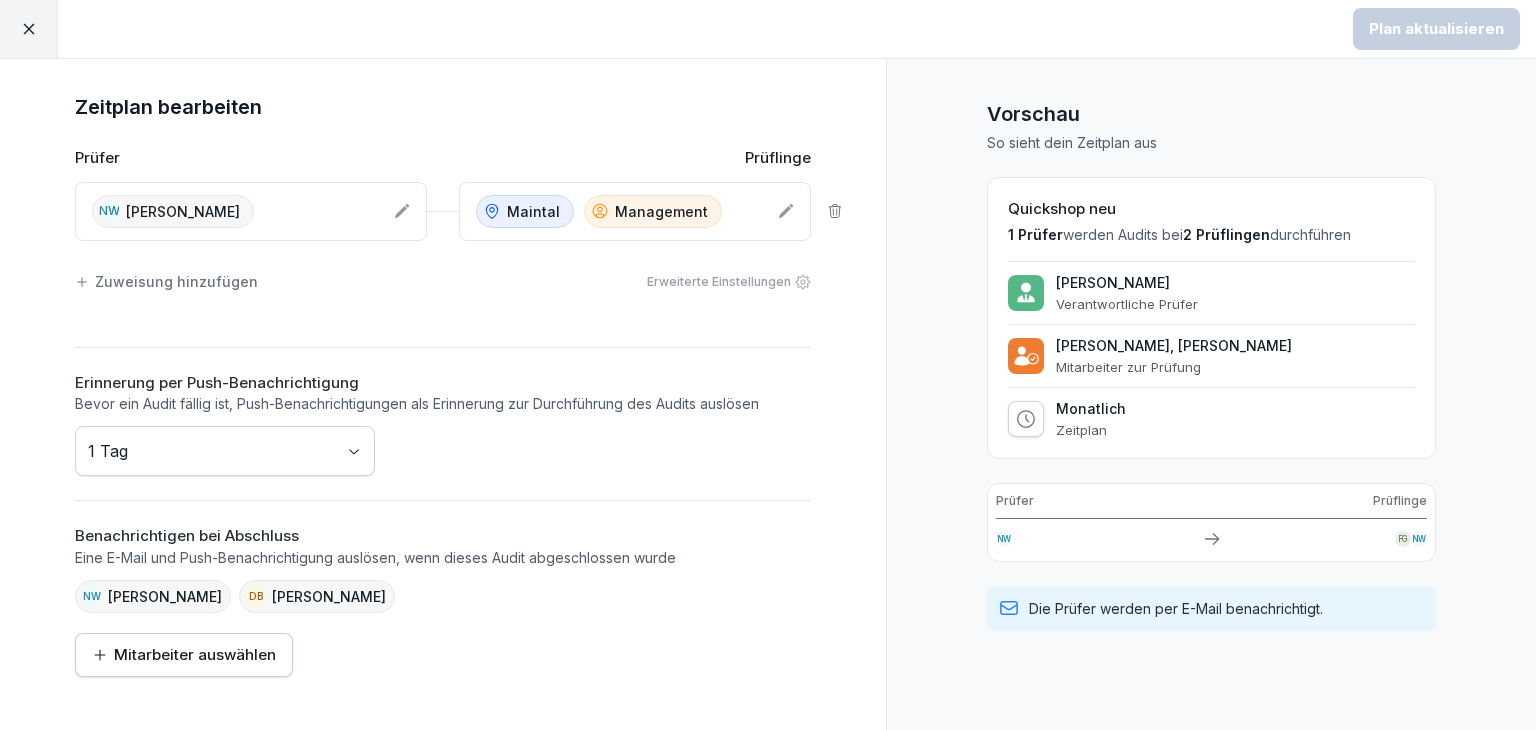click 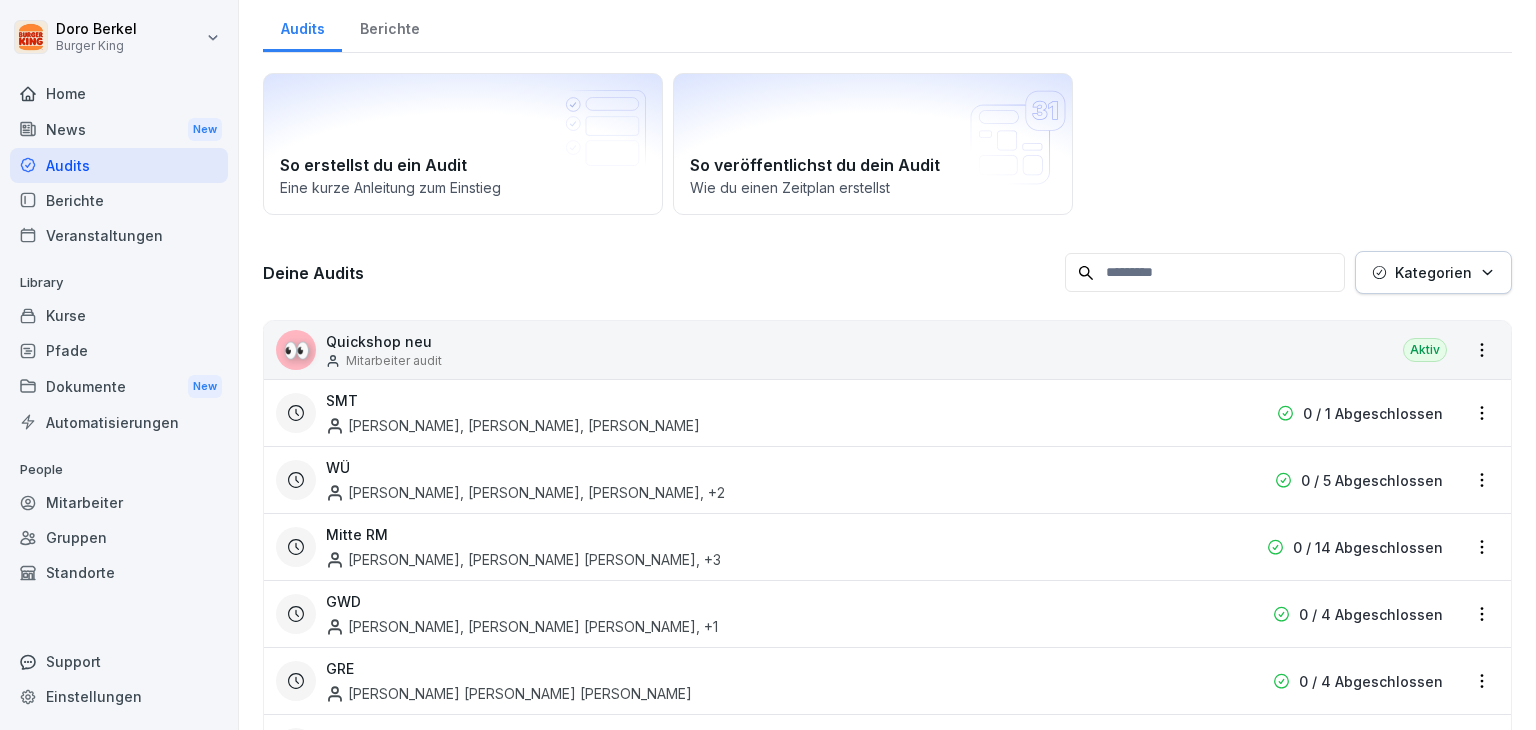 scroll, scrollTop: 100, scrollLeft: 0, axis: vertical 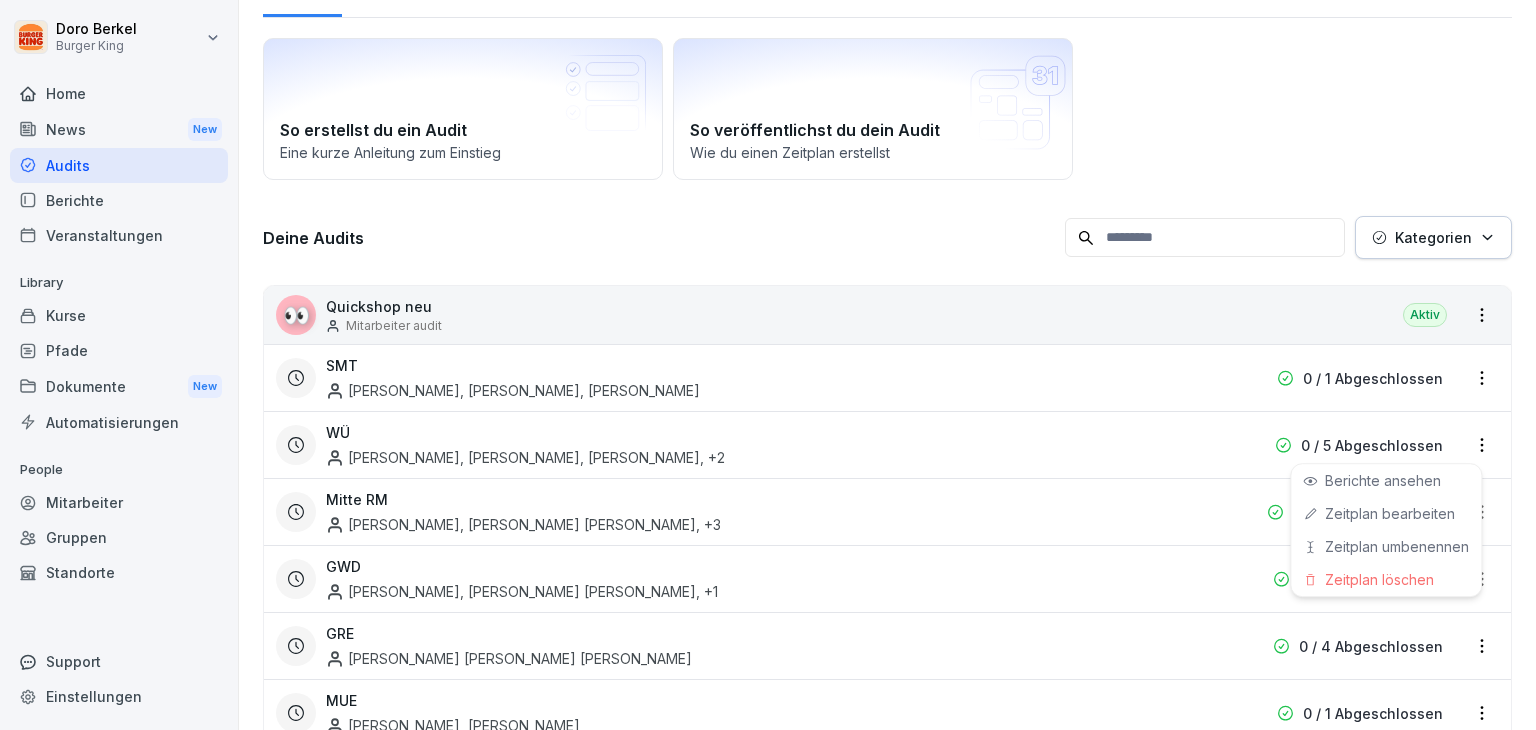 click on "[PERSON_NAME] Burger King Home News New Audits Berichte Veranstaltungen Library Kurse Pfade Dokumente New Automatisierungen People Mitarbeiter Gruppen Standorte Support Einstellungen Audits Audit erstellen Audits Berichte So erstellst du ein Audit Eine kurze Anleitung zum Einstieg So veröffentlichst du dein Audit Wie du einen Zeitplan erstellst Deine Audits Kategorien 👀 Quickshop neu Mitarbeiter audit Aktiv SMT [PERSON_NAME], [PERSON_NAME], [PERSON_NAME] 0 / 1 Abgeschlossen WÜ Elnas Kiaieha, [PERSON_NAME], [PERSON_NAME] , +2 0 / 5 Abgeschlossen Mitte RM [PERSON_NAME], [PERSON_NAME] [PERSON_NAME] , +3 0 / 14 Abgeschlossen GWD [PERSON_NAME], [PERSON_NAME] [PERSON_NAME] , +1 0 / 4 Abgeschlossen GRE [PERSON_NAME] [PERSON_NAME] [PERSON_NAME] 0 / 4 Abgeschlossen MUE [PERSON_NAME], [PERSON_NAME] 0 / 1 Abgeschlossen PID [PERSON_NAME] [PERSON_NAME]  Menjuk 0 / 3 Abgeschlossen MFP , +1 FOM" at bounding box center (768, 365) 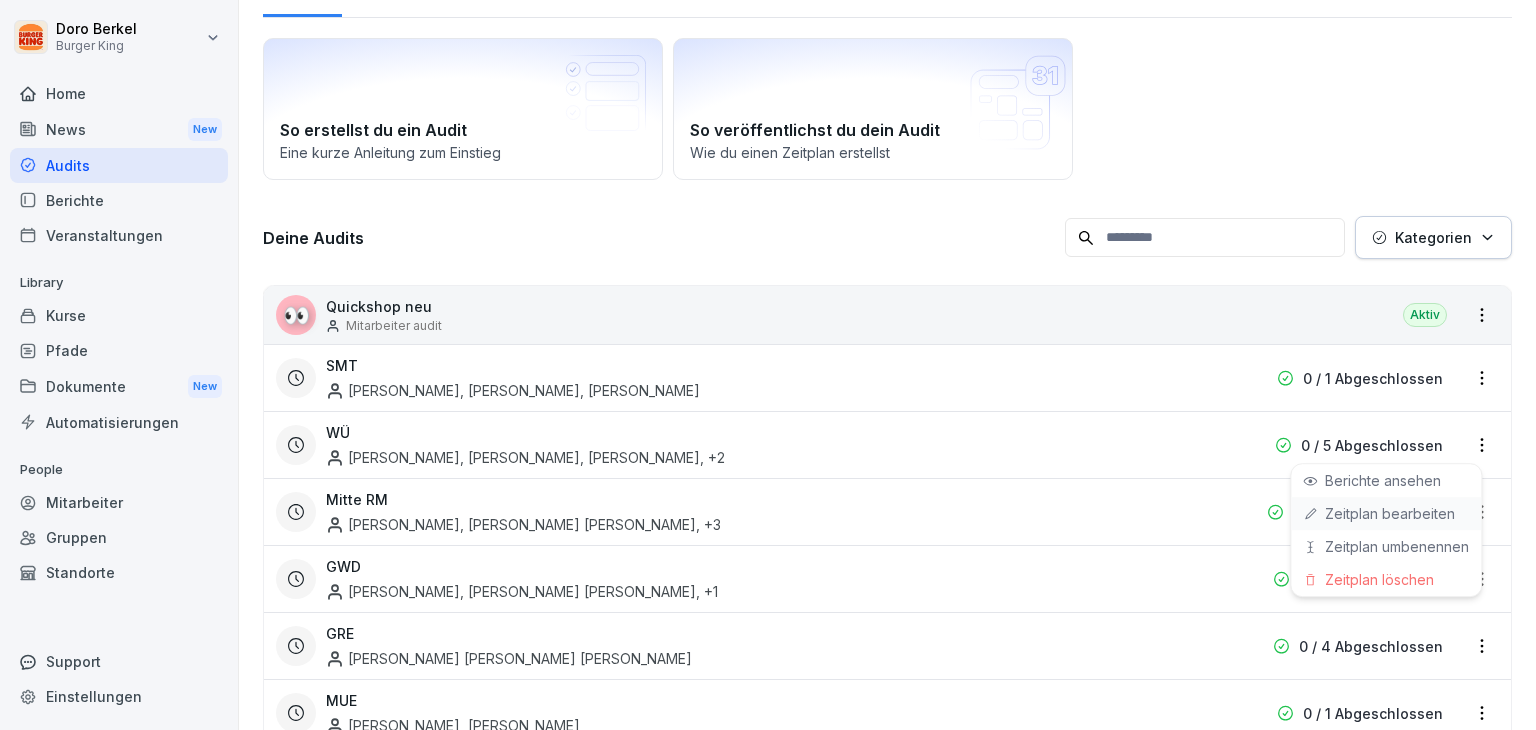 click on "Zeitplan bearbeiten" at bounding box center [0, 0] 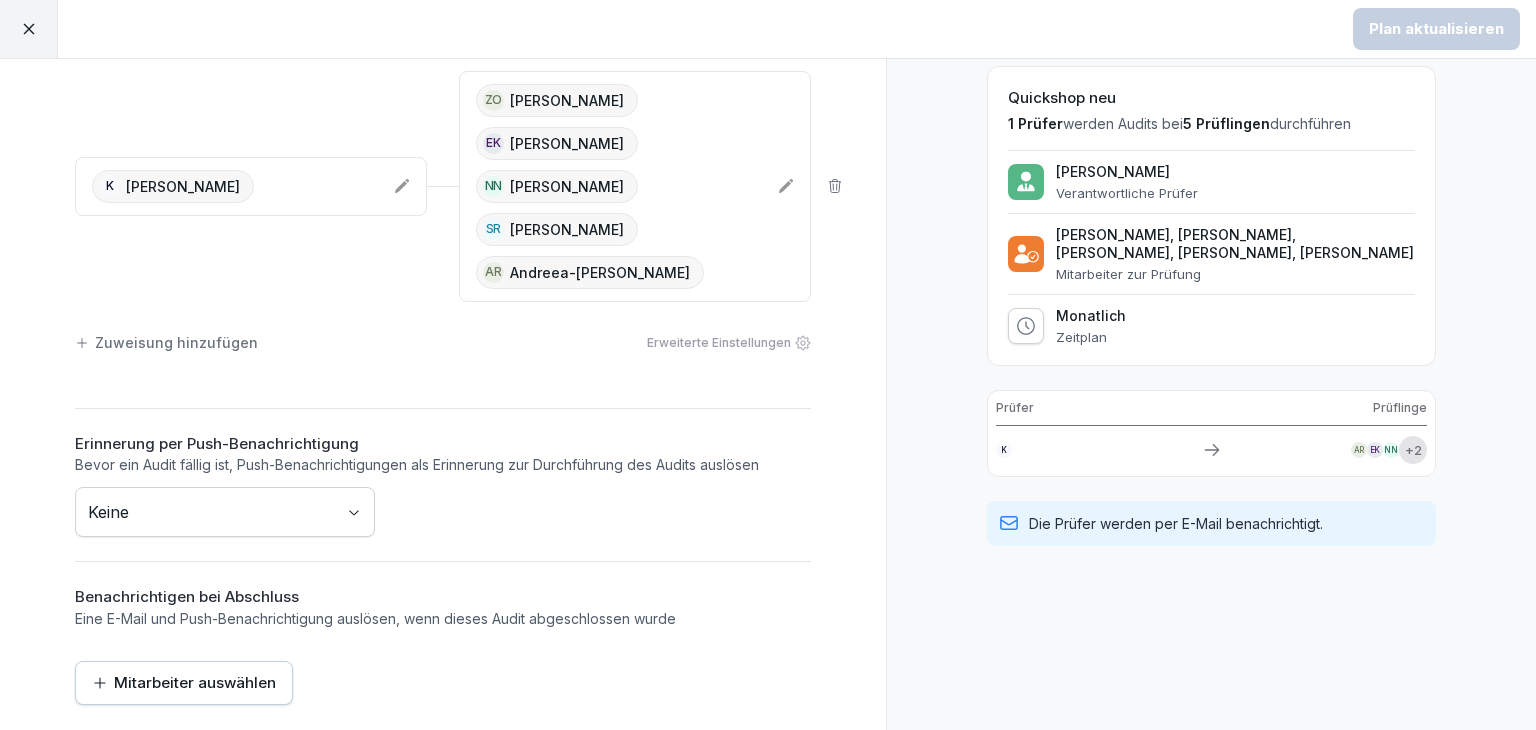scroll, scrollTop: 113, scrollLeft: 0, axis: vertical 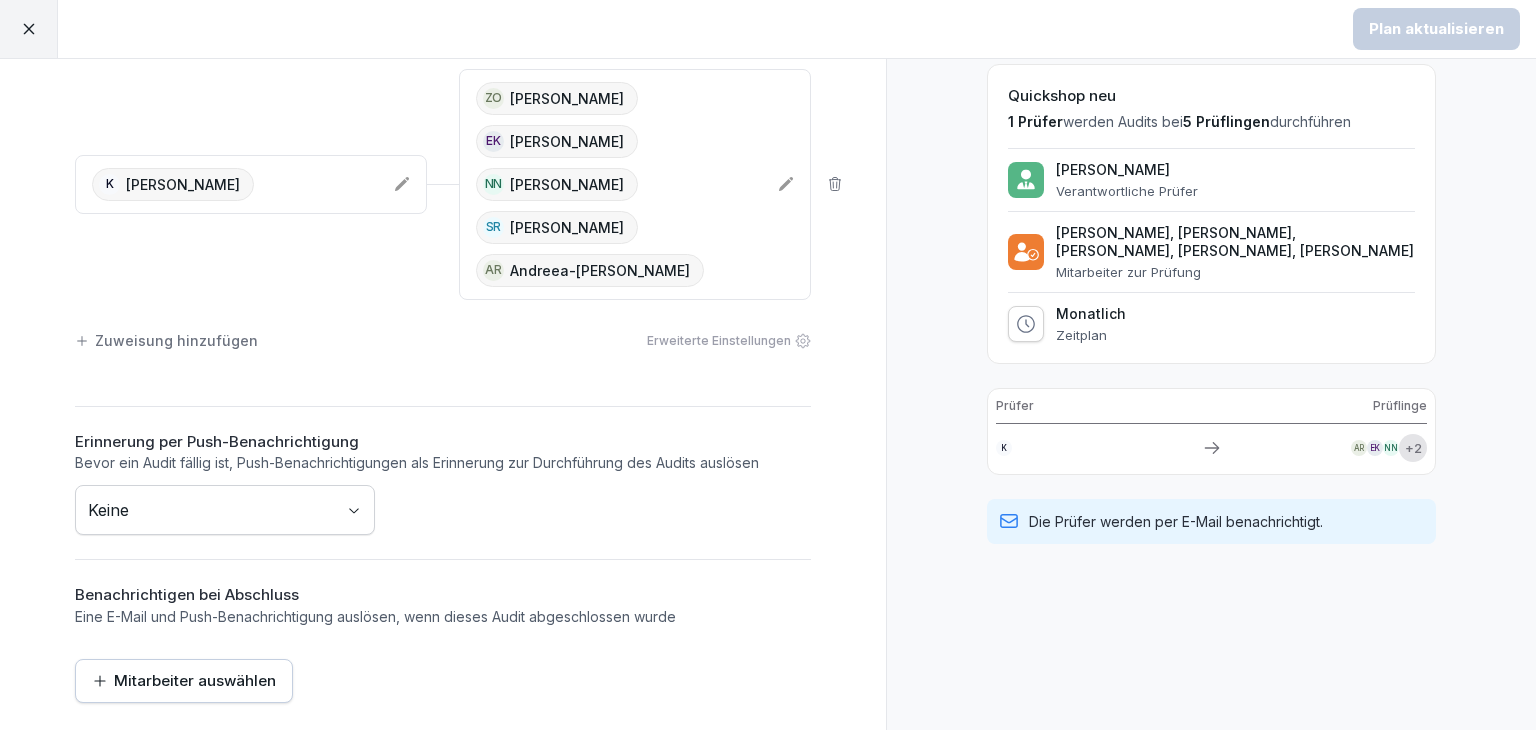 click on "Plan aktualisieren Zeitplan bearbeiten Prüfer Prüflinge K Kamjar Kiaieha  ZO Zozan Oezdemir EK Elnas Kiaieha NN [PERSON_NAME] SR [PERSON_NAME] AR Andreea-[PERSON_NAME] Zuweisung hinzufügen Erweiterte Einstellungen Erinnerung per Push-Benachrichtigung Bevor ein Audit fällig ist, Push-Benachrichtigungen als Erinnerung zur Durchführung des Audits auslösen Keine Benachrichtigen bei Abschluss Eine E-Mail und Push-Benachrichtigung auslösen, wenn dieses Audit abgeschlossen wurde Mitarbeiter auswählen Vorschau So sieht dein Zeitplan aus Quickshop neu 1 Prüfer  werden Audits bei  5 Prüflingen  durchführen Kamjar Kiaieha  Verantwortliche [PERSON_NAME]-[PERSON_NAME], [PERSON_NAME], [PERSON_NAME], [PERSON_NAME], [PERSON_NAME] Mitarbeiter zur Prüfung Monatlich Zeitplan Prüfer Prüflinge K AR EK NN + 2 Die Prüfer werden per E-Mail benachrichtigt." at bounding box center [768, 365] 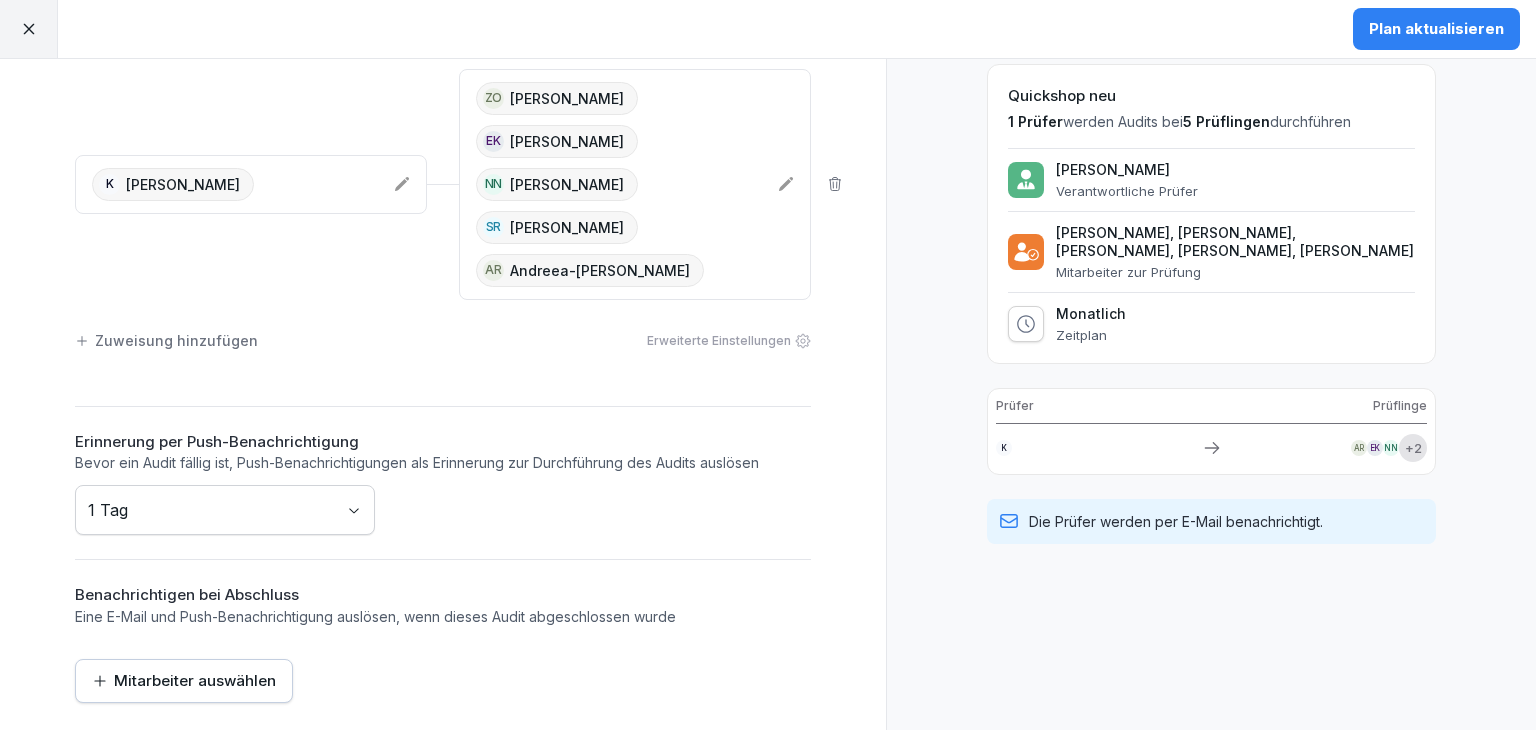 click on "Mitarbeiter auswählen" at bounding box center (184, 681) 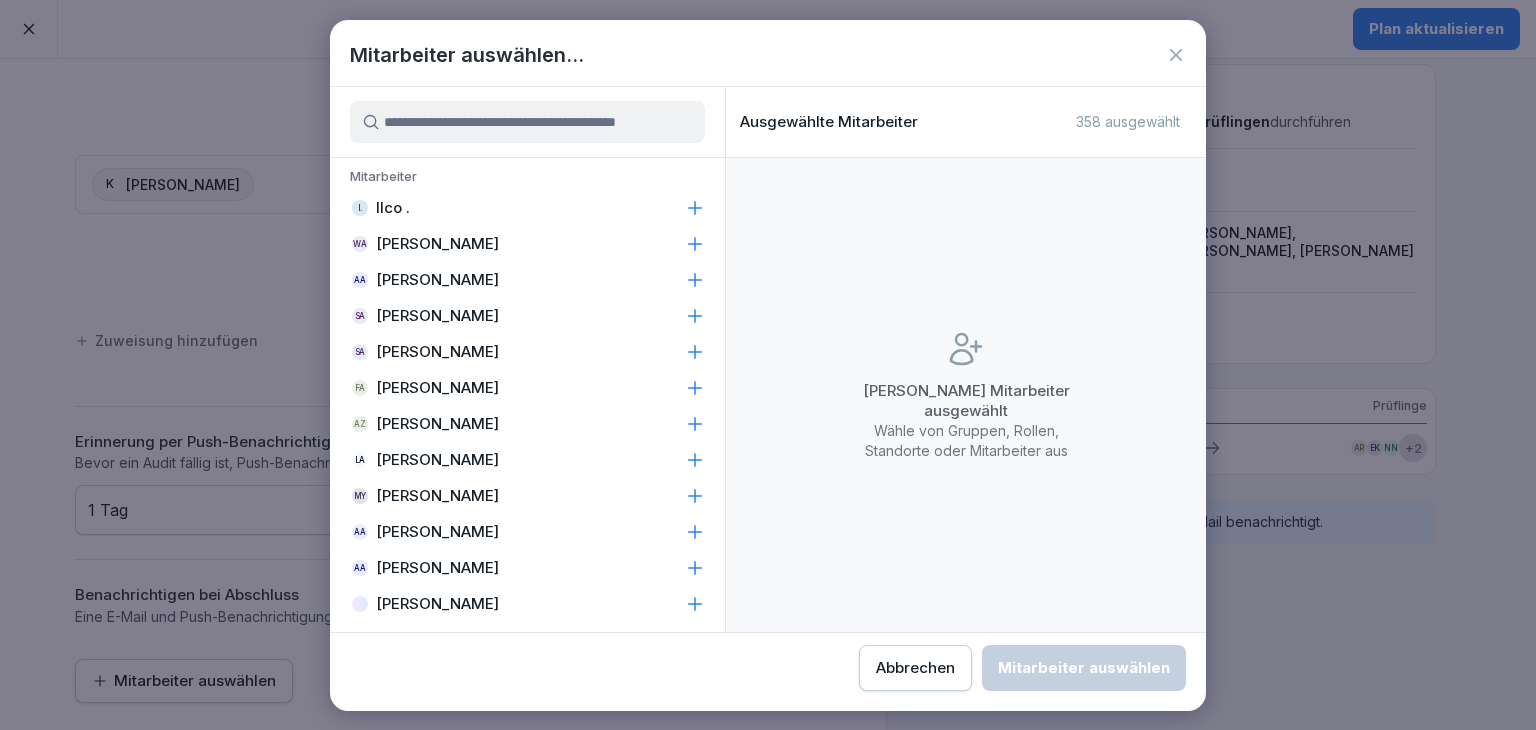 click at bounding box center [527, 122] 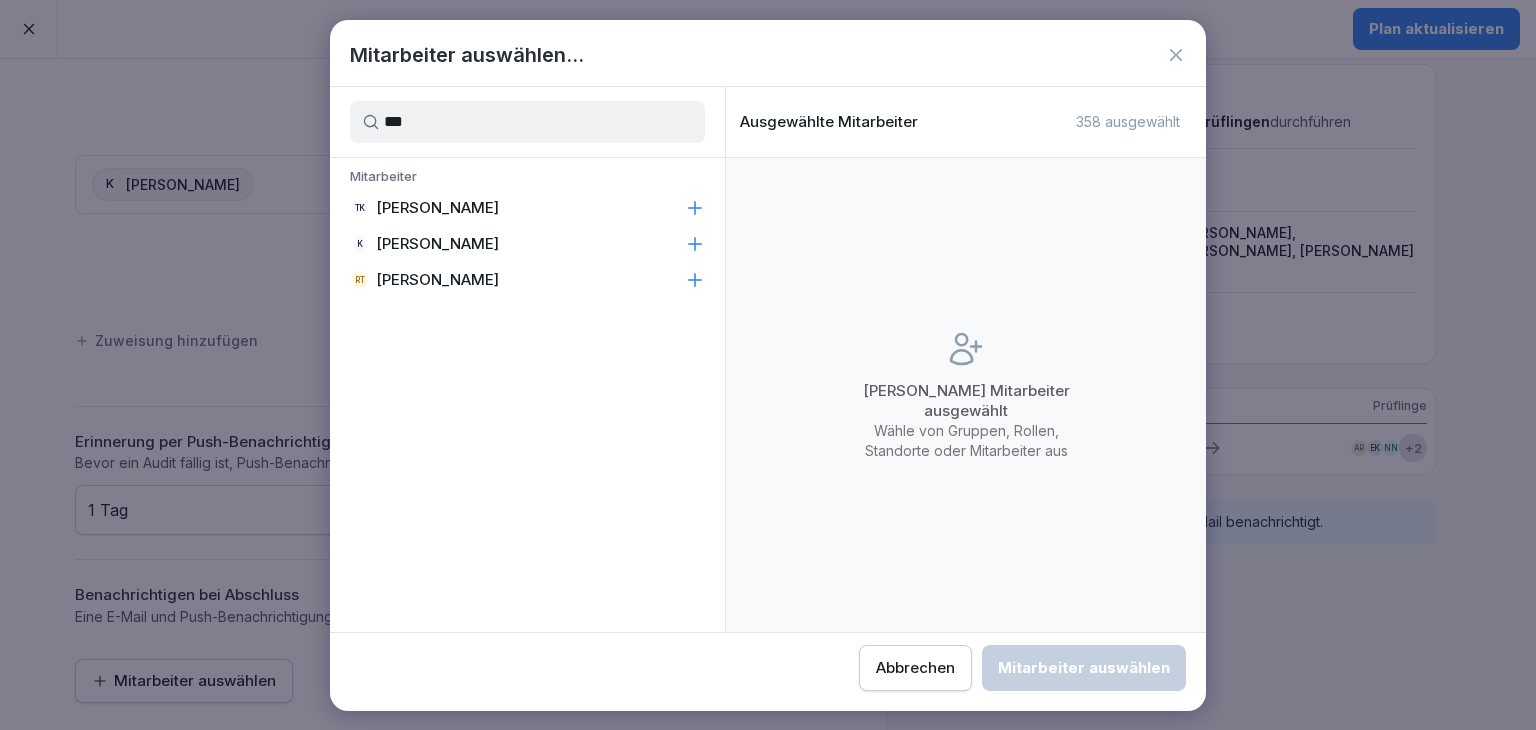 click 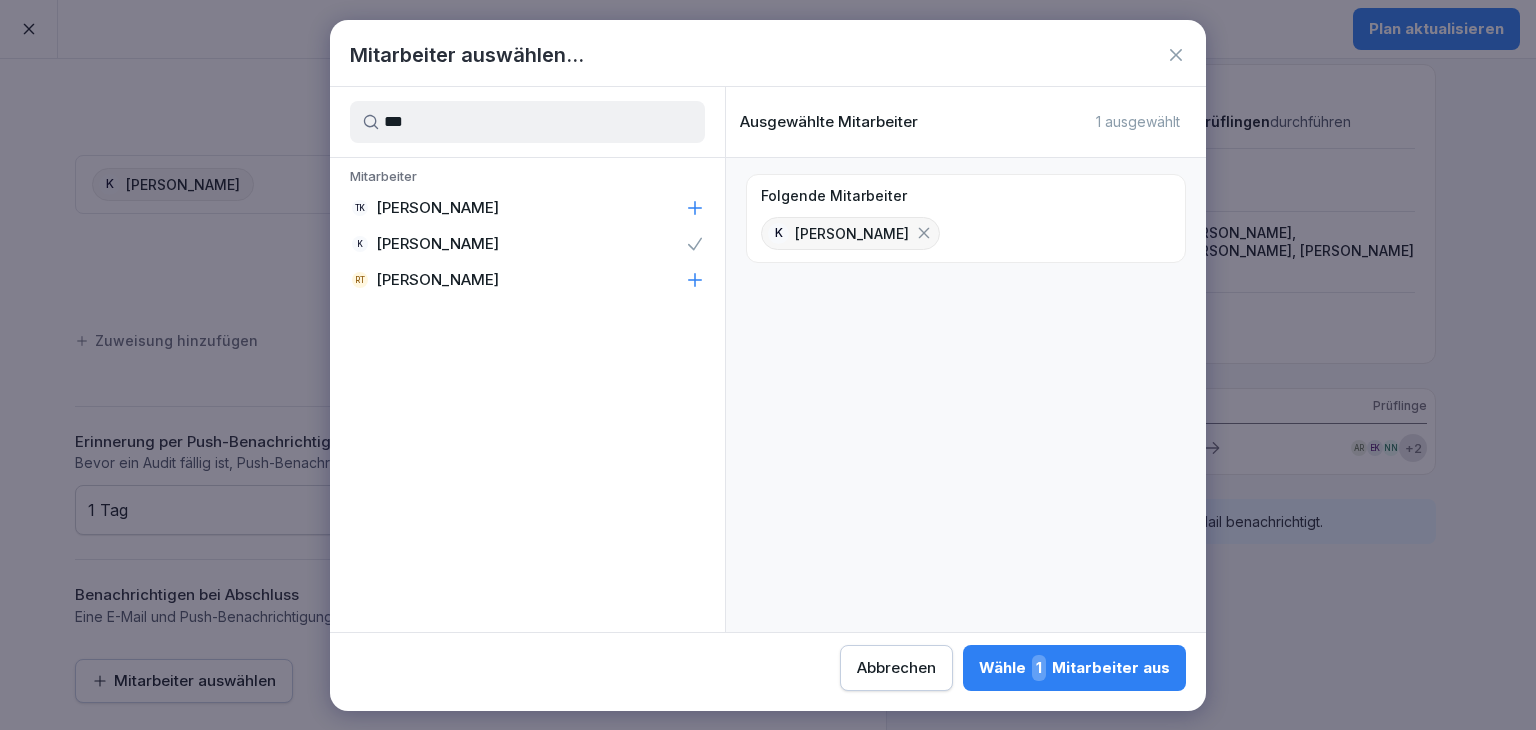 click on "Plan aktualisieren Zeitplan bearbeiten Prüfer Prüflinge K Kamjar Kiaieha  ZO Zozan Oezdemir EK Elnas Kiaieha NN [PERSON_NAME] SR [PERSON_NAME] AR Andreea-[PERSON_NAME] Zuweisung hinzufügen Erweiterte Einstellungen Erinnerung per Push-Benachrichtigung Bevor ein Audit fällig ist, Push-Benachrichtigungen als Erinnerung zur Durchführung des Audits auslösen 1 Tag Benachrichtigen bei Abschluss Eine E-Mail und Push-Benachrichtigung auslösen, wenn dieses Audit abgeschlossen wurde Mitarbeiter auswählen Vorschau So sieht dein Zeitplan aus Quickshop neu 1 Prüfer  werden Audits bei  5 Prüflingen  durchführen Kamjar Kiaieha  Verantwortliche [PERSON_NAME]-[PERSON_NAME], [PERSON_NAME], [PERSON_NAME], [PERSON_NAME], [PERSON_NAME] Mitarbeiter zur Prüfung Monatlich Zeitplan Prüfer Prüflinge K AR EK NN + 2 Die Prüfer werden per E-Mail benachrichtigt. Mitarbeiter auswählen... *** Mitarbeiter TK [PERSON_NAME] K Kamjar Kiaieha  RT [PERSON_NAME] Tatiekam Ausgewählte Mitarbeiter 1 ausgewählt K Wähle" at bounding box center (768, 365) 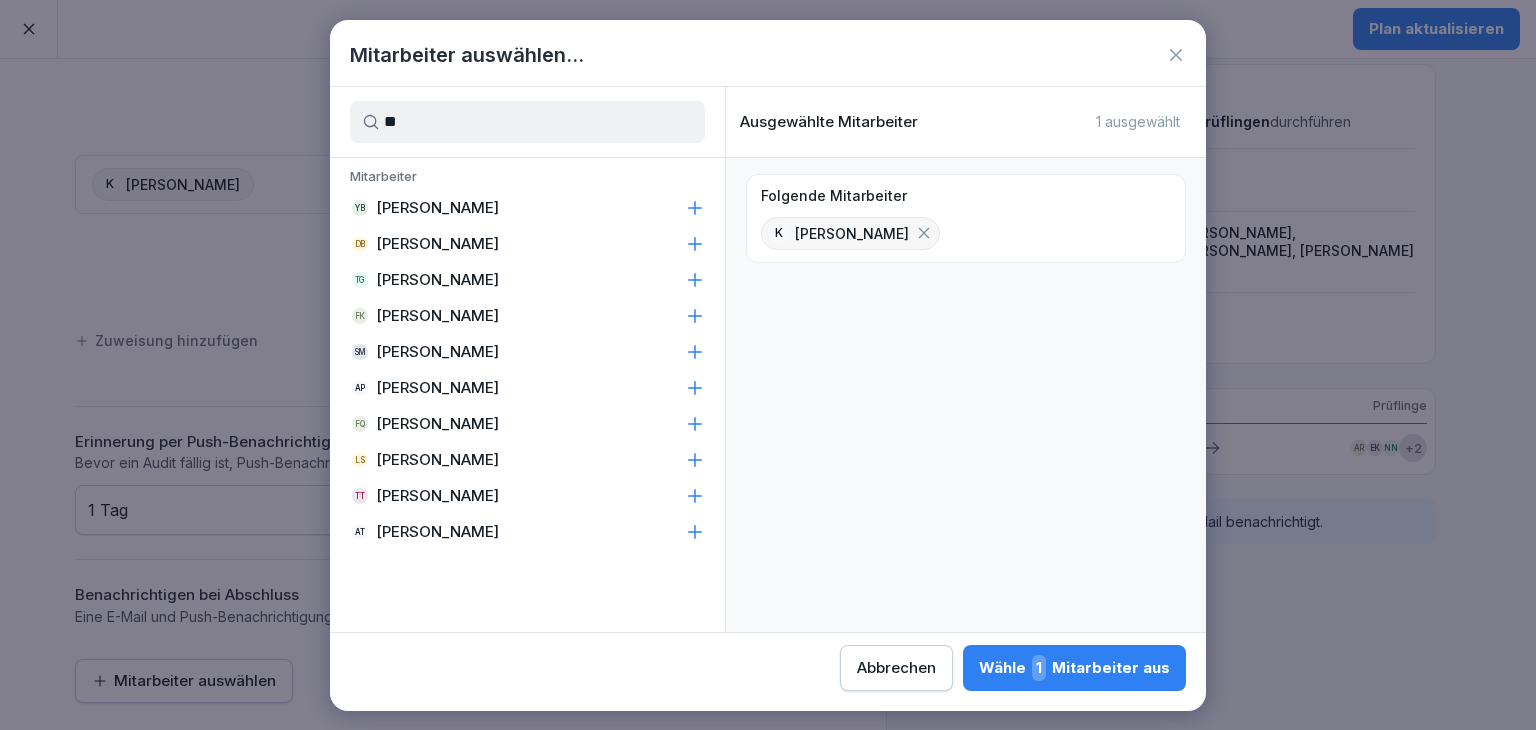 type on "**" 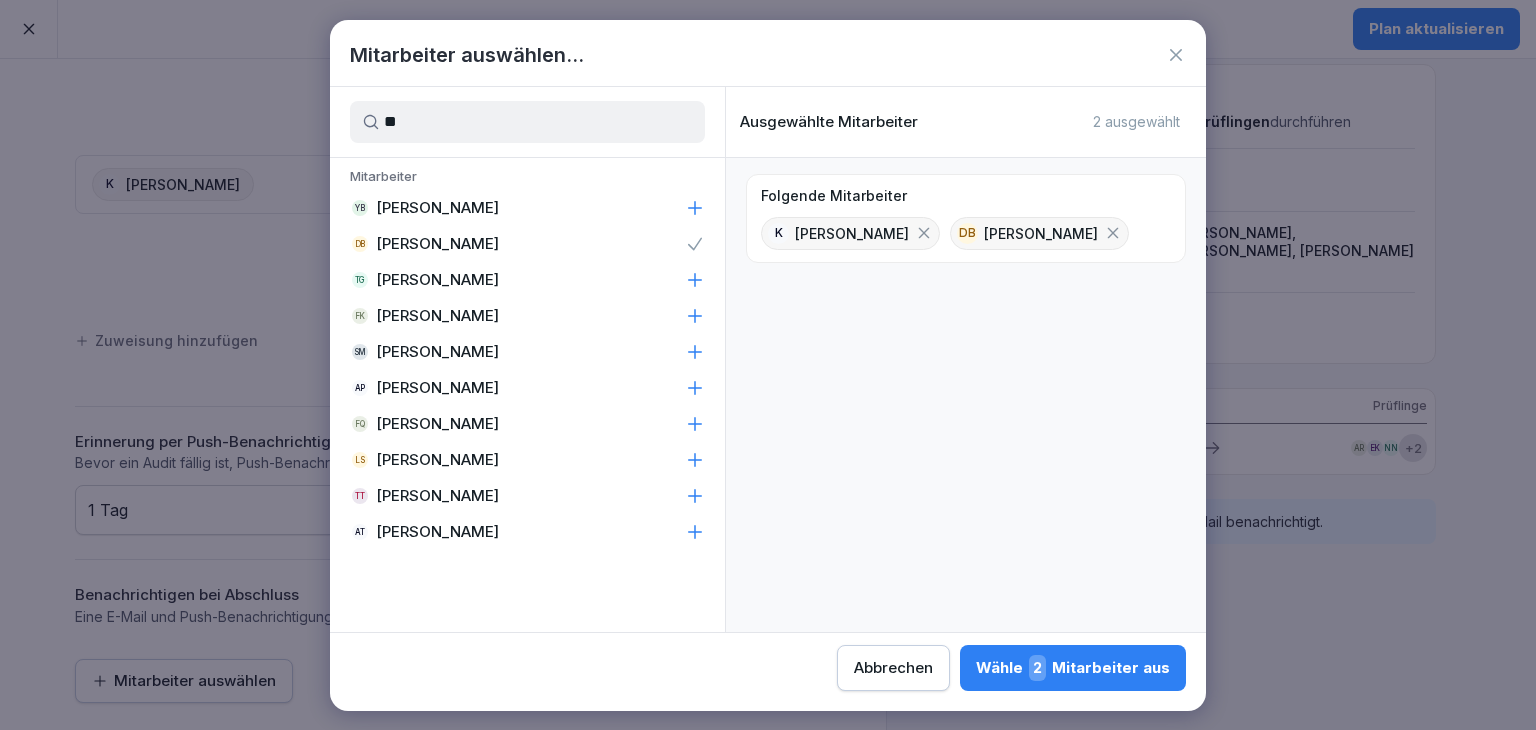 click on "Wähle  2  Mitarbeiter aus" at bounding box center (1073, 668) 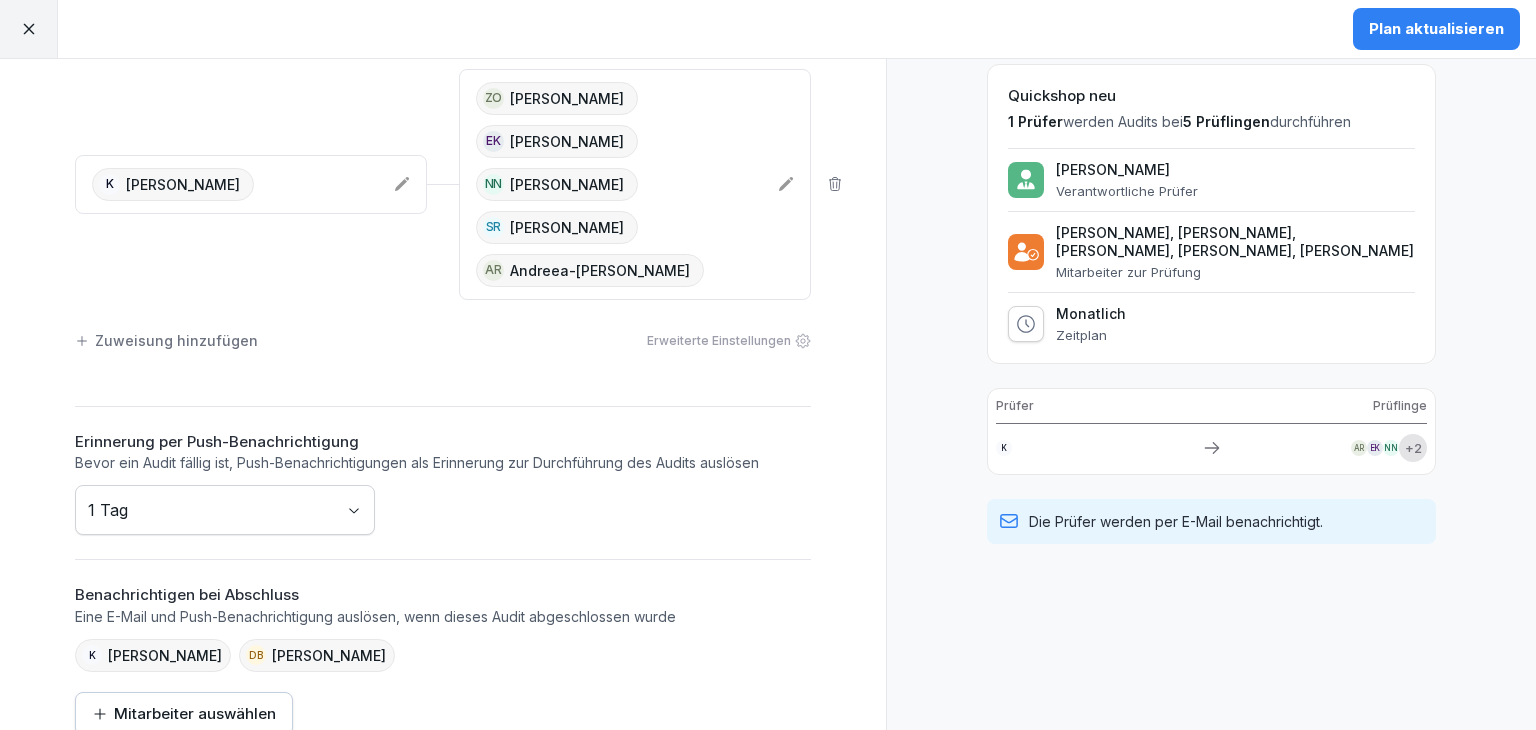 click on "Plan aktualisieren" at bounding box center [1436, 29] 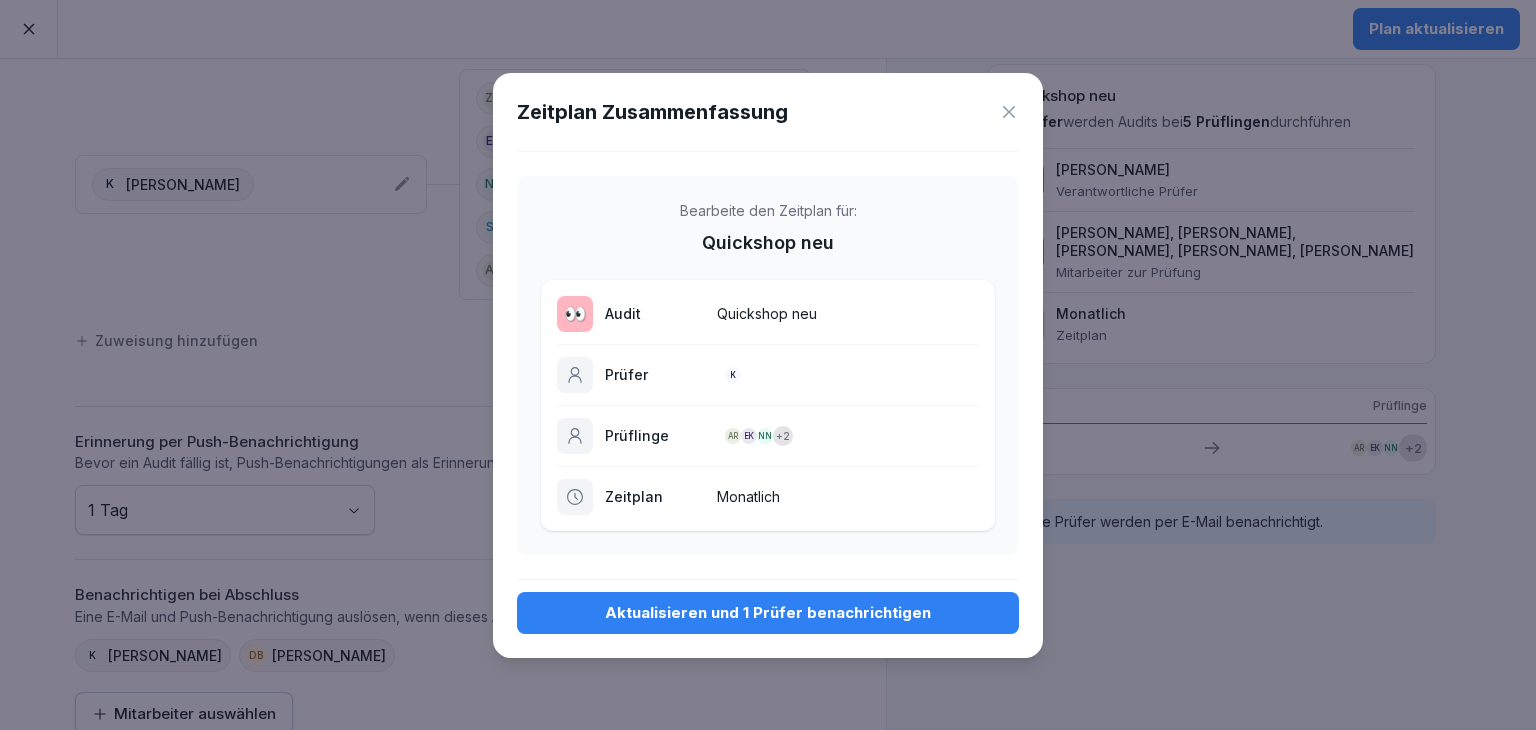 click on "Aktualisieren und 1 Prüfer benachrichtigen" at bounding box center [768, 613] 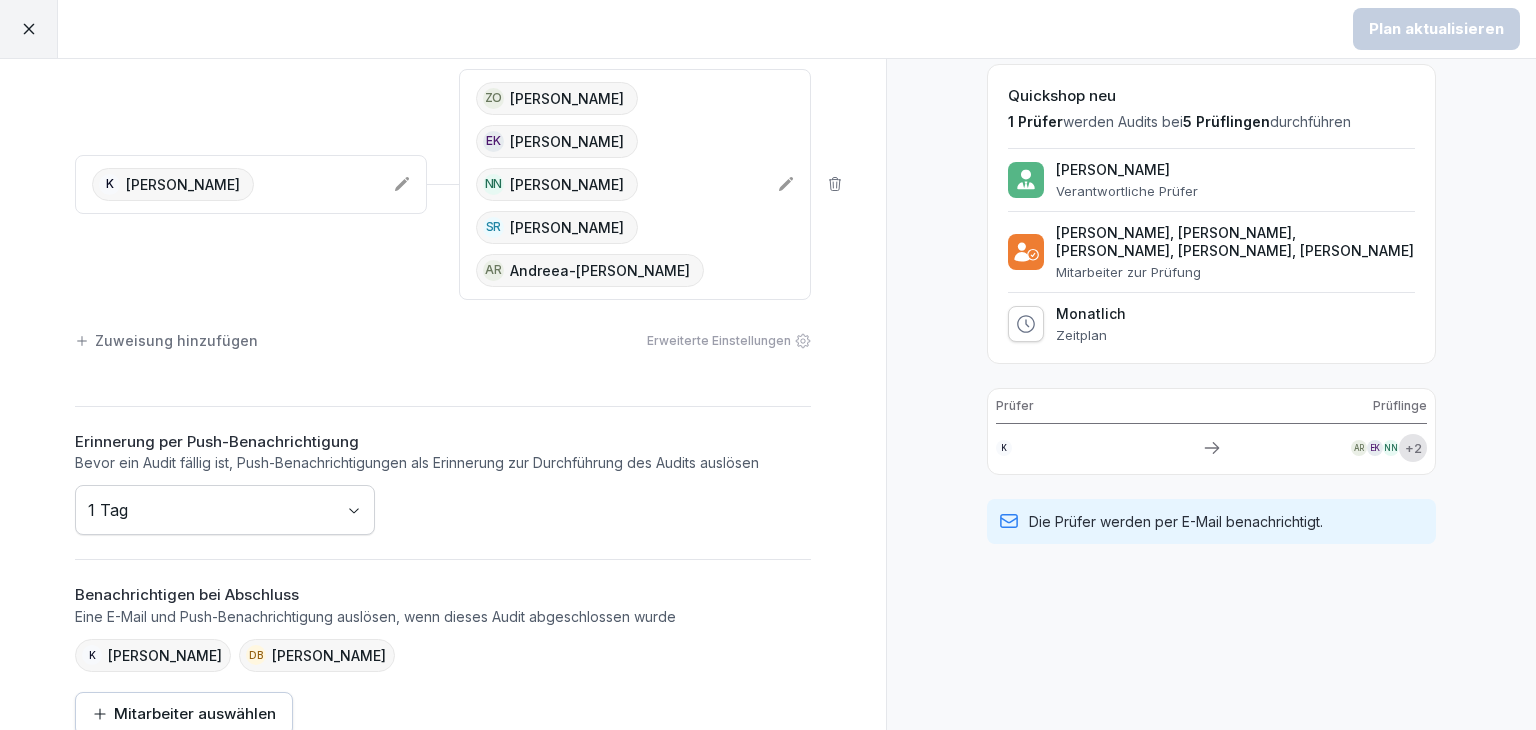 click at bounding box center [29, 29] 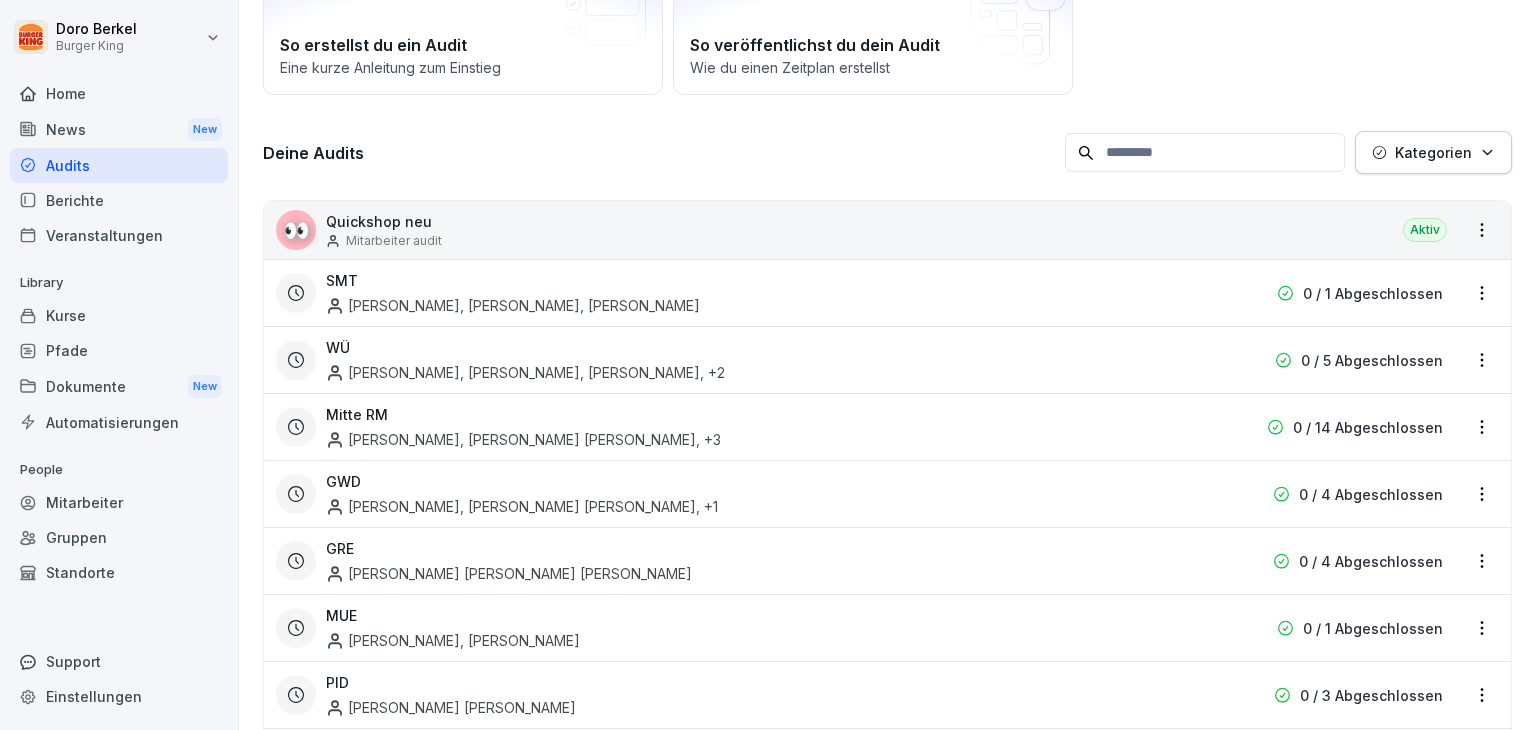 scroll, scrollTop: 200, scrollLeft: 0, axis: vertical 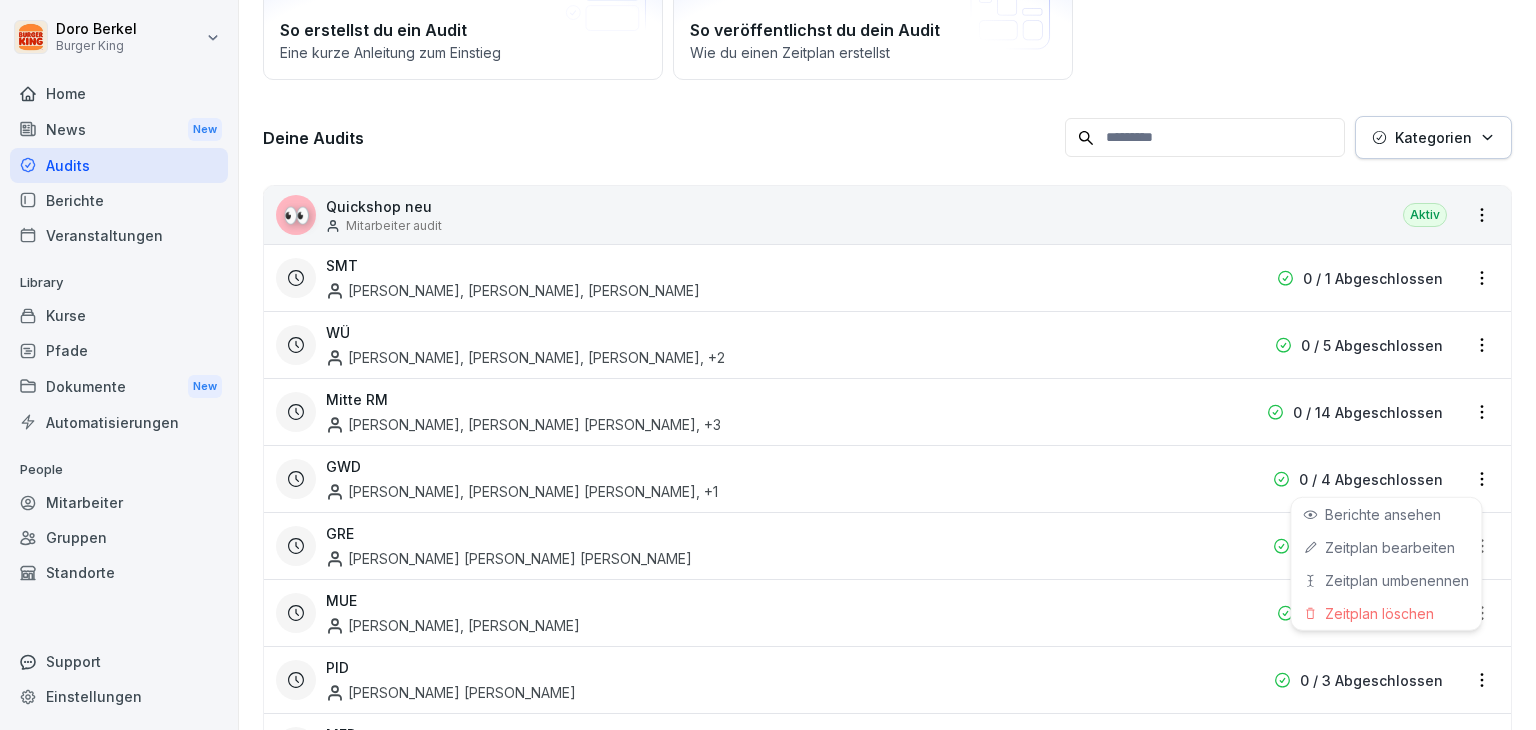 click on "[PERSON_NAME] Burger King Home News New Audits Berichte Veranstaltungen Library Kurse Pfade Dokumente New Automatisierungen People Mitarbeiter Gruppen Standorte Support Einstellungen Audits Audit erstellen Audits Berichte So erstellst du ein Audit Eine kurze Anleitung zum Einstieg So veröffentlichst du dein Audit Wie du einen Zeitplan erstellst Deine Audits Kategorien 👀 Quickshop neu Mitarbeiter audit Aktiv SMT [PERSON_NAME], [PERSON_NAME], [PERSON_NAME] 0 / 1 Abgeschlossen WÜ Elnas Kiaieha, [PERSON_NAME], [PERSON_NAME] , +2 0 / 5 Abgeschlossen Mitte RM [PERSON_NAME], [PERSON_NAME] [PERSON_NAME] , +3 0 / 14 Abgeschlossen GWD [PERSON_NAME], [PERSON_NAME] [PERSON_NAME] , +1 0 / 4 Abgeschlossen GRE [PERSON_NAME] [PERSON_NAME] [PERSON_NAME] 0 / 4 Abgeschlossen MUE [PERSON_NAME], [PERSON_NAME] 0 / 1 Abgeschlossen PID [PERSON_NAME] [PERSON_NAME]  Menjuk 0 / 3 Abgeschlossen MFP , +1 FOM" at bounding box center (768, 365) 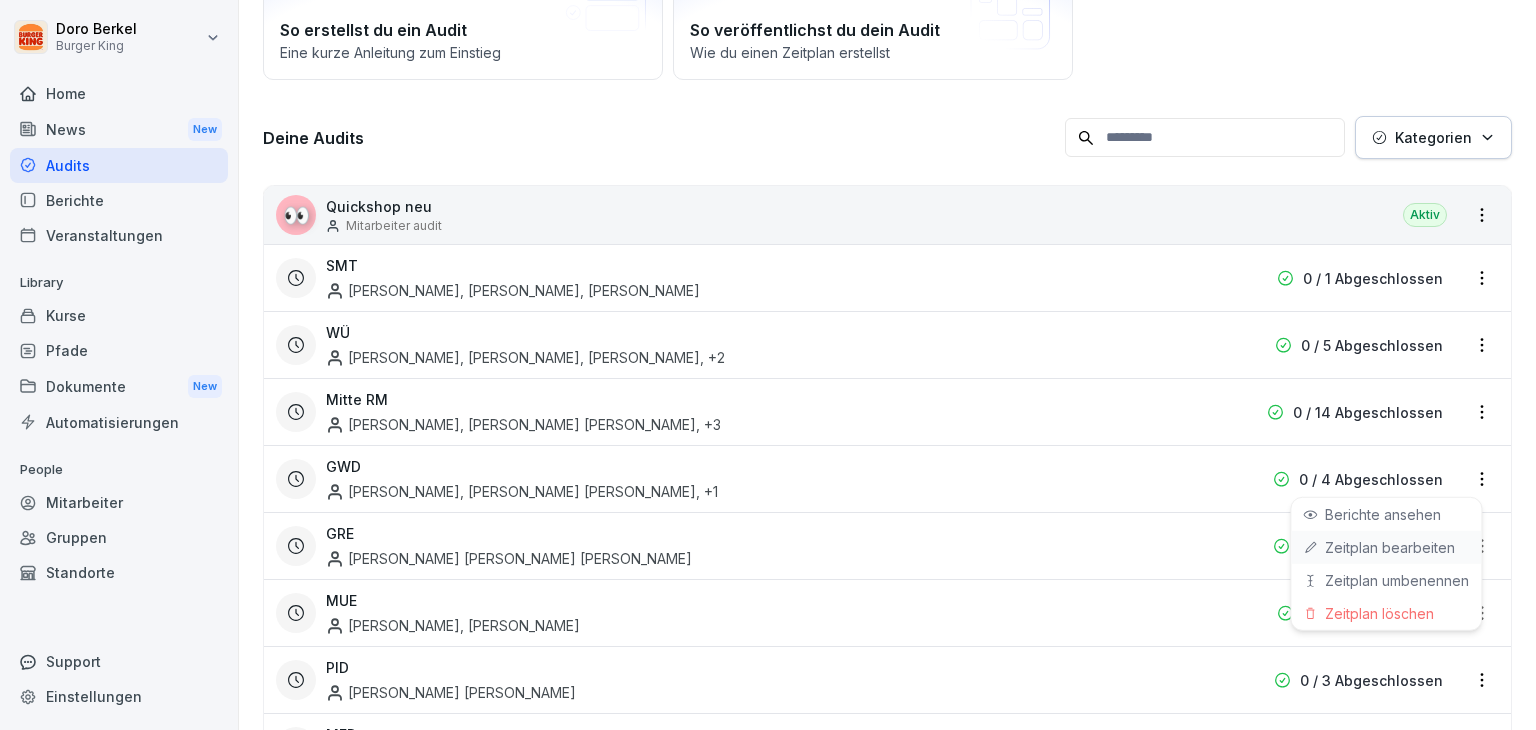 click on "Zeitplan bearbeiten" at bounding box center [0, 0] 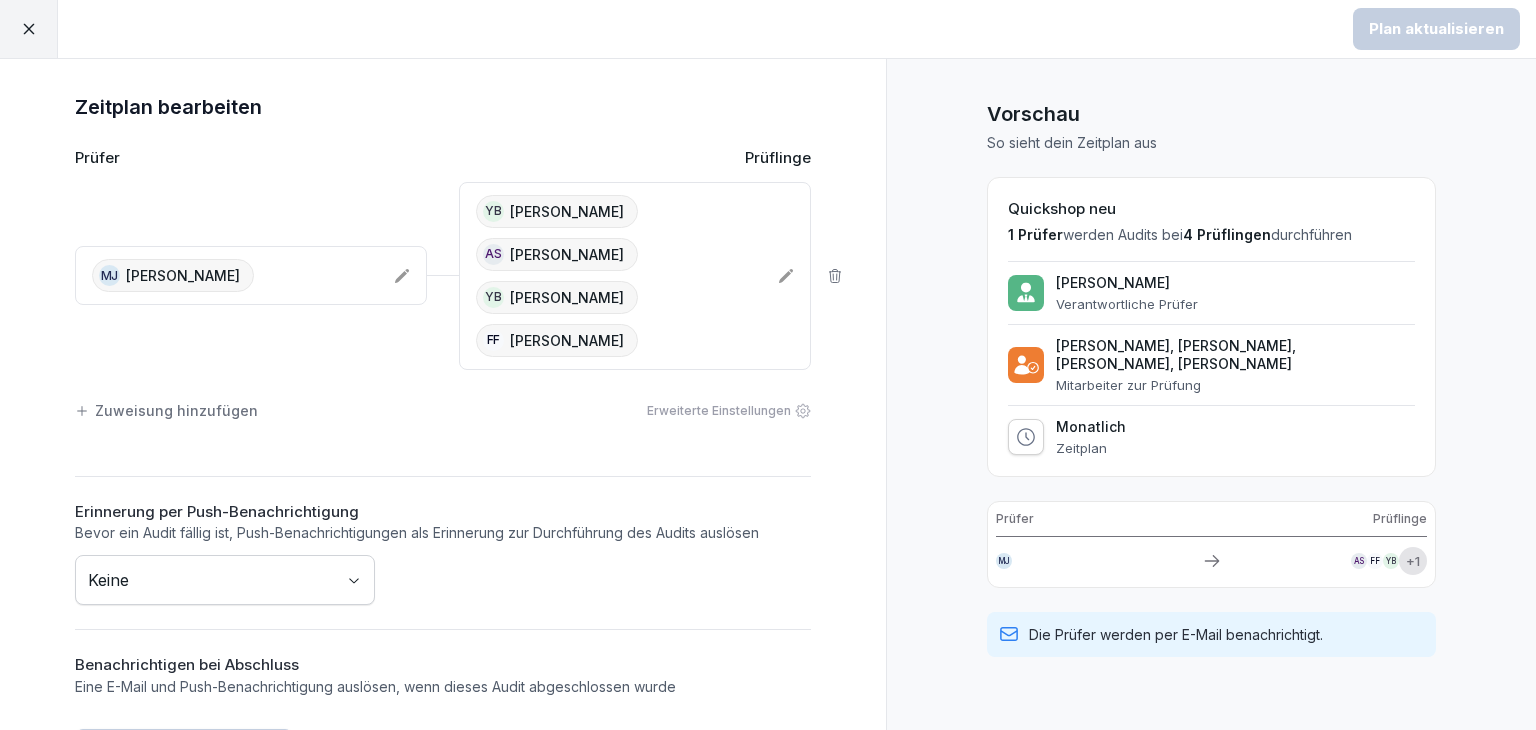 click on "Plan aktualisieren Zeitplan bearbeiten Prüfer Prüflinge MJ [PERSON_NAME] YB [PERSON_NAME] AS [PERSON_NAME] YB [PERSON_NAME] Baiz FF [PERSON_NAME] Zuweisung hinzufügen Erweiterte Einstellungen Erinnerung per Push-Benachrichtigung Bevor ein Audit fällig ist, Push-Benachrichtigungen als Erinnerung zur Durchführung des Audits auslösen Keine Benachrichtigen bei Abschluss Eine E-Mail und Push-Benachrichtigung auslösen, wenn dieses Audit abgeschlossen wurde Mitarbeiter auswählen Vorschau So sieht dein Zeitplan aus Quickshop neu 1 Prüfer  werden Audits bei  4 Prüflingen  durchführen [PERSON_NAME] Verantwortliche Prüfer [PERSON_NAME], [PERSON_NAME], [PERSON_NAME], [PERSON_NAME] Mitarbeiter zur Prüfung Monatlich Zeitplan Prüfer Prüflinge MJ AS FF YB + 1 Die Prüfer werden per E-Mail benachrichtigt." at bounding box center (768, 365) 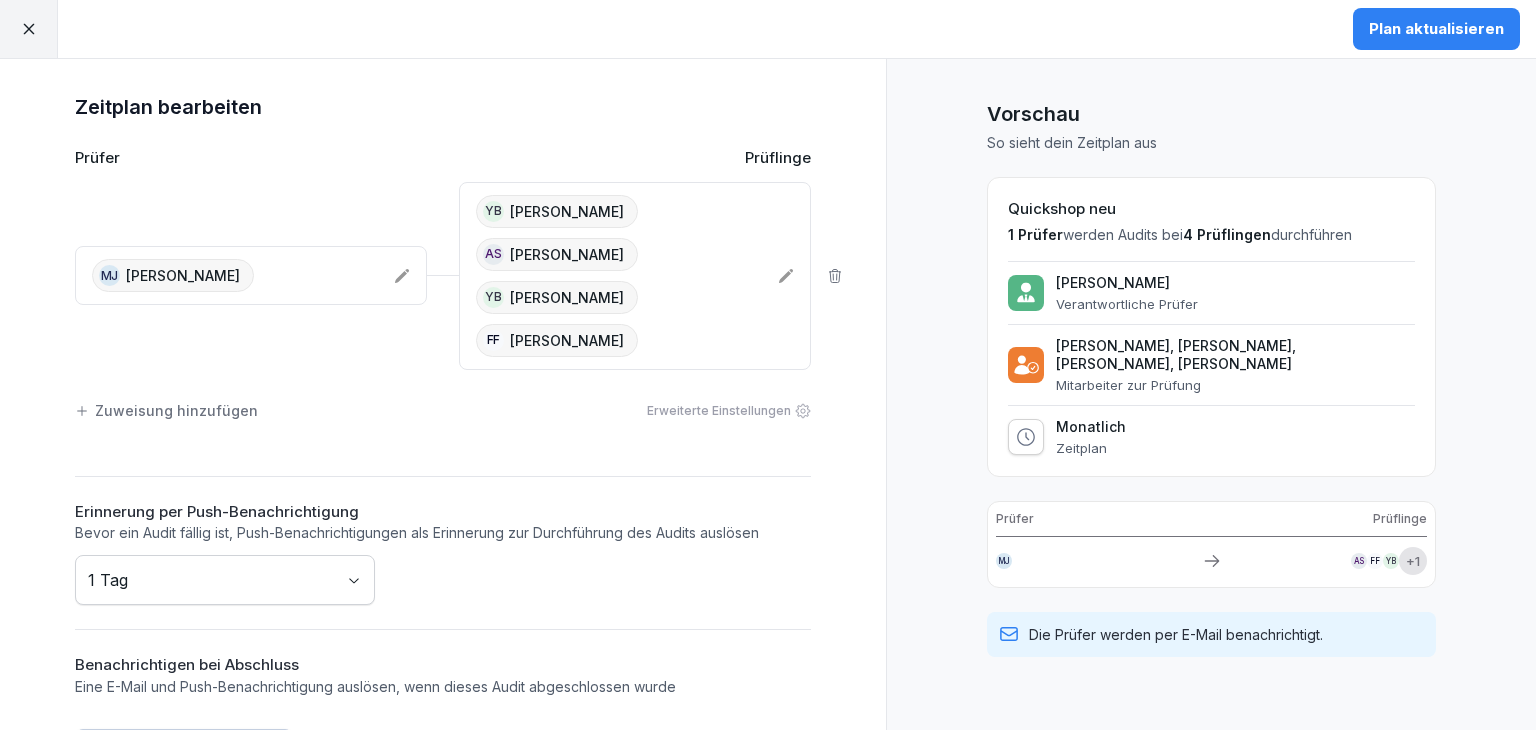 click on "Zeitplan bearbeiten Prüfer Prüflinge MJ [PERSON_NAME] YB [PERSON_NAME] AS [PERSON_NAME] YB [PERSON_NAME] Baiz FF Fatri Fetahu Zuweisung hinzufügen Erweiterte Einstellungen Erinnerung per Push-Benachrichtigung Bevor ein Audit fällig ist, Push-Benachrichtigungen als Erinnerung zur Durchführung des Audits auslösen 1 Tag Benachrichtigen bei Abschluss Eine E-Mail und Push-Benachrichtigung auslösen, wenn dieses Audit abgeschlossen wurde Mitarbeiter auswählen" at bounding box center [443, 432] 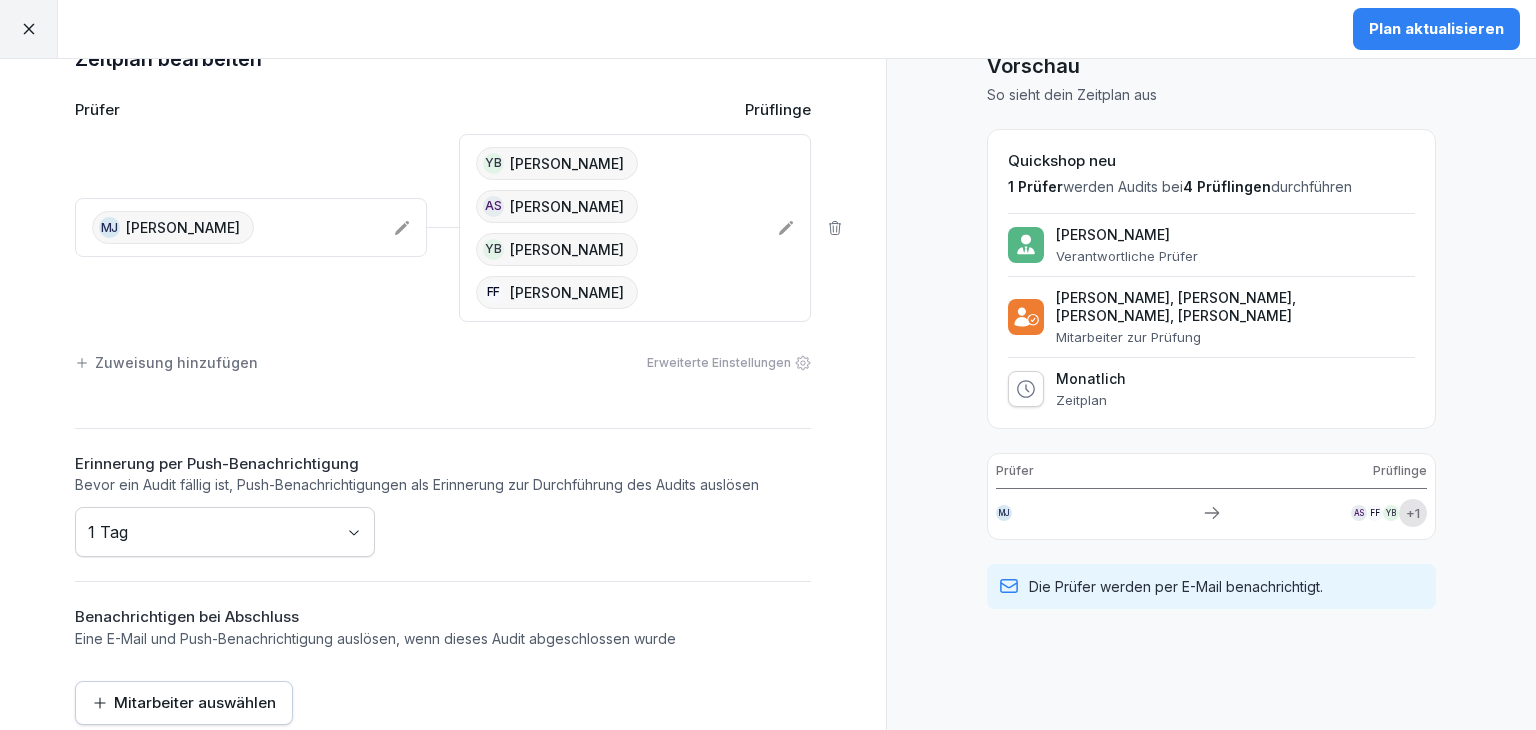 scroll, scrollTop: 71, scrollLeft: 0, axis: vertical 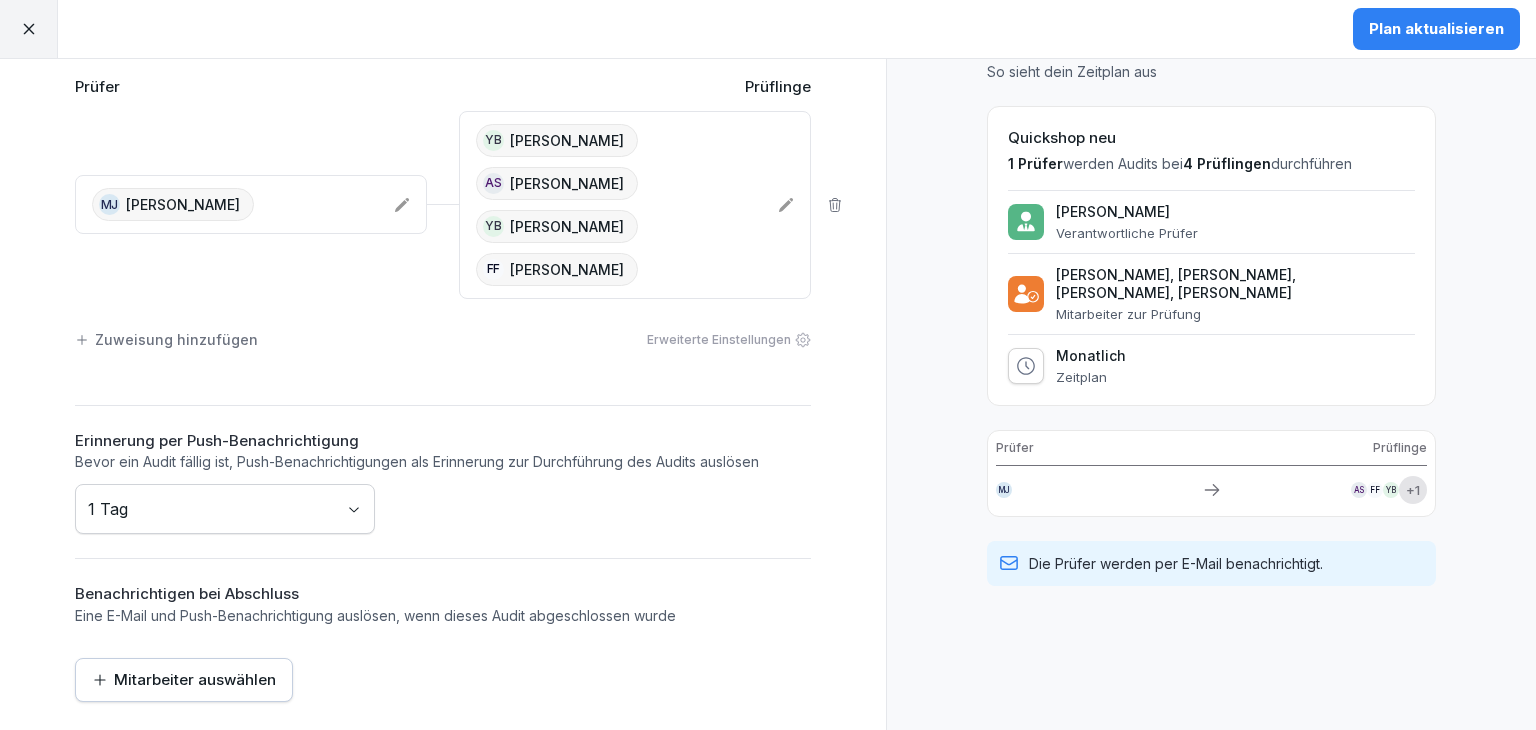 click on "Mitarbeiter auswählen" at bounding box center [184, 680] 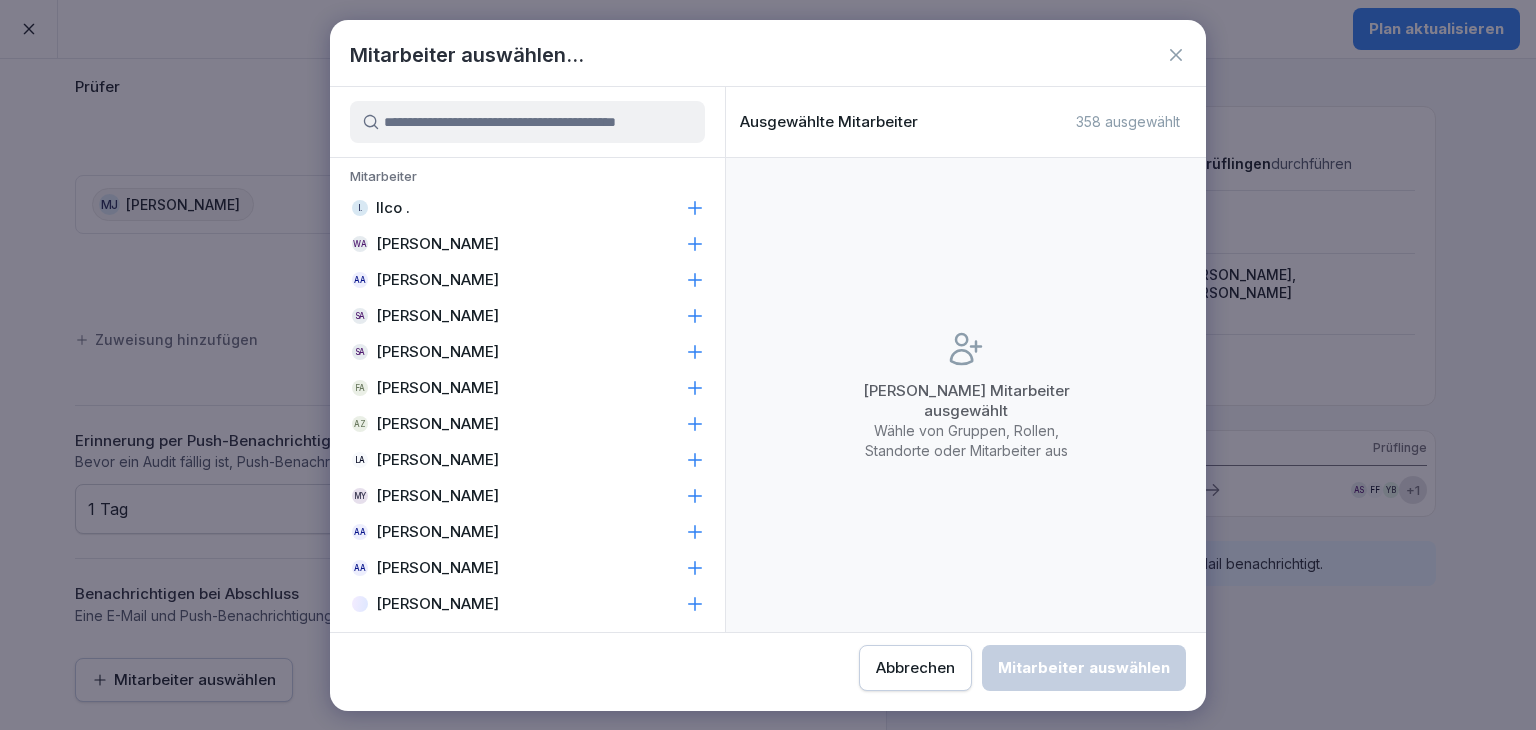 click at bounding box center (527, 122) 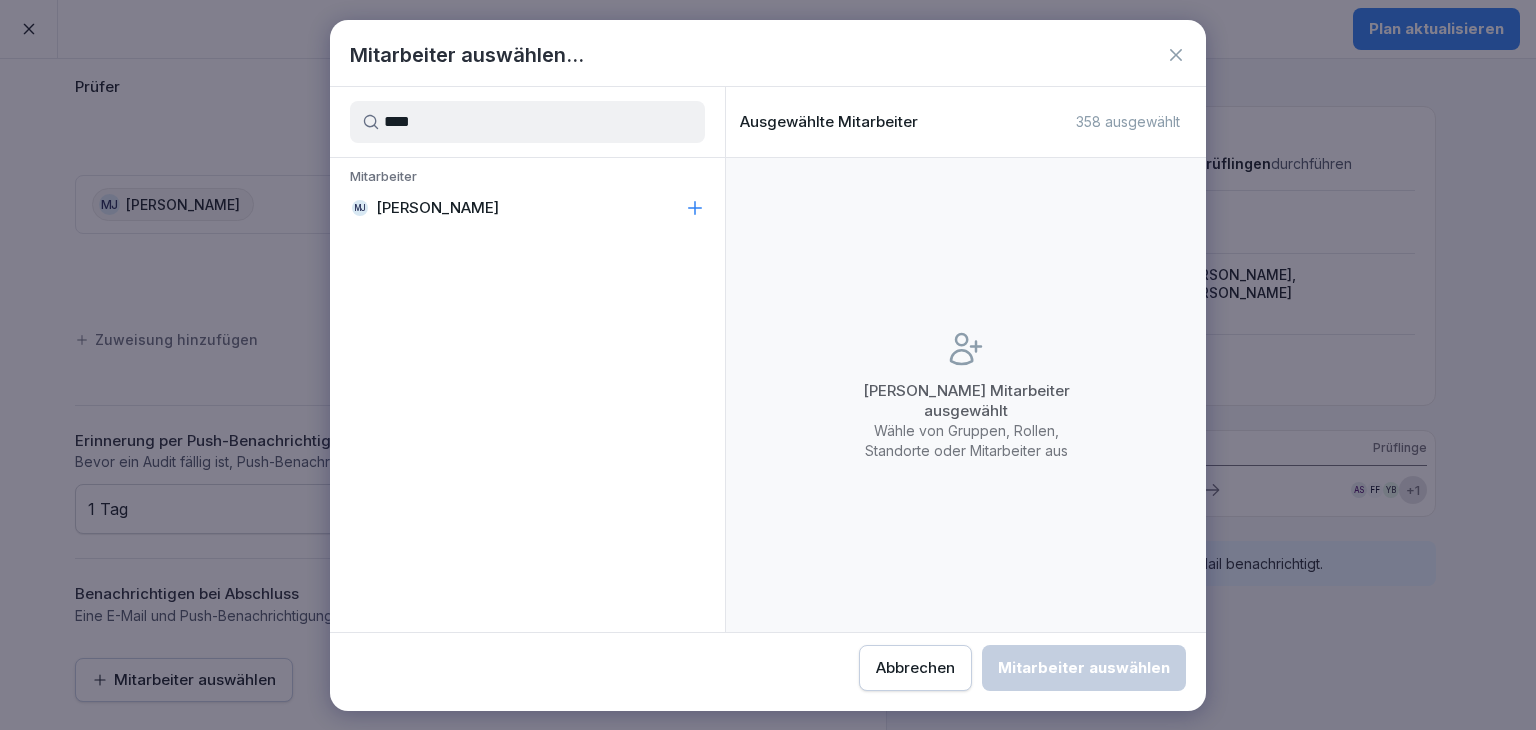 click on "[PERSON_NAME]" at bounding box center [527, 208] 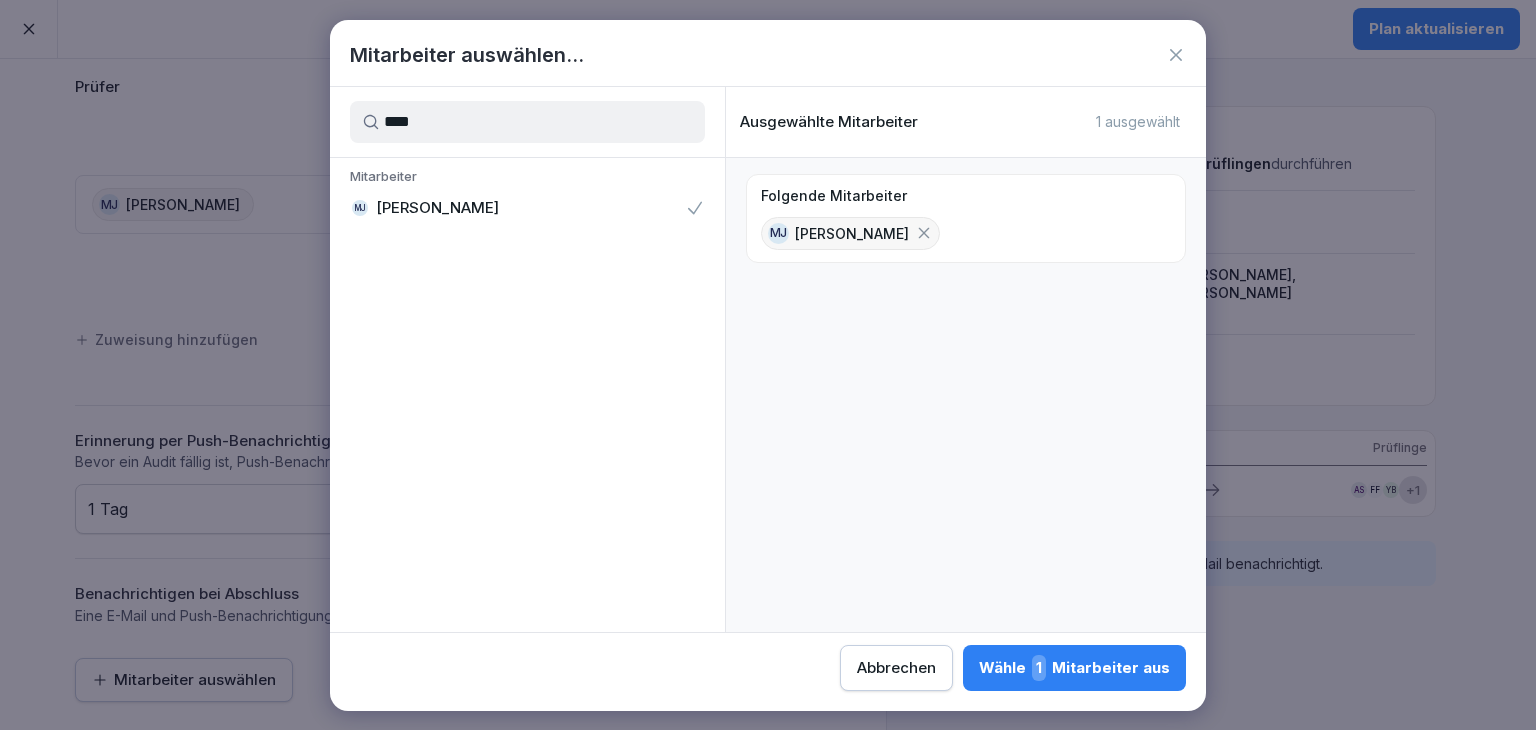 click on "Plan aktualisieren Zeitplan bearbeiten Prüfer Prüflinge MJ [PERSON_NAME] YB [PERSON_NAME] AS [PERSON_NAME] YB [PERSON_NAME] Baiz FF [PERSON_NAME] Zuweisung hinzufügen Erweiterte Einstellungen Erinnerung per Push-Benachrichtigung Bevor ein Audit fällig ist, Push-Benachrichtigungen als Erinnerung zur Durchführung des Audits auslösen 1 Tag Benachrichtigen bei Abschluss Eine E-Mail und Push-Benachrichtigung auslösen, wenn dieses Audit abgeschlossen wurde Mitarbeiter auswählen Vorschau So sieht dein Zeitplan aus Quickshop neu 1 Prüfer  werden Audits bei  4 Prüflingen  durchführen [PERSON_NAME] Verantwortliche Prüfer [PERSON_NAME], [PERSON_NAME], [PERSON_NAME], [PERSON_NAME] Mitarbeiter zur Prüfung Monatlich Zeitplan Prüfer Prüflinge MJ AS FF YB + 1 Die Prüfer werden per E-Mail benachrichtigt. Mitarbeiter auswählen... **** Mitarbeiter [PERSON_NAME] Ausgewählte Mitarbeiter 1 ausgewählt Folgende Mitarbeiter [PERSON_NAME] Abbrechen Wähle  1" at bounding box center (768, 365) 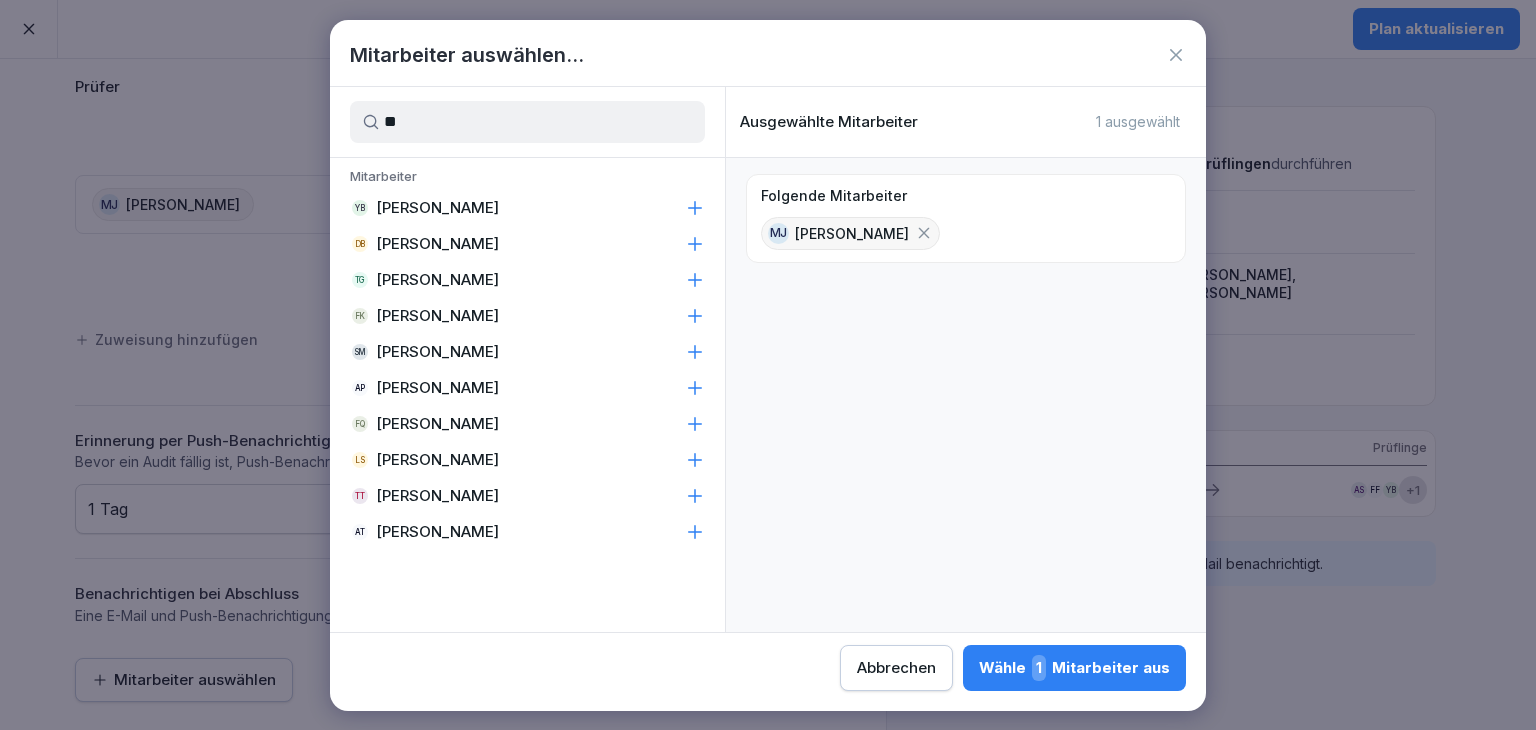 type on "**" 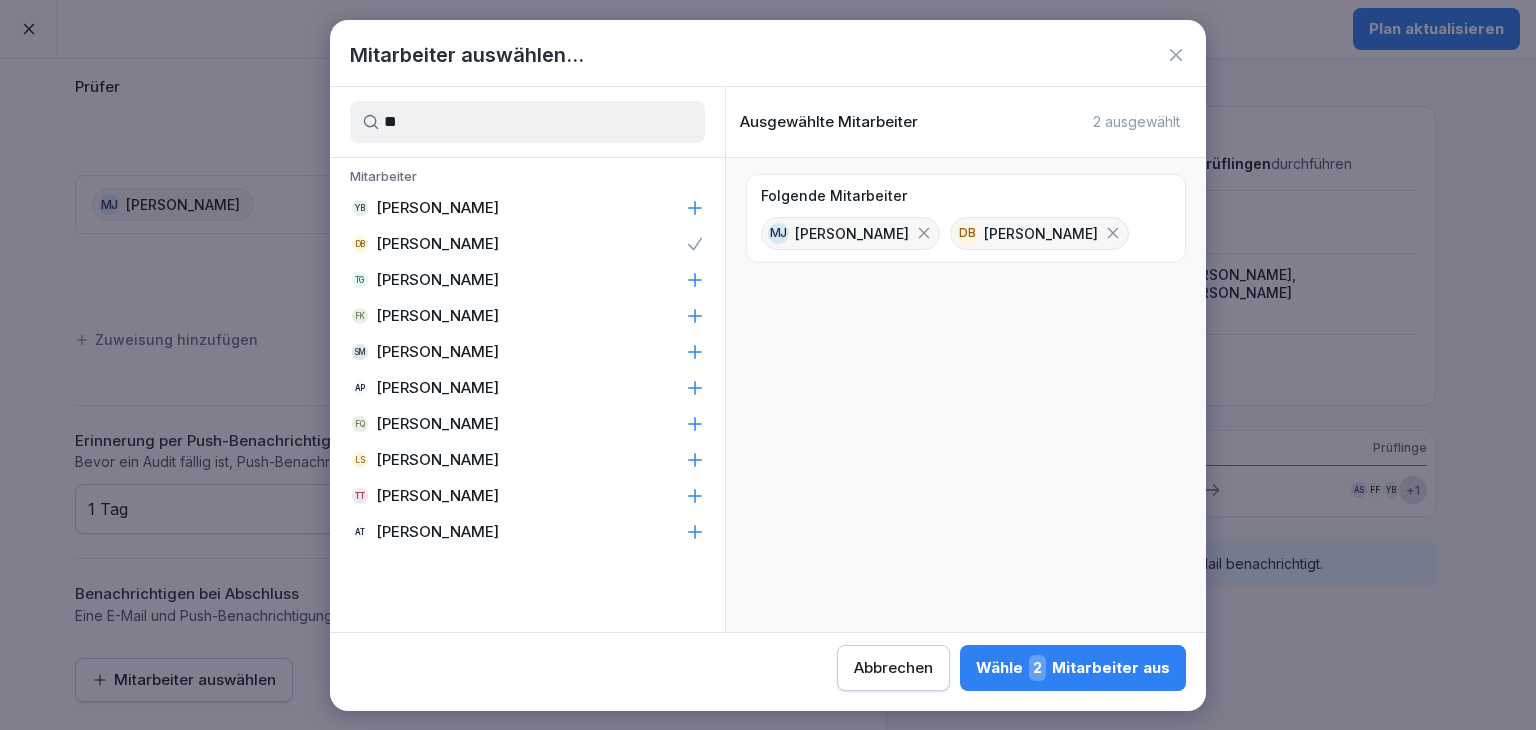 click on "2" at bounding box center (1037, 668) 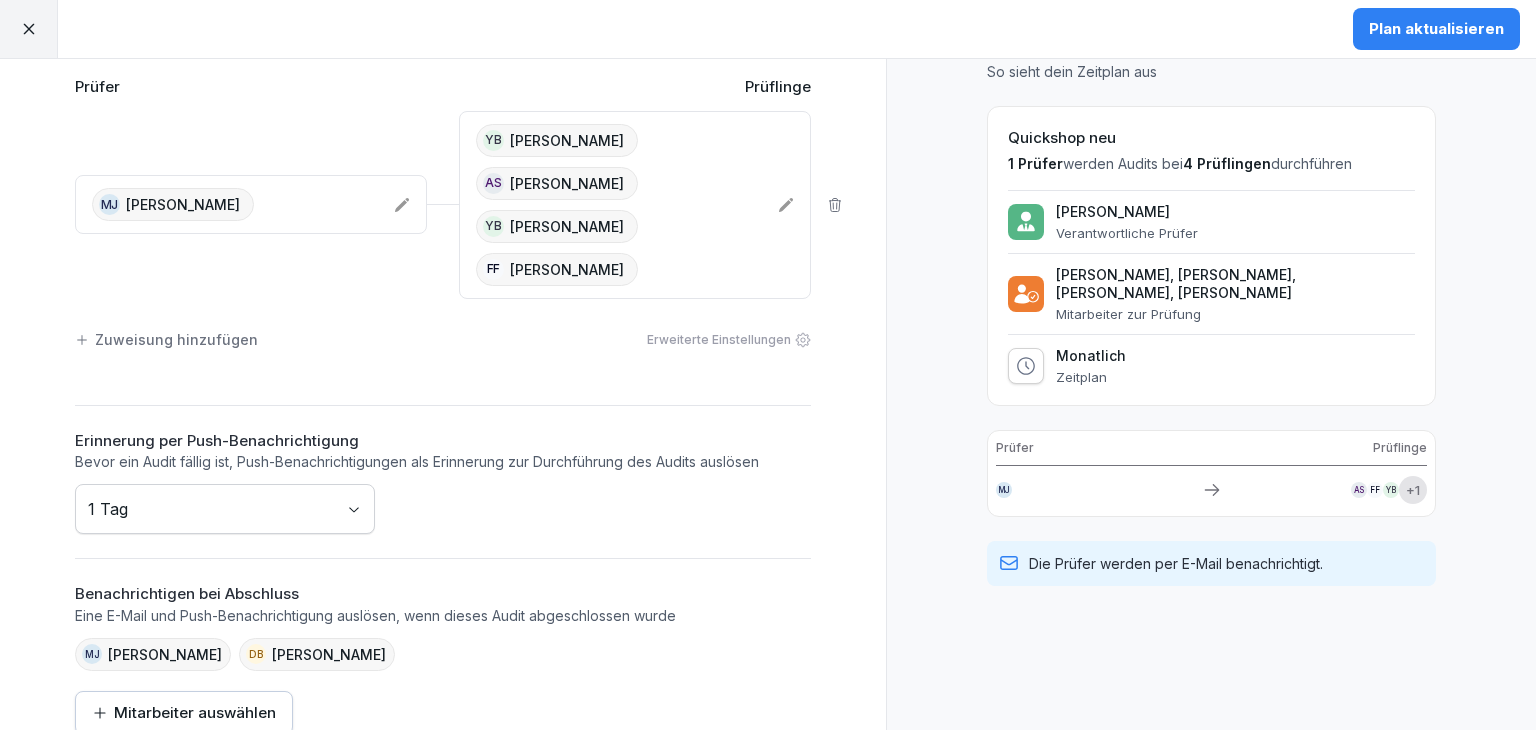 click on "Plan aktualisieren" at bounding box center [1436, 29] 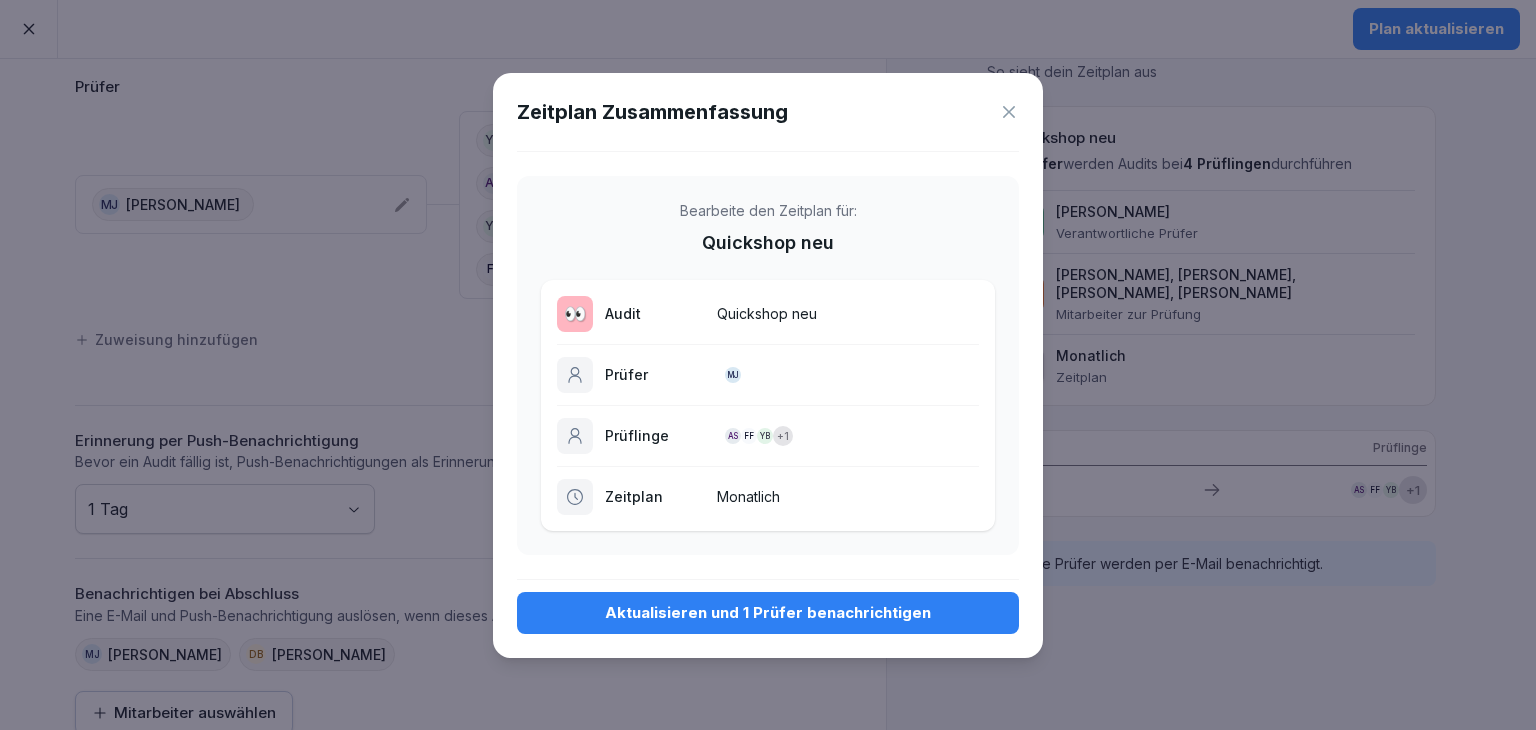 click on "Aktualisieren und 1 Prüfer benachrichtigen" at bounding box center [768, 613] 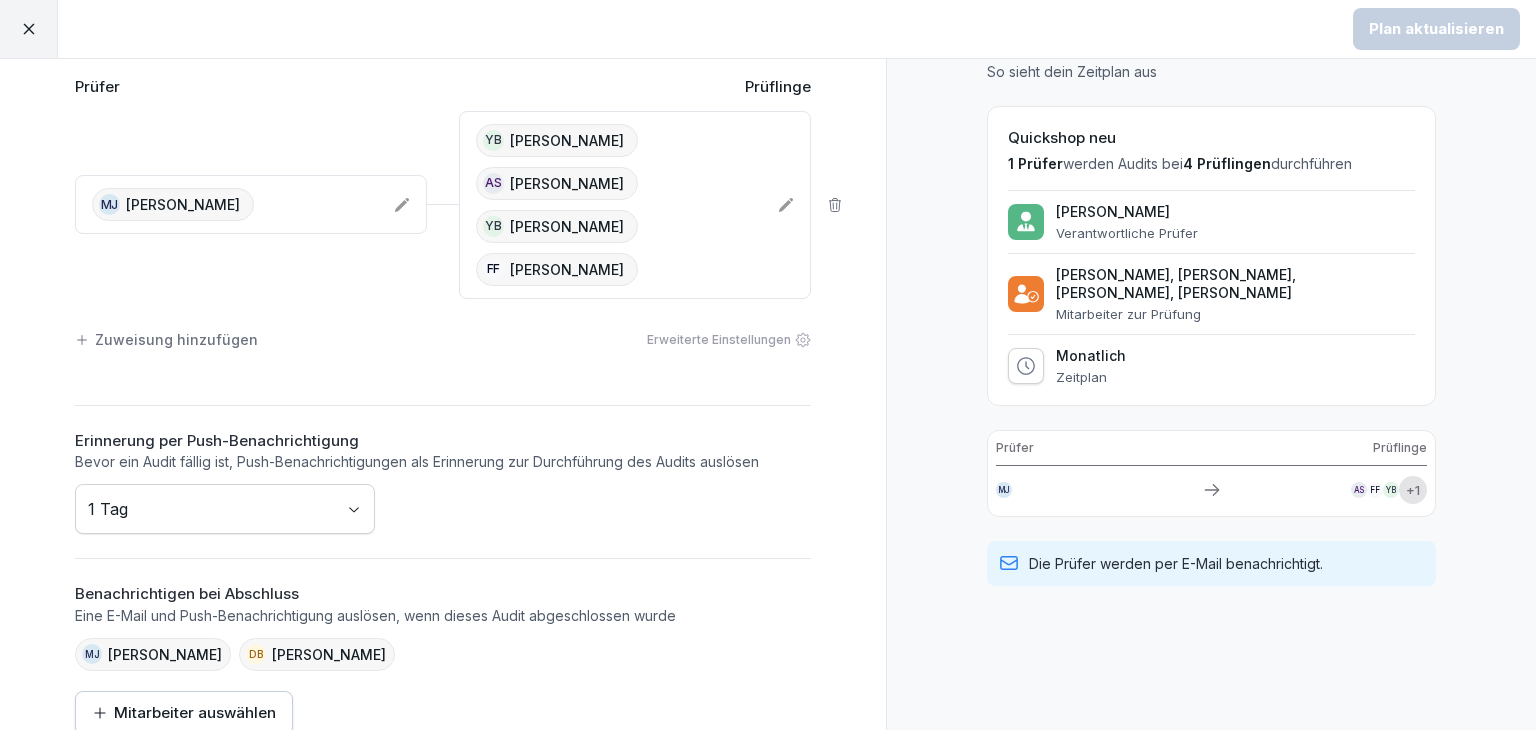 click at bounding box center (29, 29) 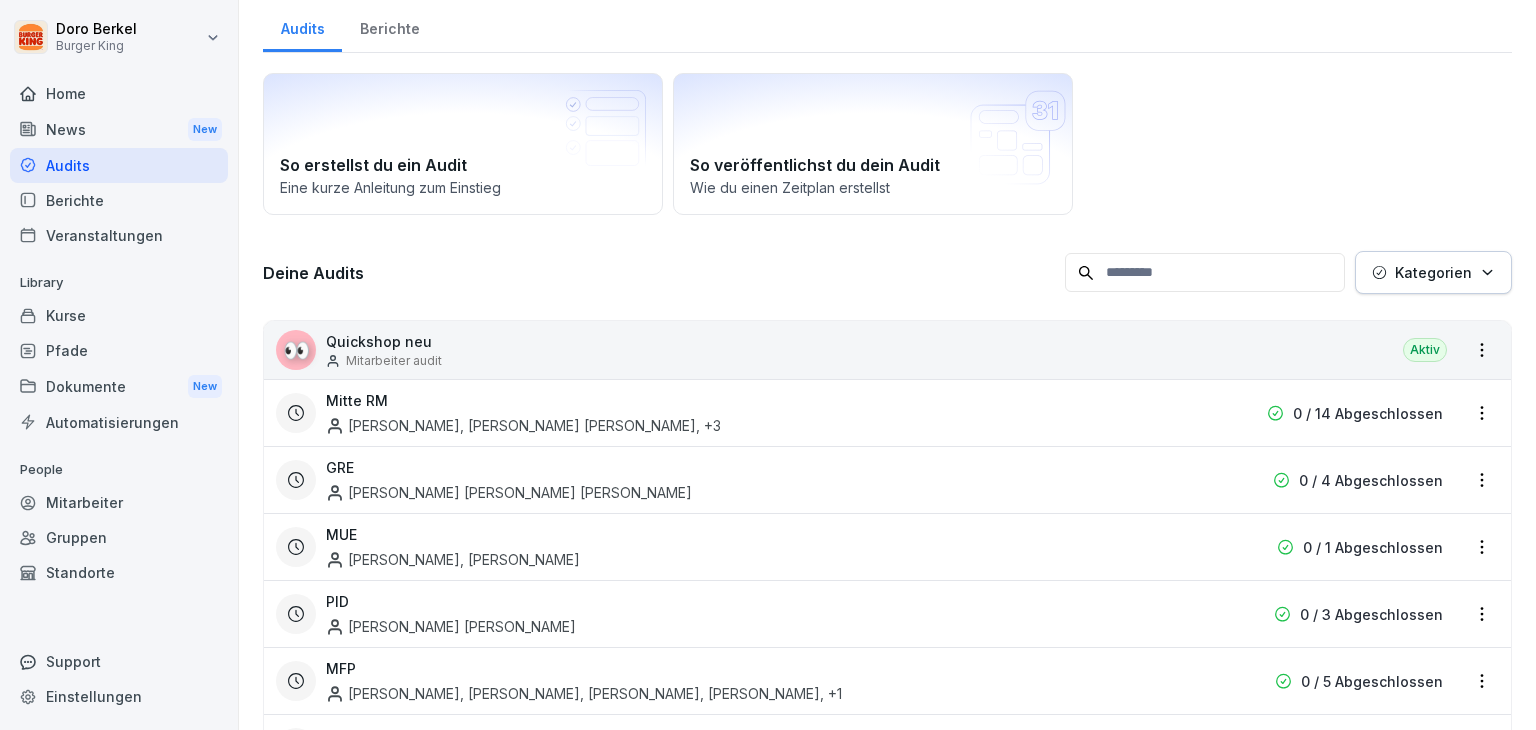 scroll, scrollTop: 100, scrollLeft: 0, axis: vertical 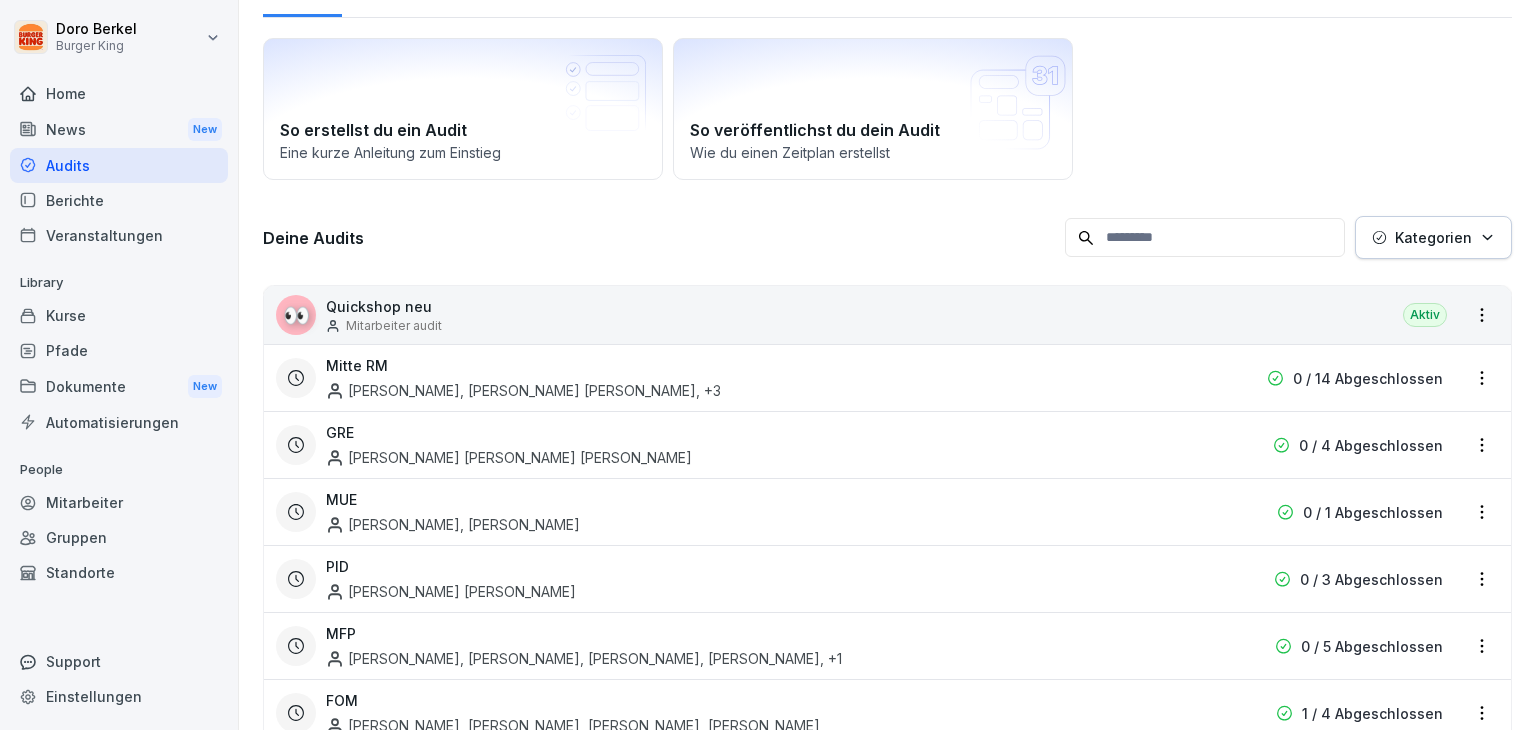 click on "[PERSON_NAME] Burger King Home News New Audits Berichte Veranstaltungen Library Kurse Pfade Dokumente New Automatisierungen People Mitarbeiter Gruppen Standorte Support Einstellungen Audits Audit erstellen Audits Berichte So erstellst du ein Audit Eine kurze Anleitung zum Einstieg So veröffentlichst du dein Audit Wie du einen Zeitplan erstellst Deine Audits Kategorien 👀 Quickshop neu Mitarbeiter audit Aktiv Mitte RM [PERSON_NAME], Yassir-[PERSON_NAME] [PERSON_NAME] , +3 0 / 14 Abgeschlossen GRE [PERSON_NAME] [PERSON_NAME] [PERSON_NAME] 0 / 4 Abgeschlossen MUE [PERSON_NAME], [PERSON_NAME] 0 / 1 Abgeschlossen PID [PERSON_NAME] [PERSON_NAME]  Menjuk 0 / 3 Abgeschlossen MFP [PERSON_NAME], [PERSON_NAME], [PERSON_NAME], [PERSON_NAME] , +1 0 / 5 Abgeschlossen FOM [PERSON_NAME], [PERSON_NAME], [PERSON_NAME], [PERSON_NAME] 1 / 4 Abgeschlossen BGD Lucian-[PERSON_NAME], [PERSON_NAME], [PERSON_NAME] 0 / 3 Abgeschlossen Monatlicher Zeitplan" at bounding box center (768, 365) 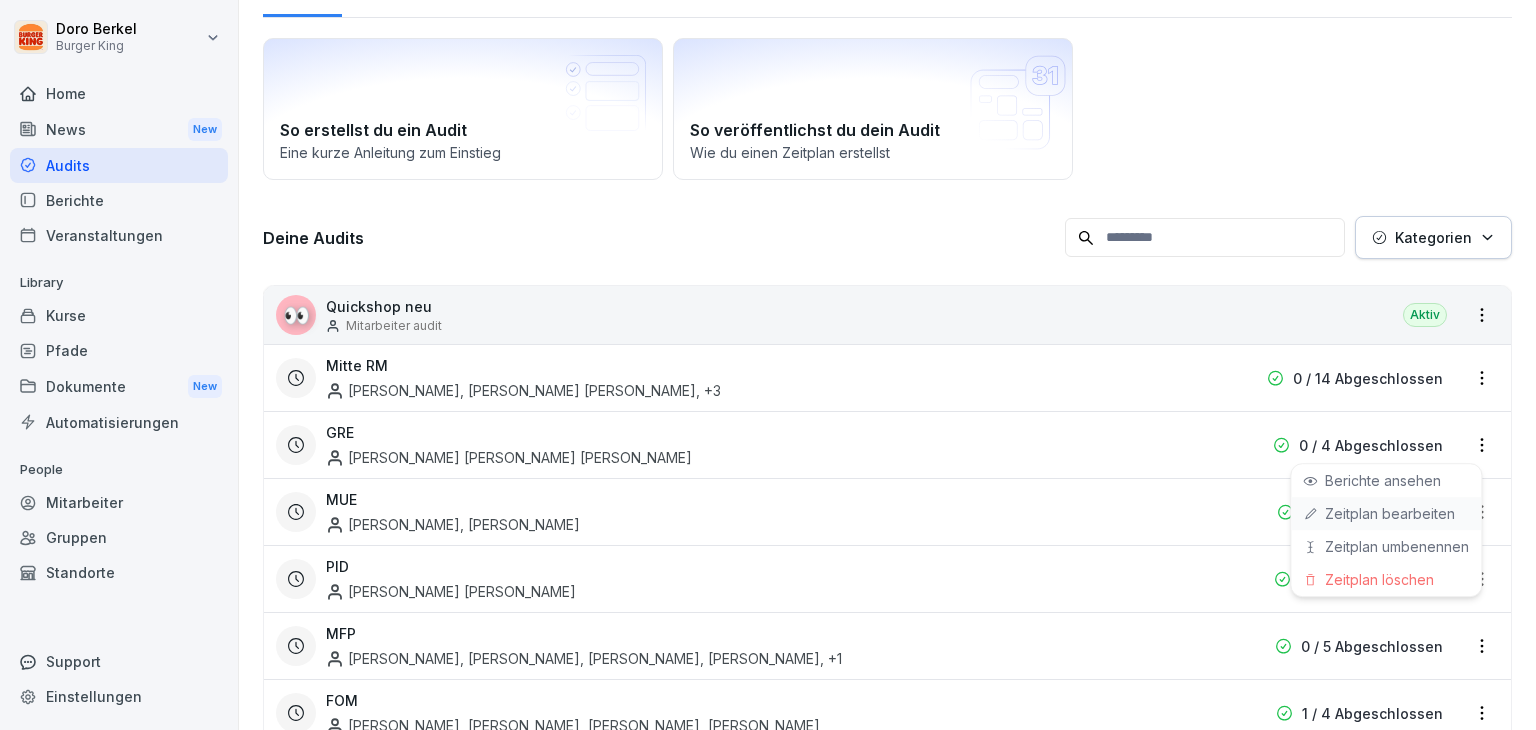 click on "Zeitplan bearbeiten" at bounding box center (0, 0) 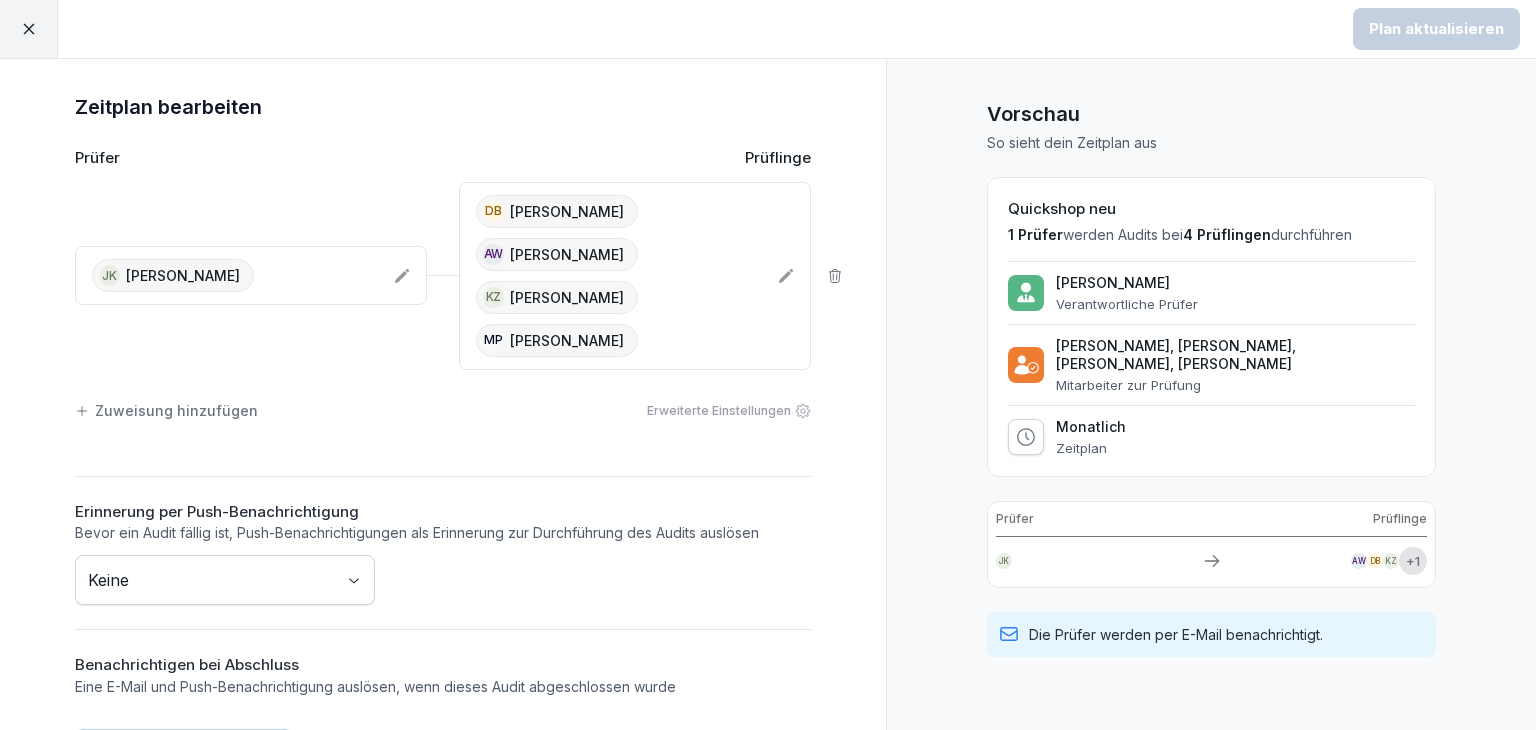 click on "Plan aktualisieren Zeitplan bearbeiten Prüfer Prüflinge JK [PERSON_NAME] DB [PERSON_NAME] AW [PERSON_NAME] KZ [PERSON_NAME] MP [PERSON_NAME] Zuweisung hinzufügen Erweiterte Einstellungen Erinnerung per Push-Benachrichtigung Bevor ein Audit fällig ist, Push-Benachrichtigungen als Erinnerung zur Durchführung des Audits auslösen Keine Benachrichtigen bei Abschluss Eine E-Mail und Push-Benachrichtigung auslösen, wenn dieses Audit abgeschlossen wurde Mitarbeiter auswählen Vorschau So sieht dein Zeitplan aus Quickshop neu 1 Prüfer  werden Audits bei  4 Prüflingen  durchführen [PERSON_NAME] Verantwortliche [PERSON_NAME], [PERSON_NAME], [PERSON_NAME], [PERSON_NAME] Mitarbeiter zur Prüfung Monatlich Zeitplan Prüfer Prüflinge JK AW DB KZ + 1 Die Prüfer werden per E-Mail benachrichtigt." at bounding box center (768, 365) 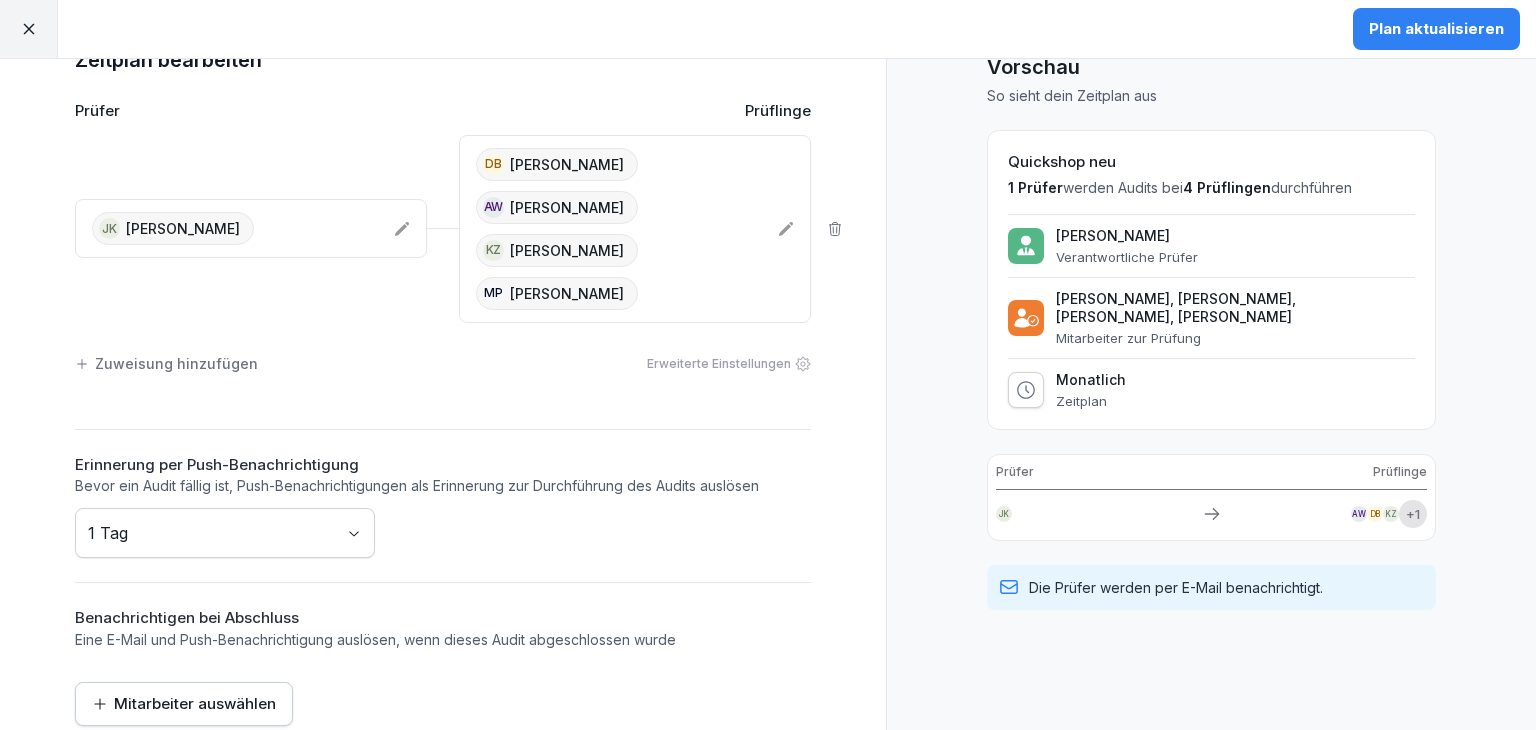 scroll, scrollTop: 71, scrollLeft: 0, axis: vertical 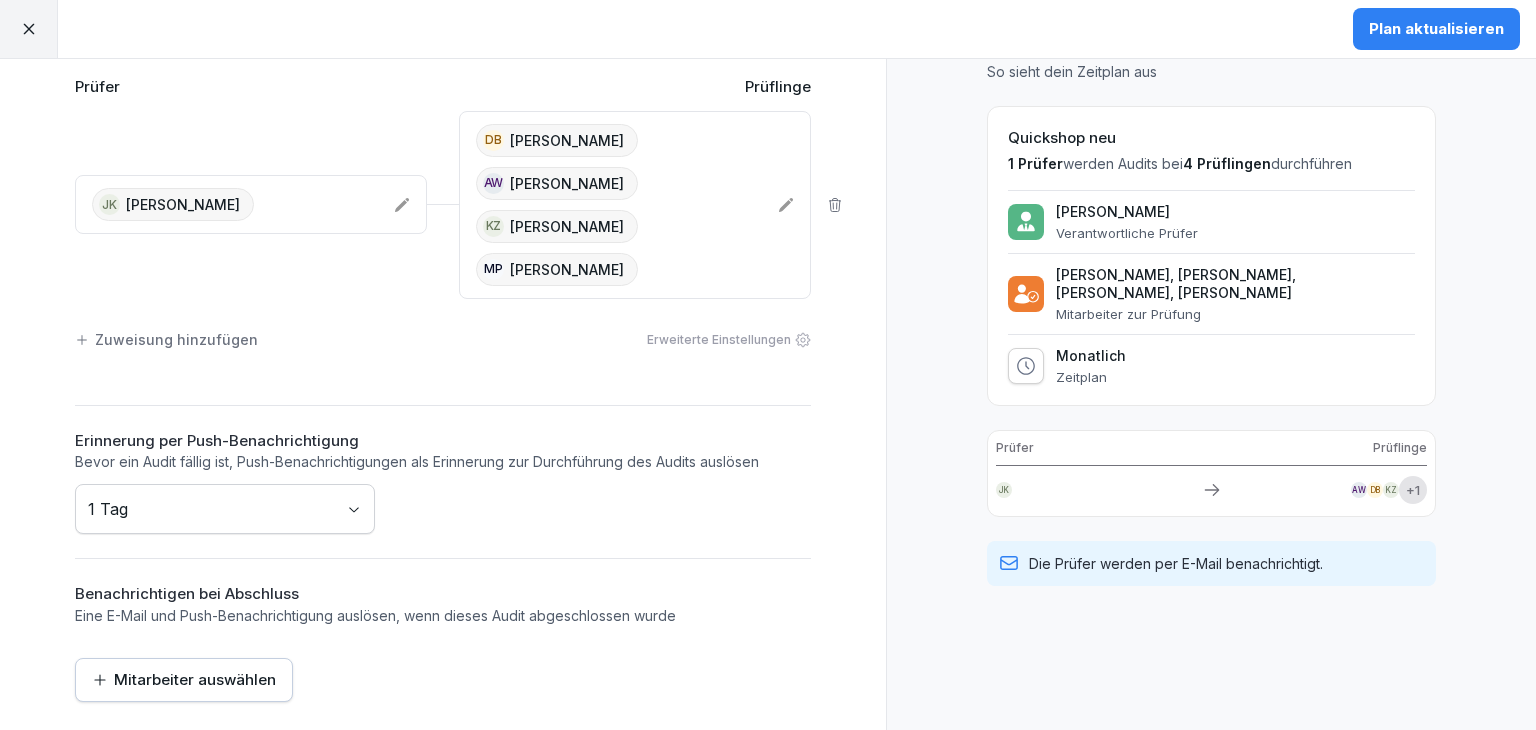 click on "Mitarbeiter auswählen" at bounding box center [184, 680] 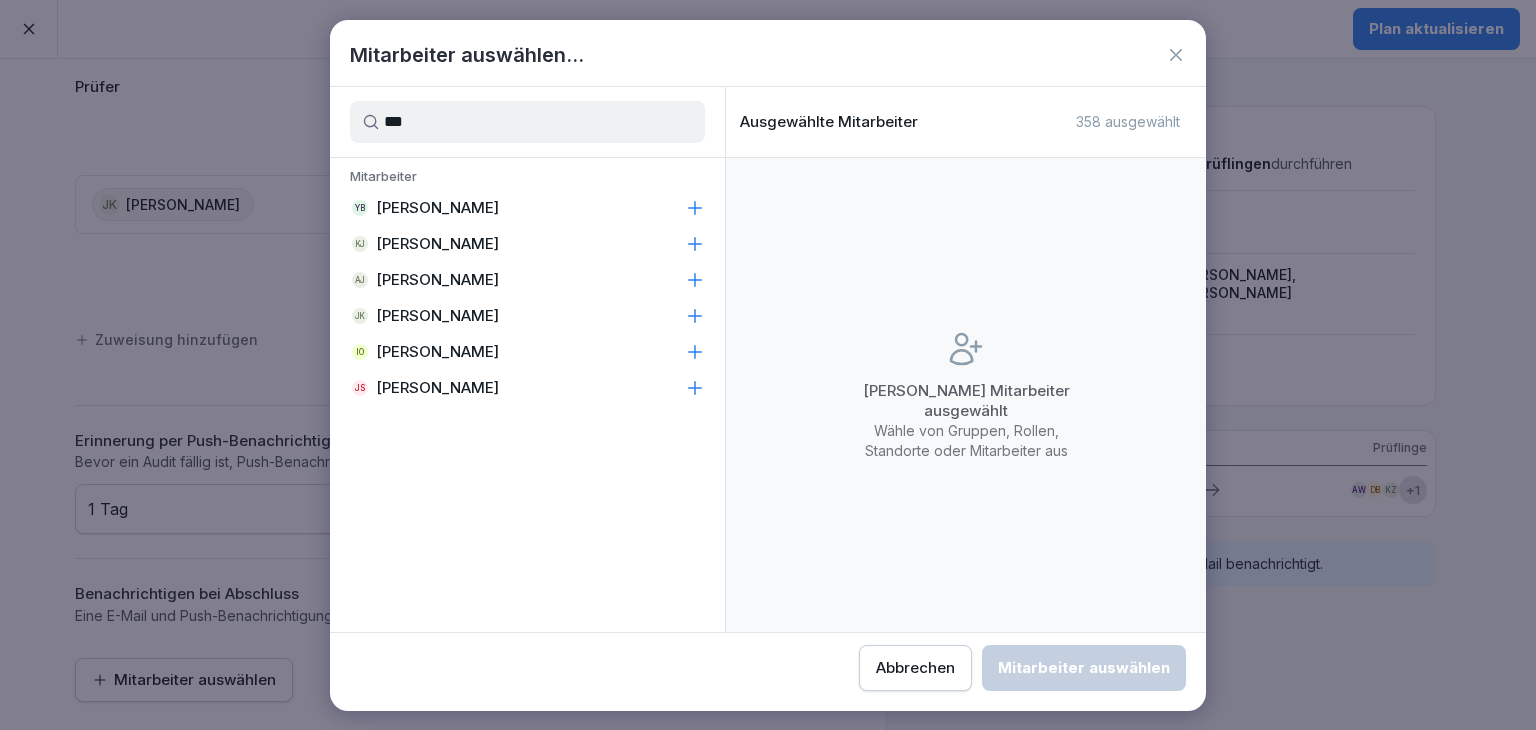 click 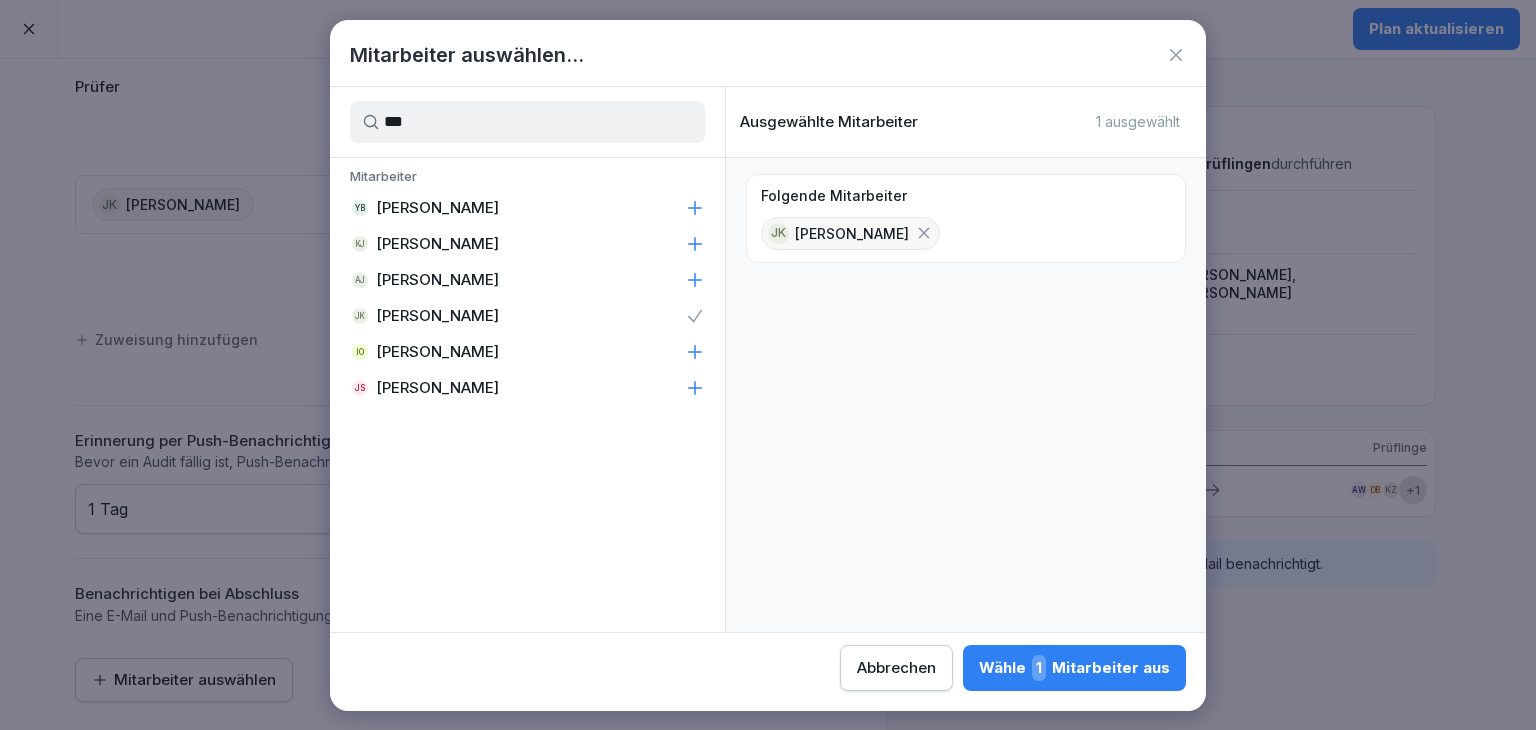 drag, startPoint x: 508, startPoint y: 101, endPoint x: 314, endPoint y: 117, distance: 194.65868 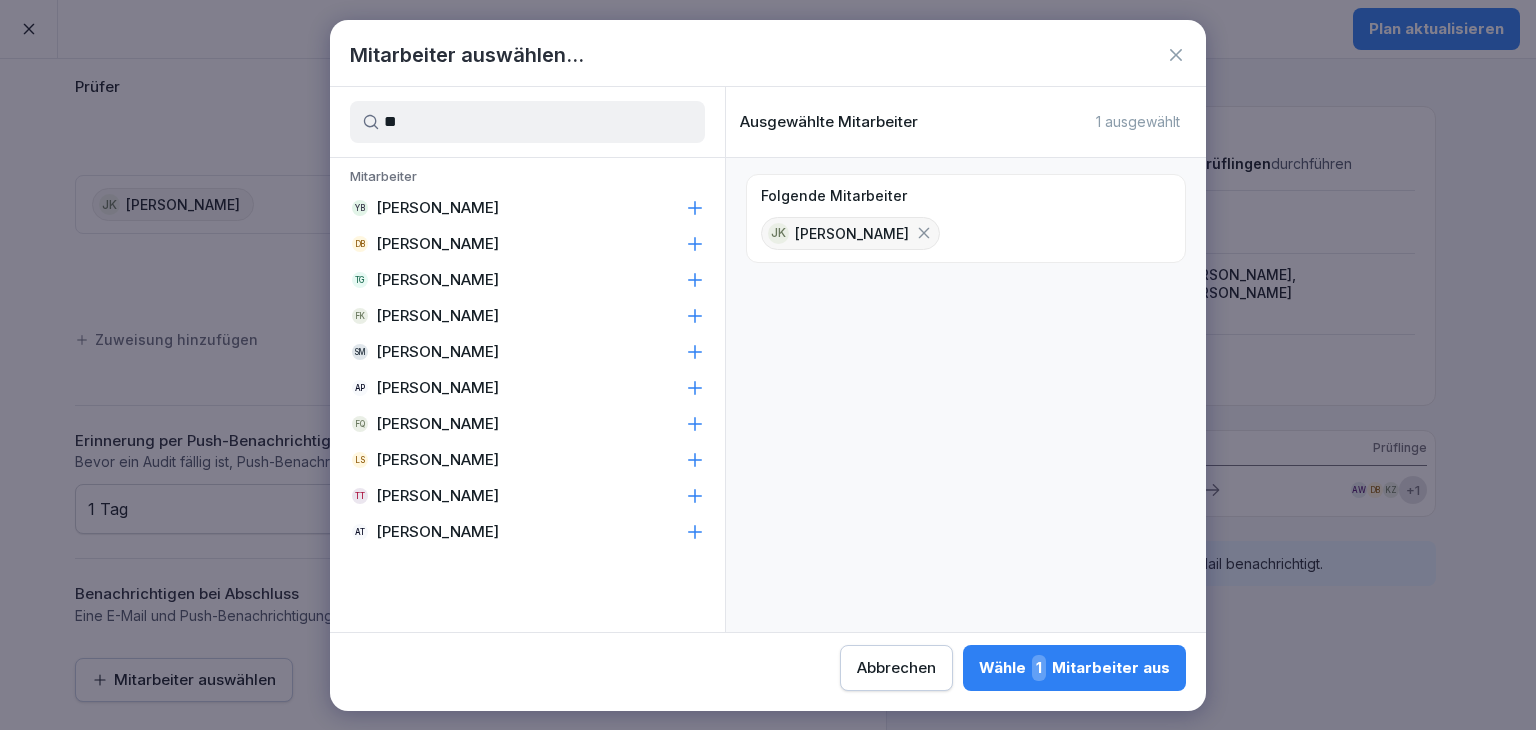 type on "**" 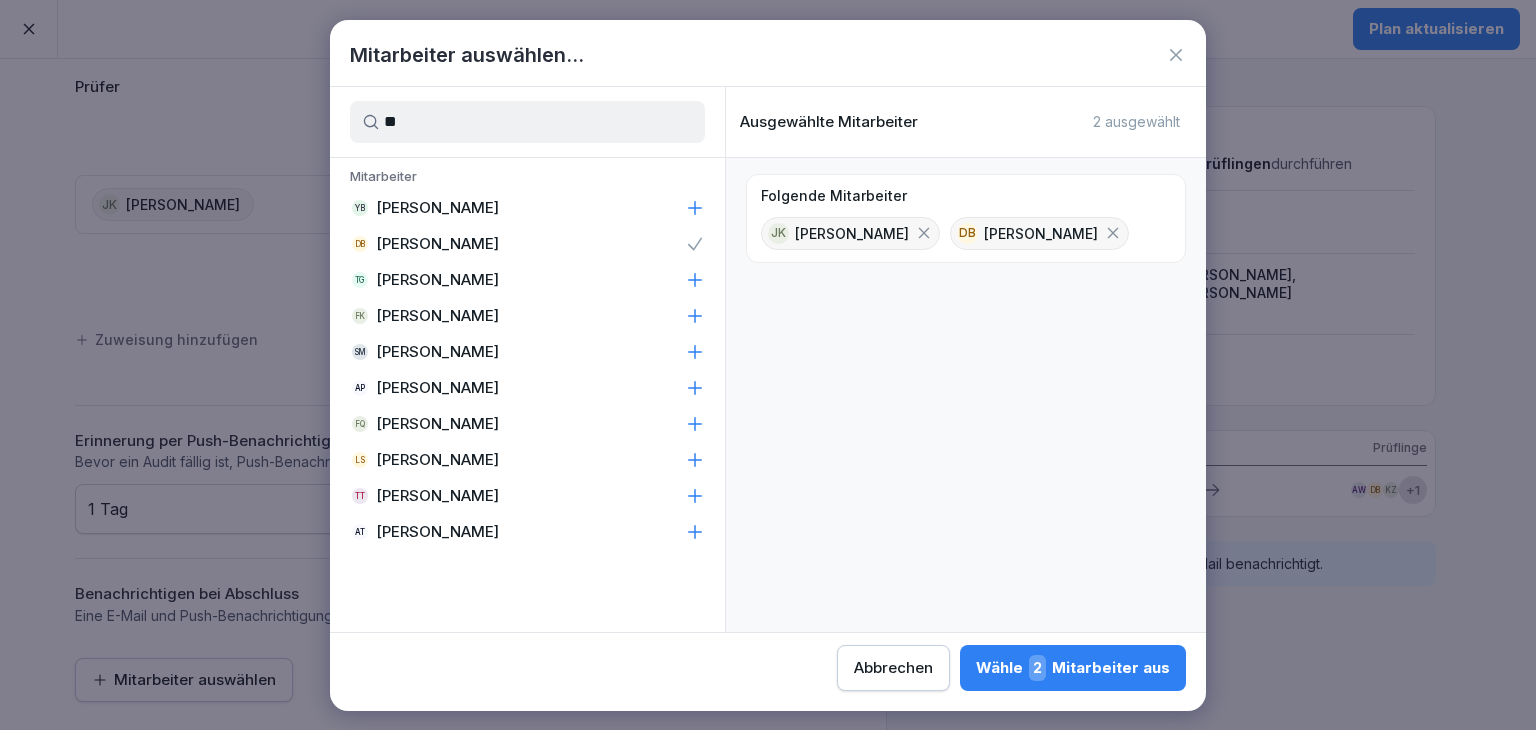 click on "Wähle  2  Mitarbeiter aus" at bounding box center [1073, 668] 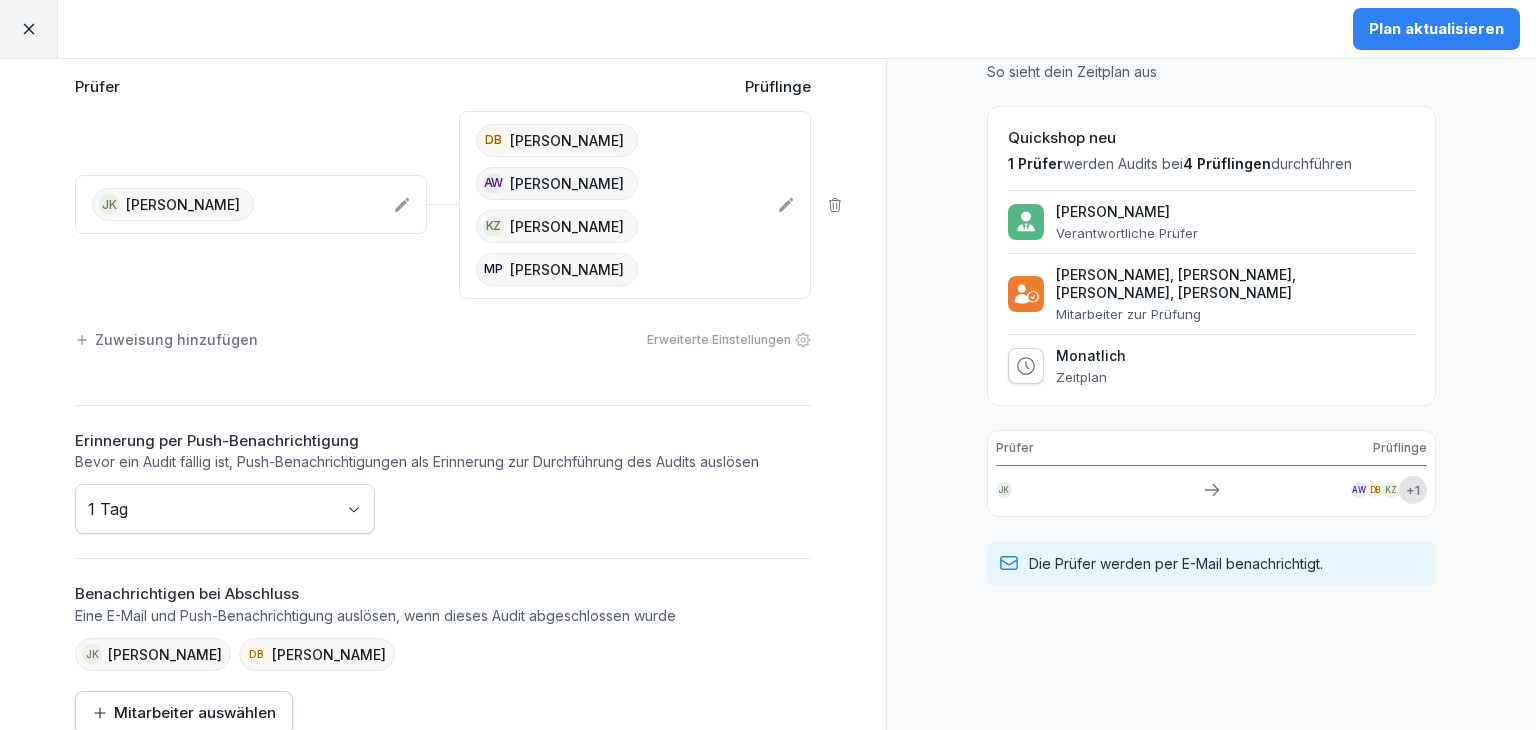 click on "Plan aktualisieren" at bounding box center (1436, 29) 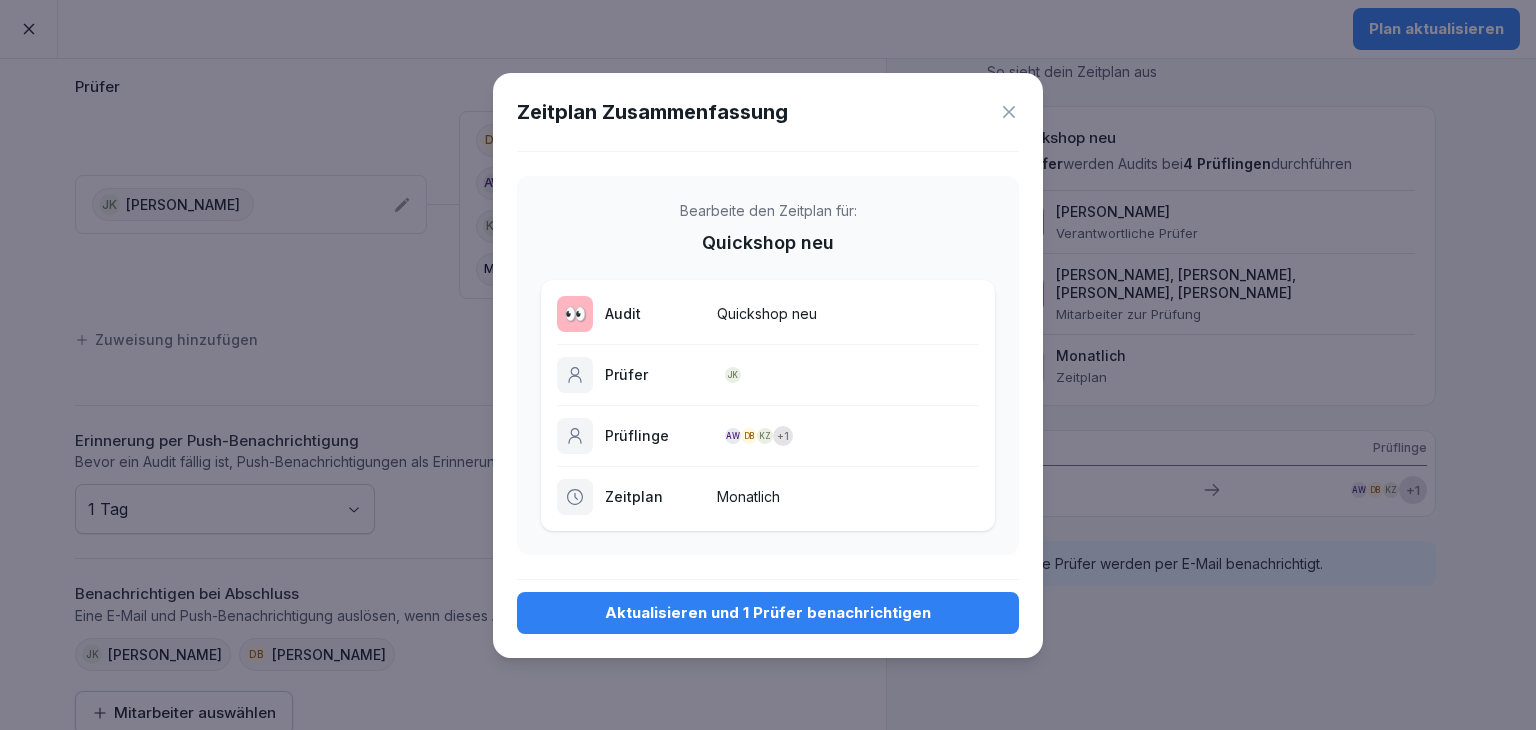 click on "Aktualisieren und 1 Prüfer benachrichtigen" at bounding box center [768, 613] 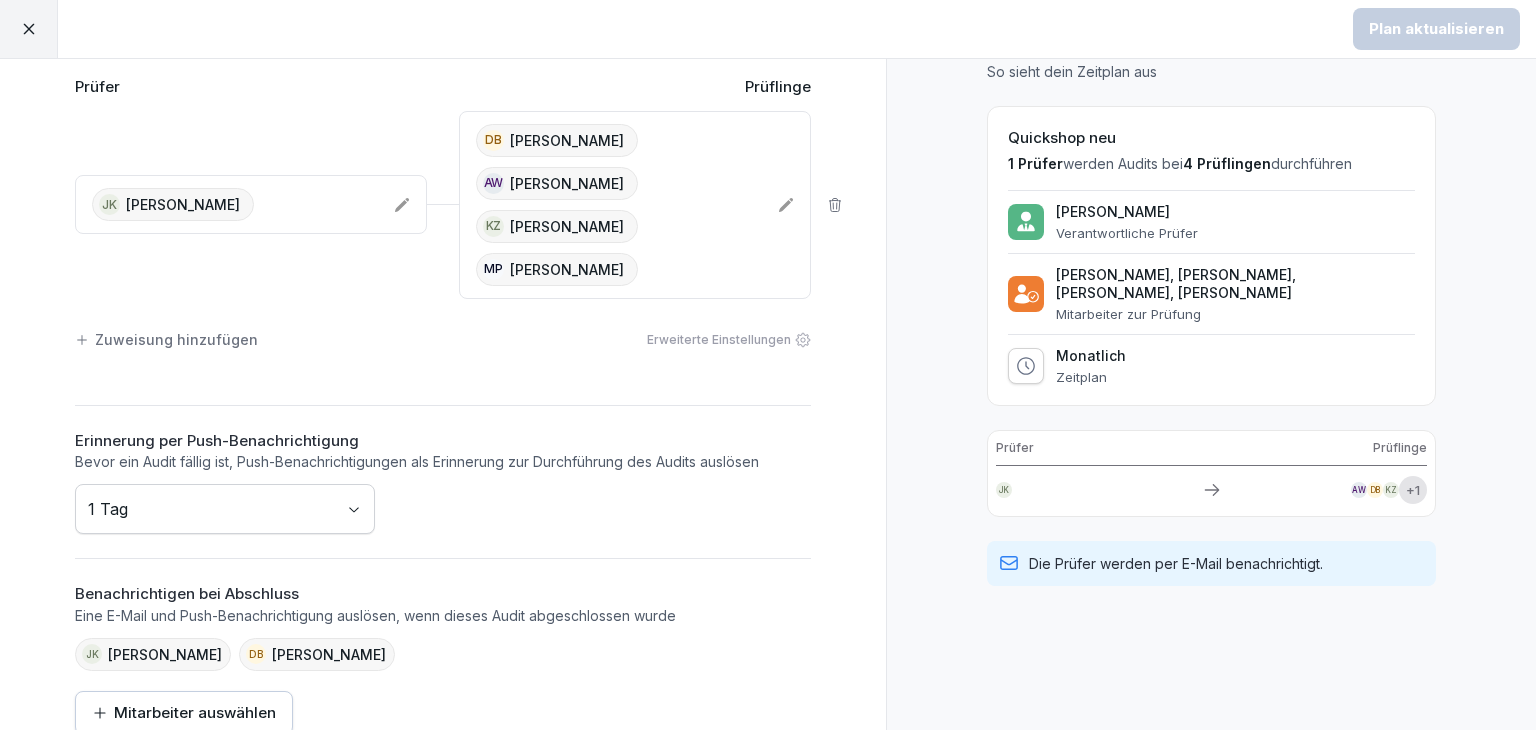 click 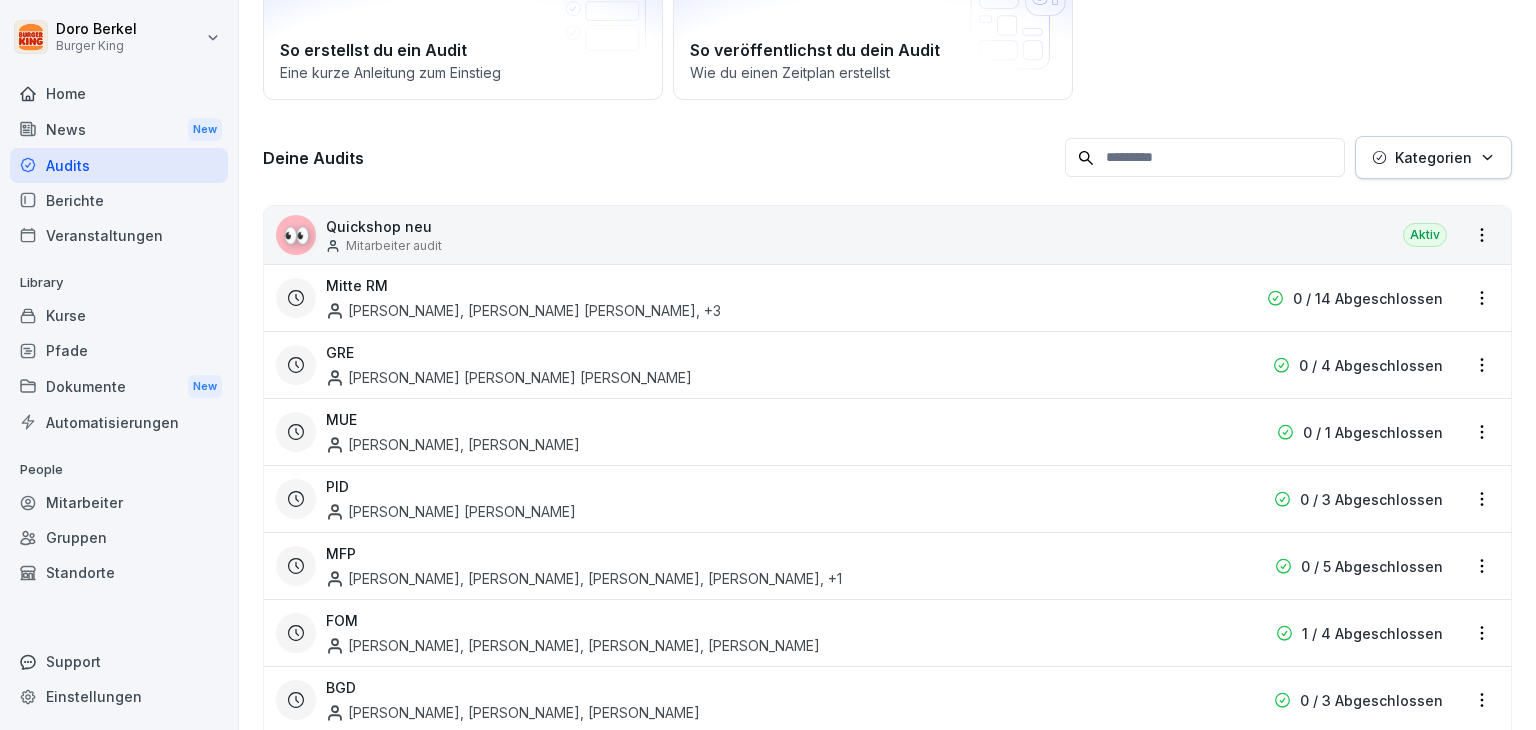scroll, scrollTop: 200, scrollLeft: 0, axis: vertical 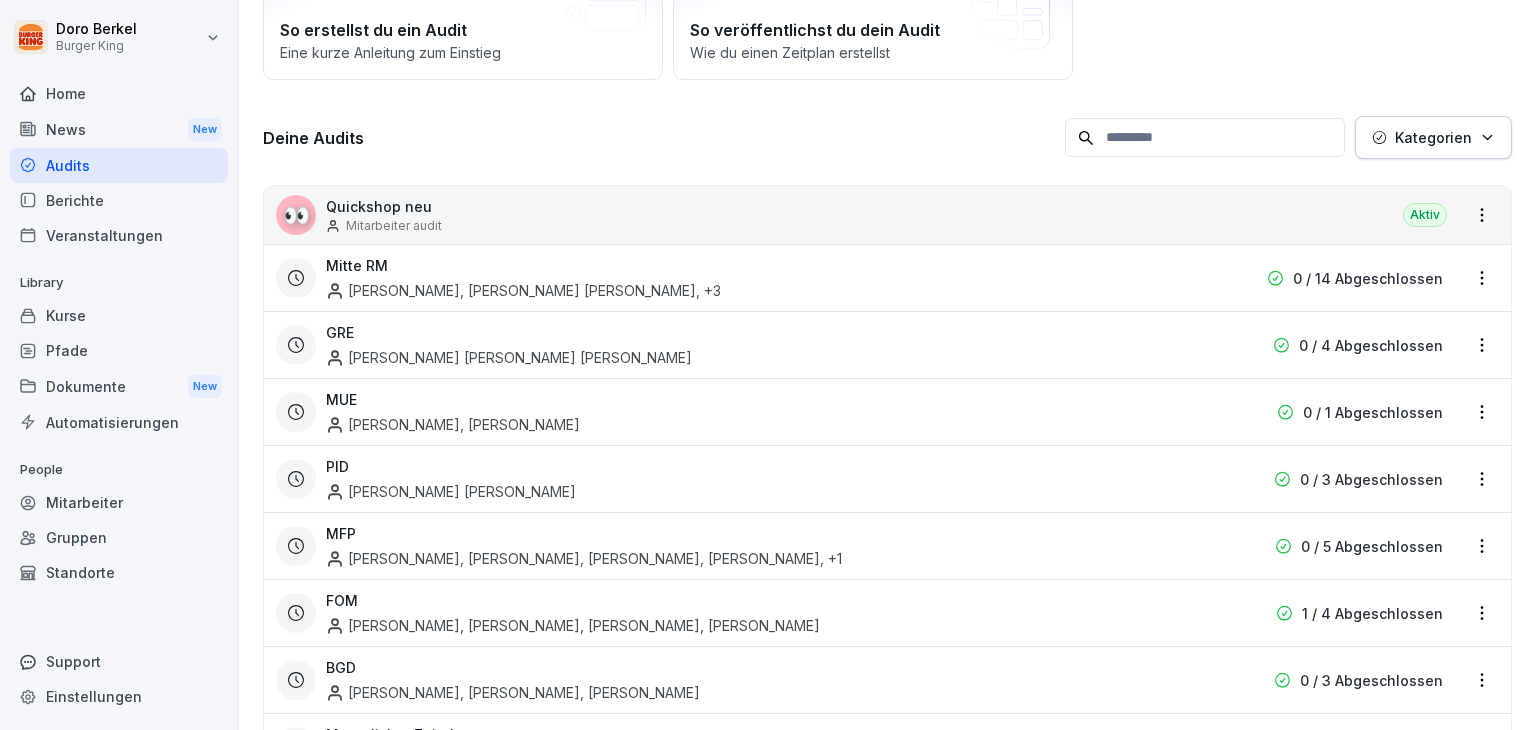 click on "[PERSON_NAME] Burger King Home News New Audits Berichte Veranstaltungen Library Kurse Pfade Dokumente New Automatisierungen People Mitarbeiter Gruppen Standorte Support Einstellungen Audits Audit erstellen Audits Berichte So erstellst du ein Audit Eine kurze Anleitung zum Einstieg So veröffentlichst du dein Audit Wie du einen Zeitplan erstellst Deine Audits Kategorien 👀 Quickshop neu Mitarbeiter audit Aktiv Mitte RM [PERSON_NAME], Yassir-[PERSON_NAME] [PERSON_NAME] , +3 0 / 14 Abgeschlossen GRE [PERSON_NAME] [PERSON_NAME] [PERSON_NAME] 0 / 4 Abgeschlossen MUE [PERSON_NAME], [PERSON_NAME] 0 / 1 Abgeschlossen PID [PERSON_NAME] [PERSON_NAME]  Menjuk 0 / 3 Abgeschlossen MFP [PERSON_NAME], [PERSON_NAME], [PERSON_NAME], [PERSON_NAME] , +1 0 / 5 Abgeschlossen FOM [PERSON_NAME], [PERSON_NAME], [PERSON_NAME], [PERSON_NAME] 1 / 4 Abgeschlossen BGD Lucian-[PERSON_NAME], [PERSON_NAME], [PERSON_NAME] 0 / 3 Abgeschlossen Monatlicher Zeitplan" at bounding box center (768, 365) 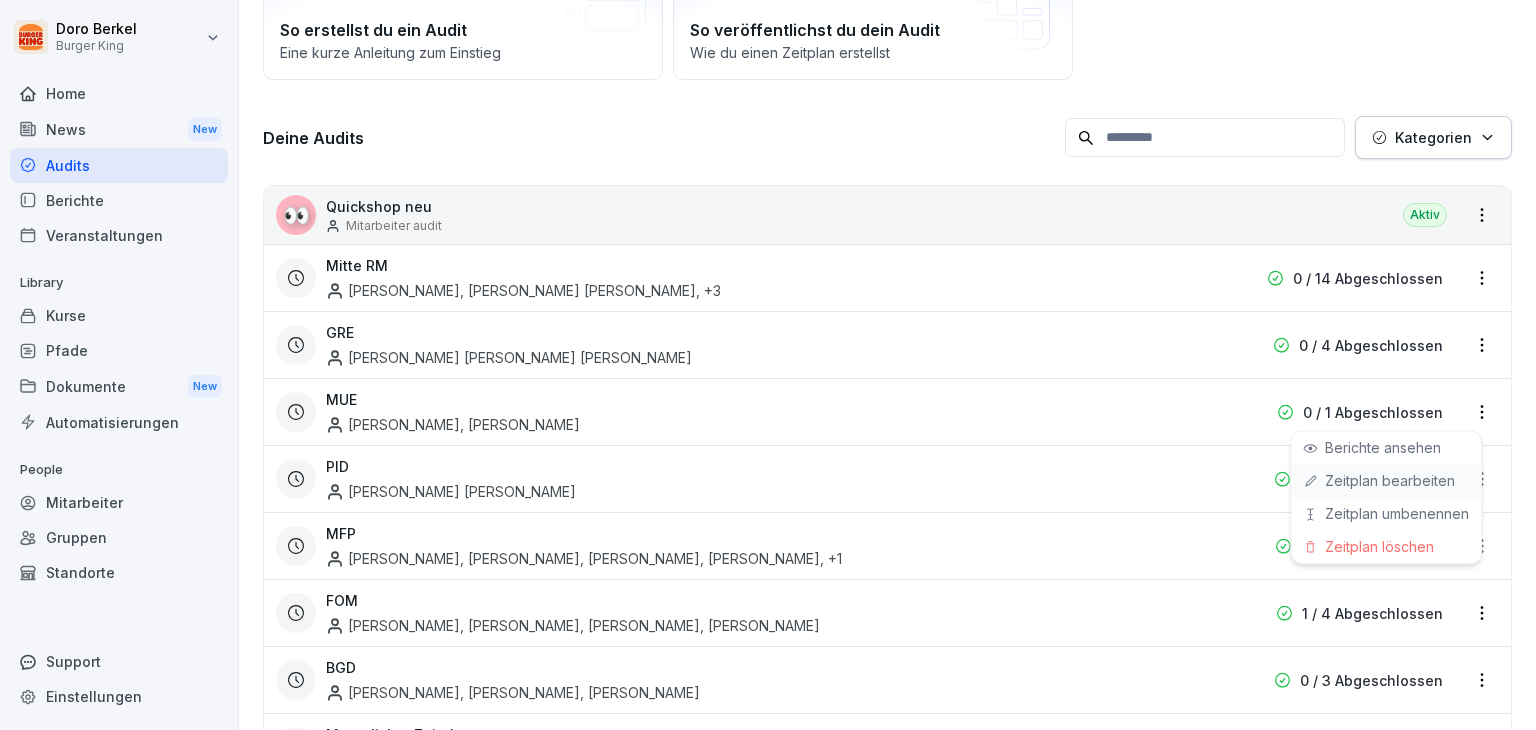 click on "Zeitplan bearbeiten" at bounding box center [0, 0] 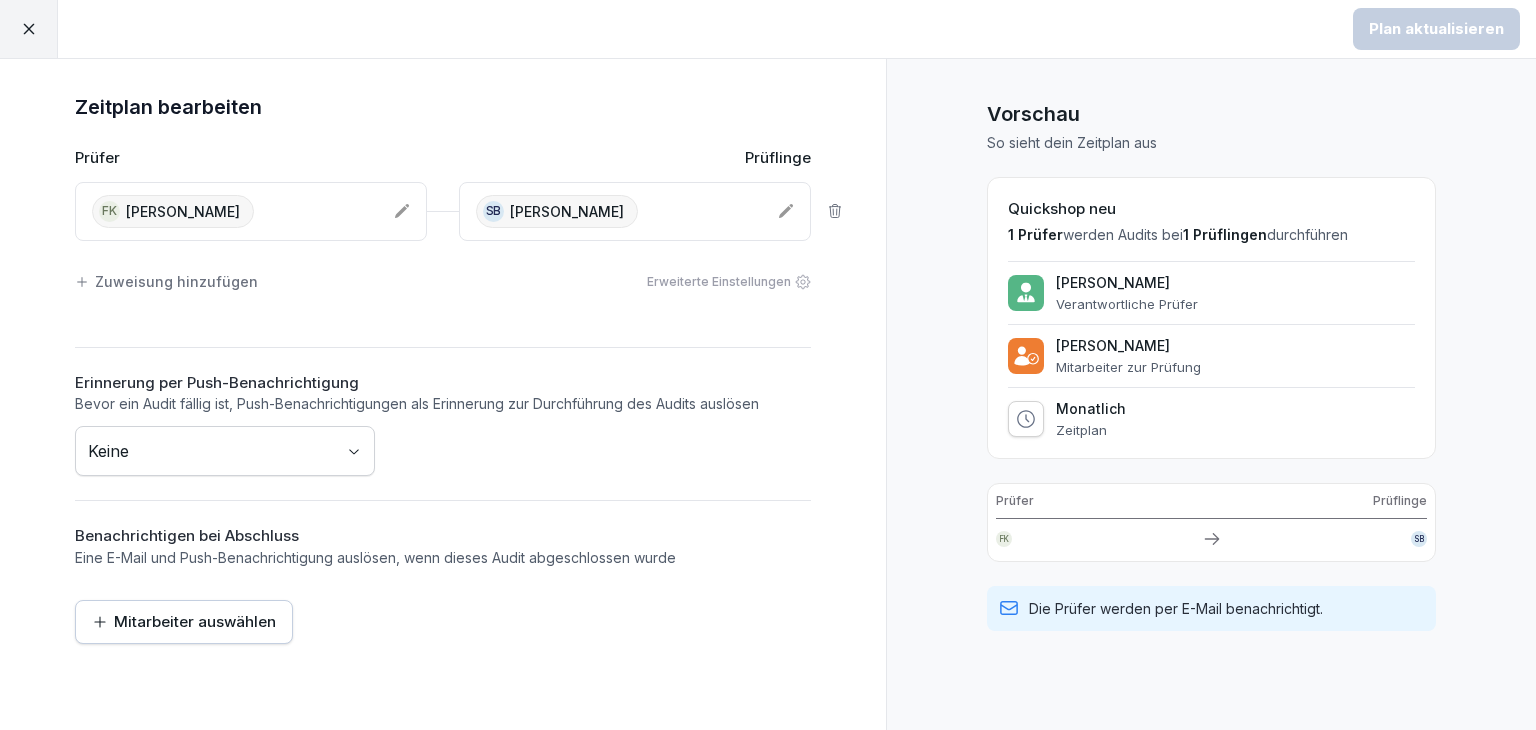 click on "Plan aktualisieren Zeitplan bearbeiten Prüfer Prüflinge FK [PERSON_NAME] SB [PERSON_NAME] Zuweisung hinzufügen Erweiterte Einstellungen Erinnerung per Push-Benachrichtigung Bevor ein Audit fällig ist, Push-Benachrichtigungen als Erinnerung zur Durchführung des Audits auslösen Keine Benachrichtigen bei Abschluss Eine E-Mail und Push-Benachrichtigung auslösen, wenn dieses Audit abgeschlossen wurde Mitarbeiter auswählen Vorschau So sieht dein Zeitplan aus Quickshop neu 1 Prüfer  werden Audits bei  1 Prüflingen  durchführen [PERSON_NAME] Verantwortliche Prüfer [PERSON_NAME] Mitarbeiter zur Prüfung Monatlich Zeitplan Prüfer Prüflinge FK SB Die Prüfer werden per E-Mail benachrichtigt." at bounding box center (768, 365) 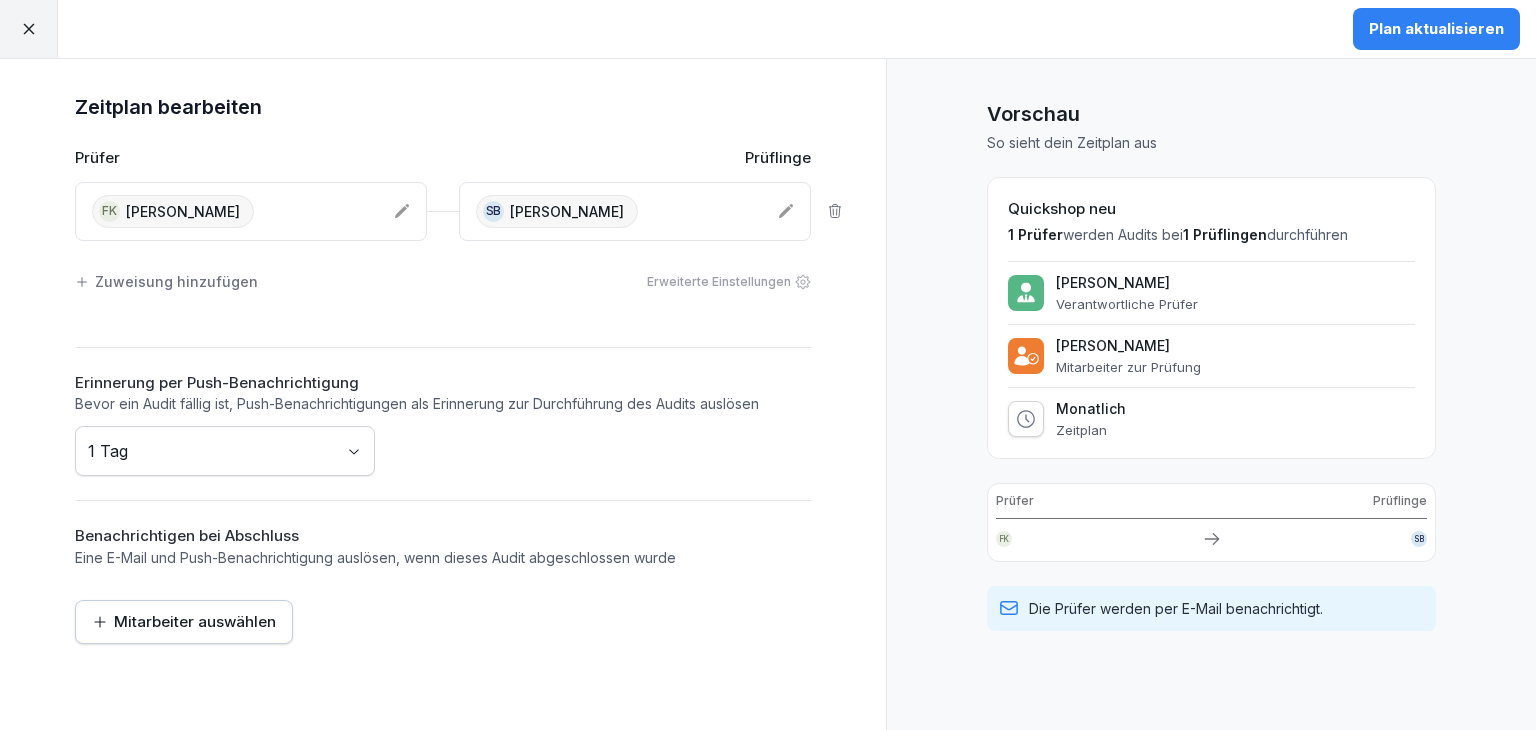 click on "Mitarbeiter auswählen" at bounding box center [184, 622] 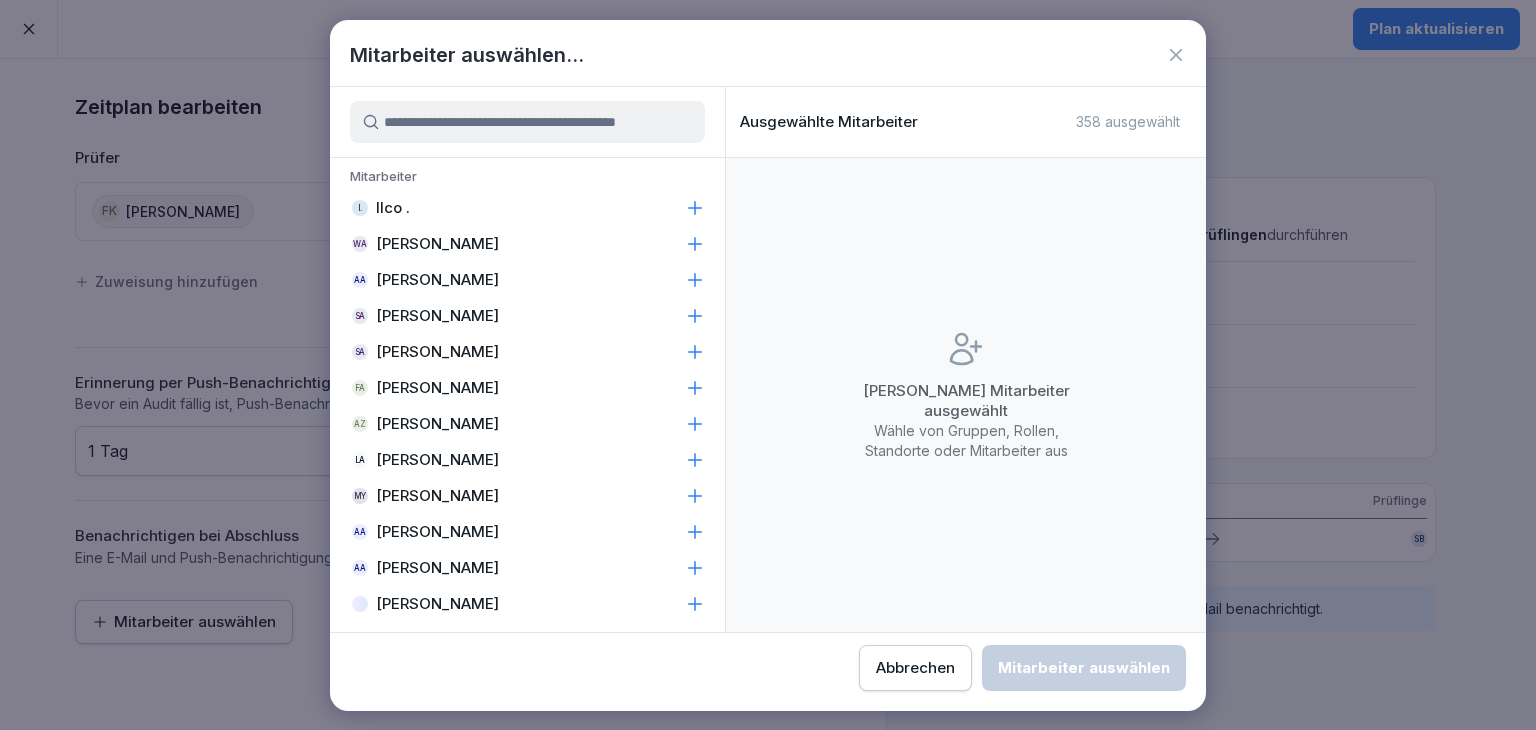 click at bounding box center (527, 122) 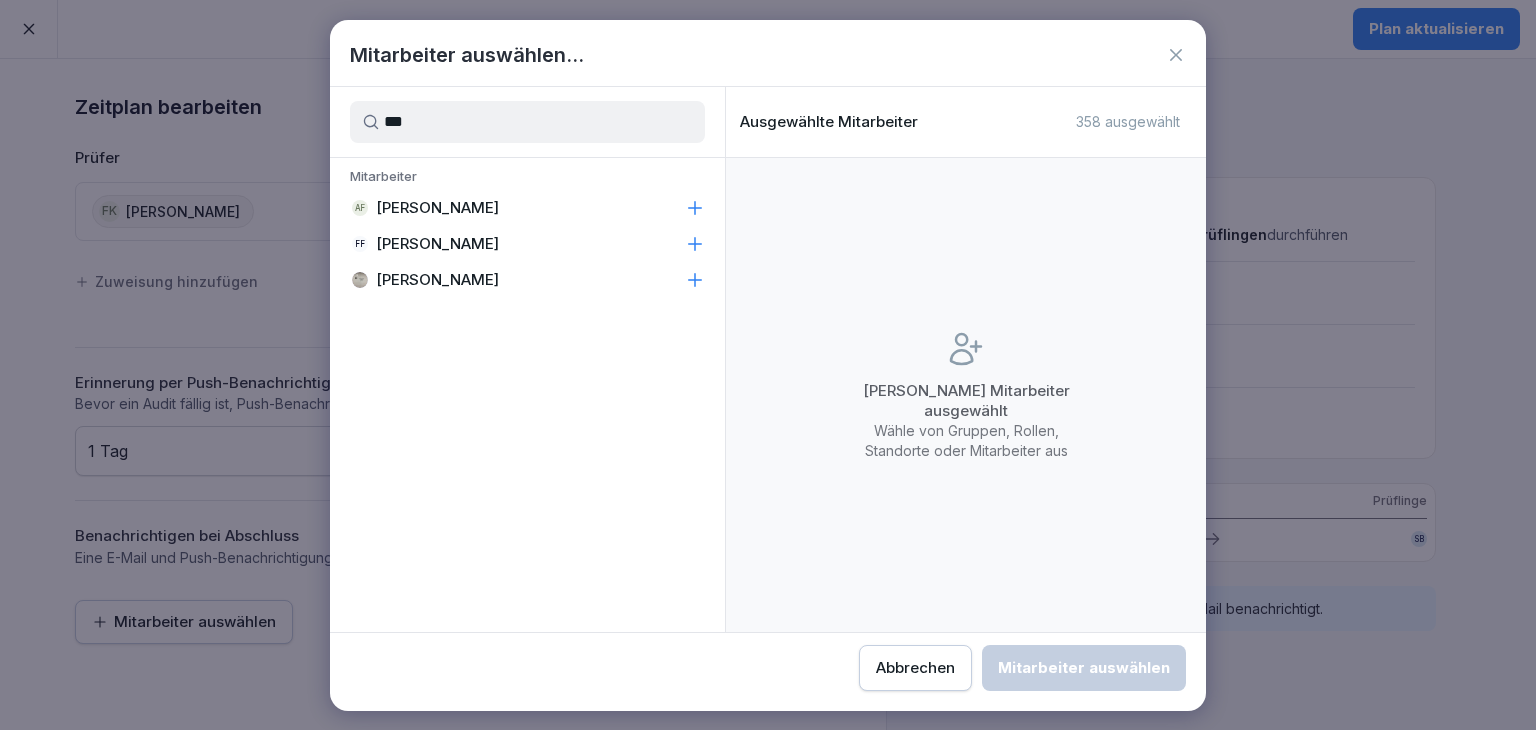 click 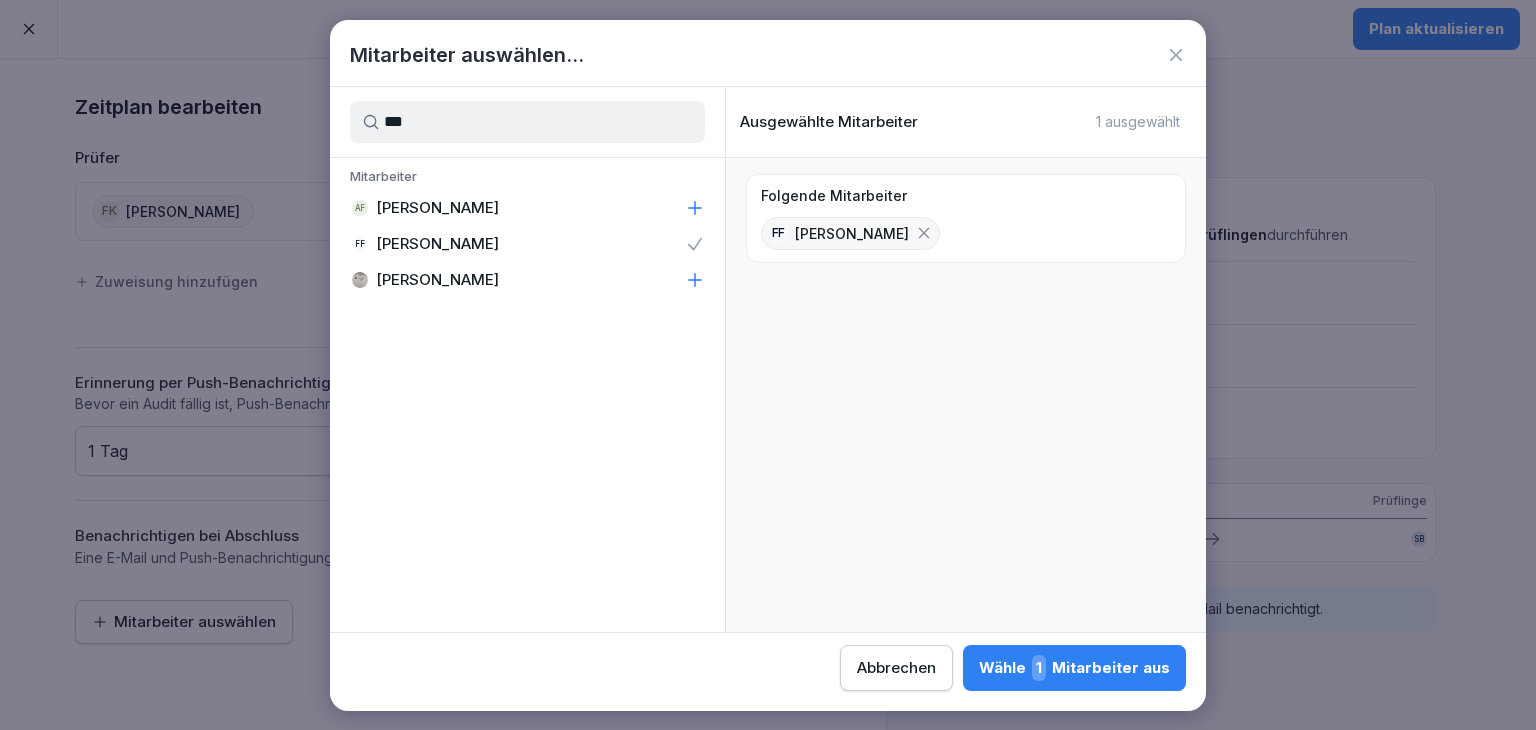 drag, startPoint x: 454, startPoint y: 112, endPoint x: 365, endPoint y: 120, distance: 89.358826 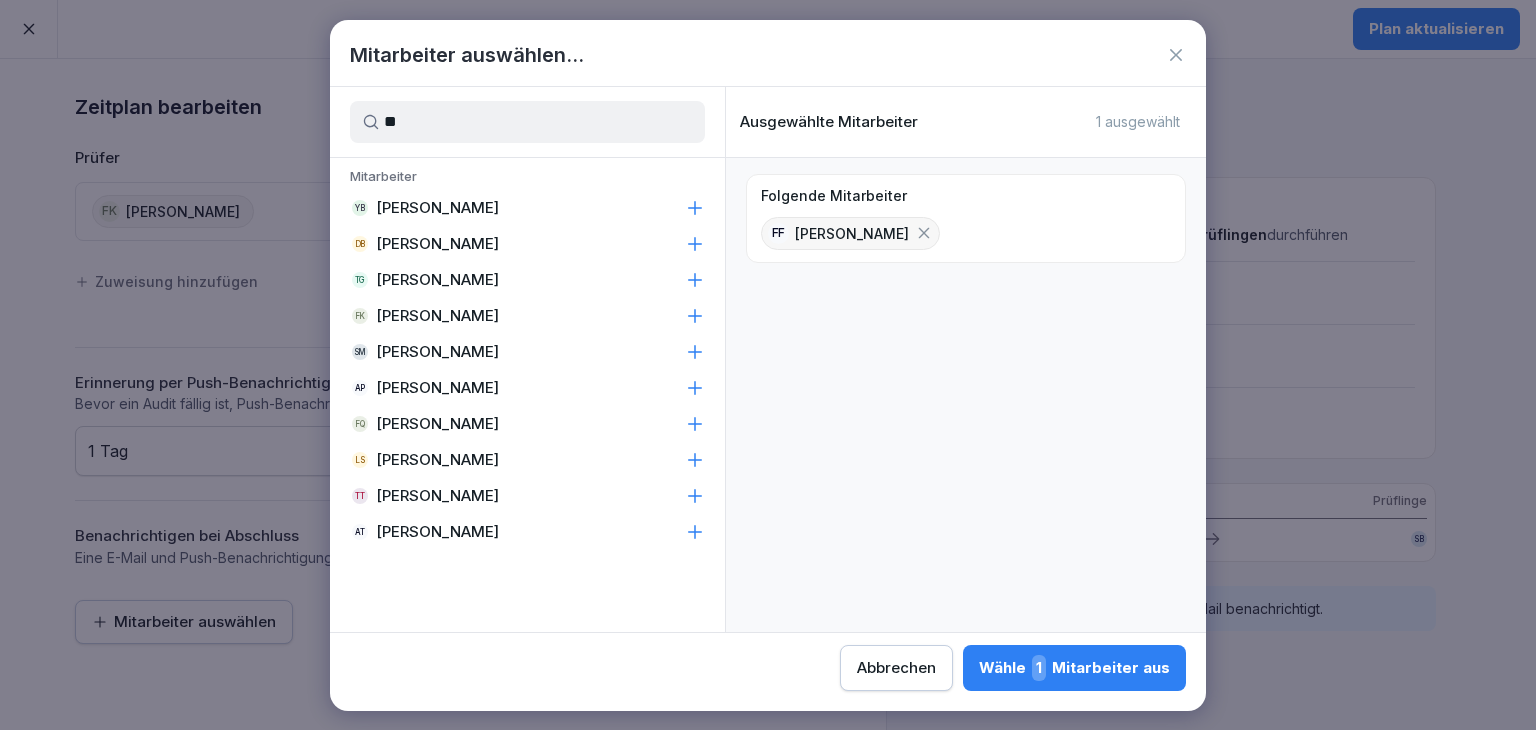 type on "**" 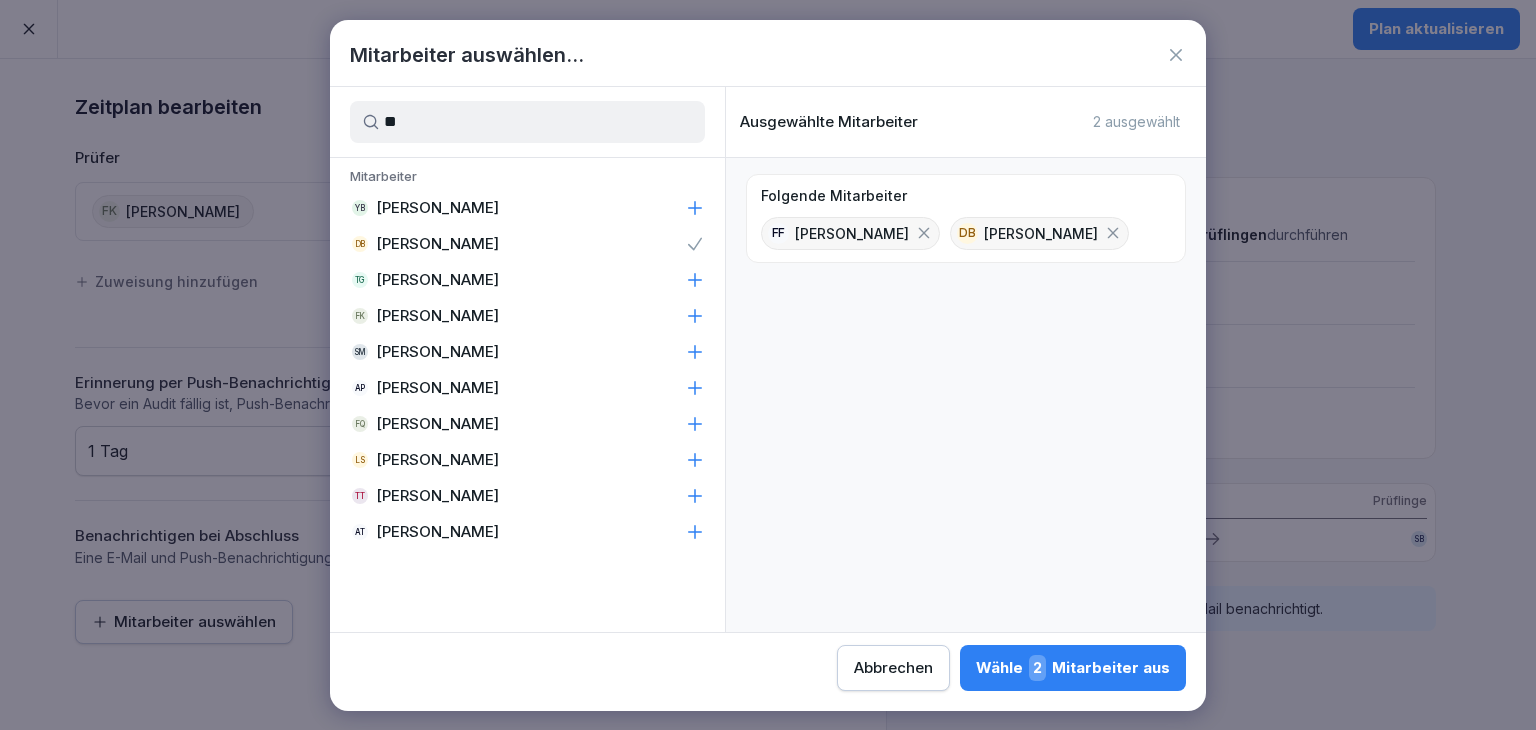 click on "Wähle  2  Mitarbeiter aus" at bounding box center [1073, 668] 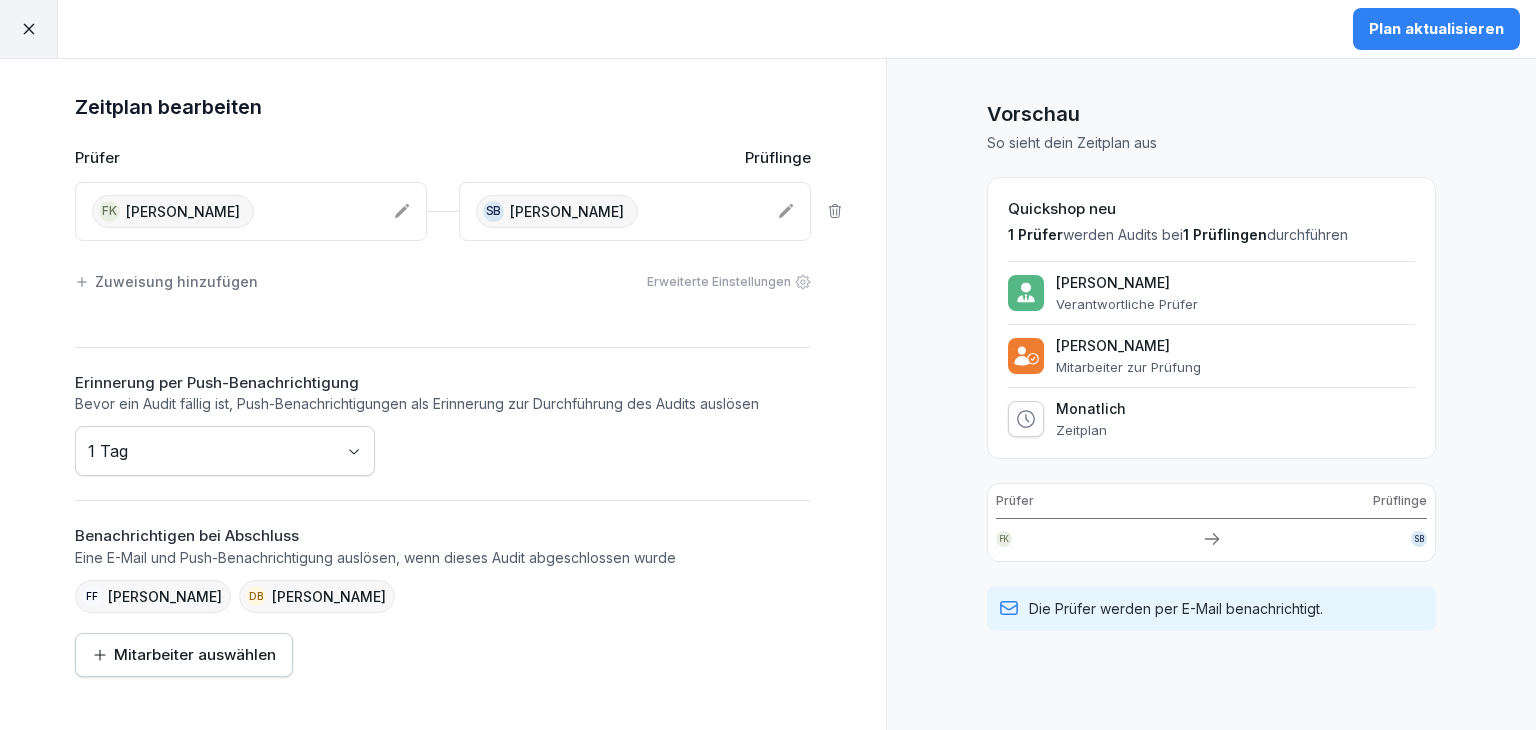 click on "Plan aktualisieren" at bounding box center (1436, 29) 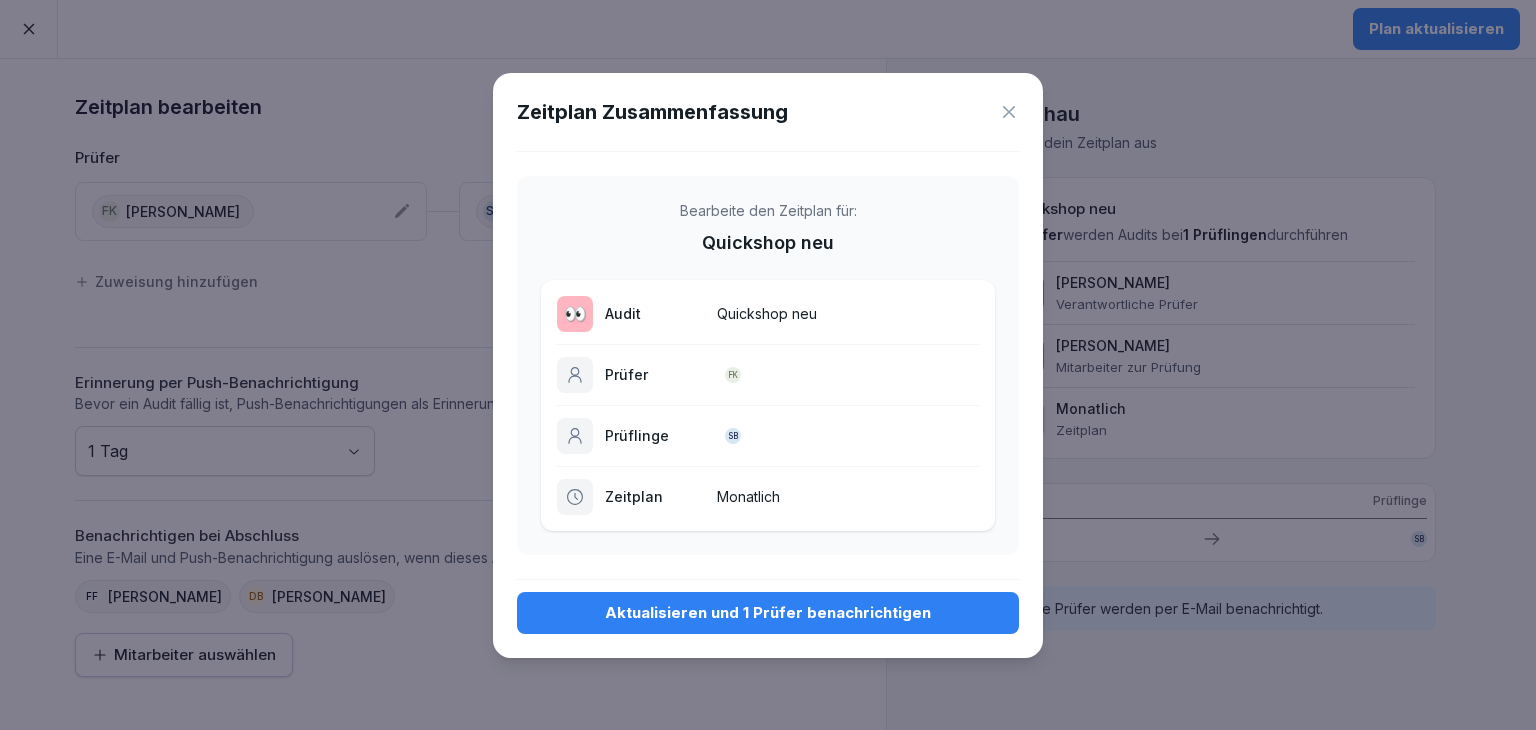 click on "Aktualisieren und 1 Prüfer benachrichtigen" at bounding box center (768, 613) 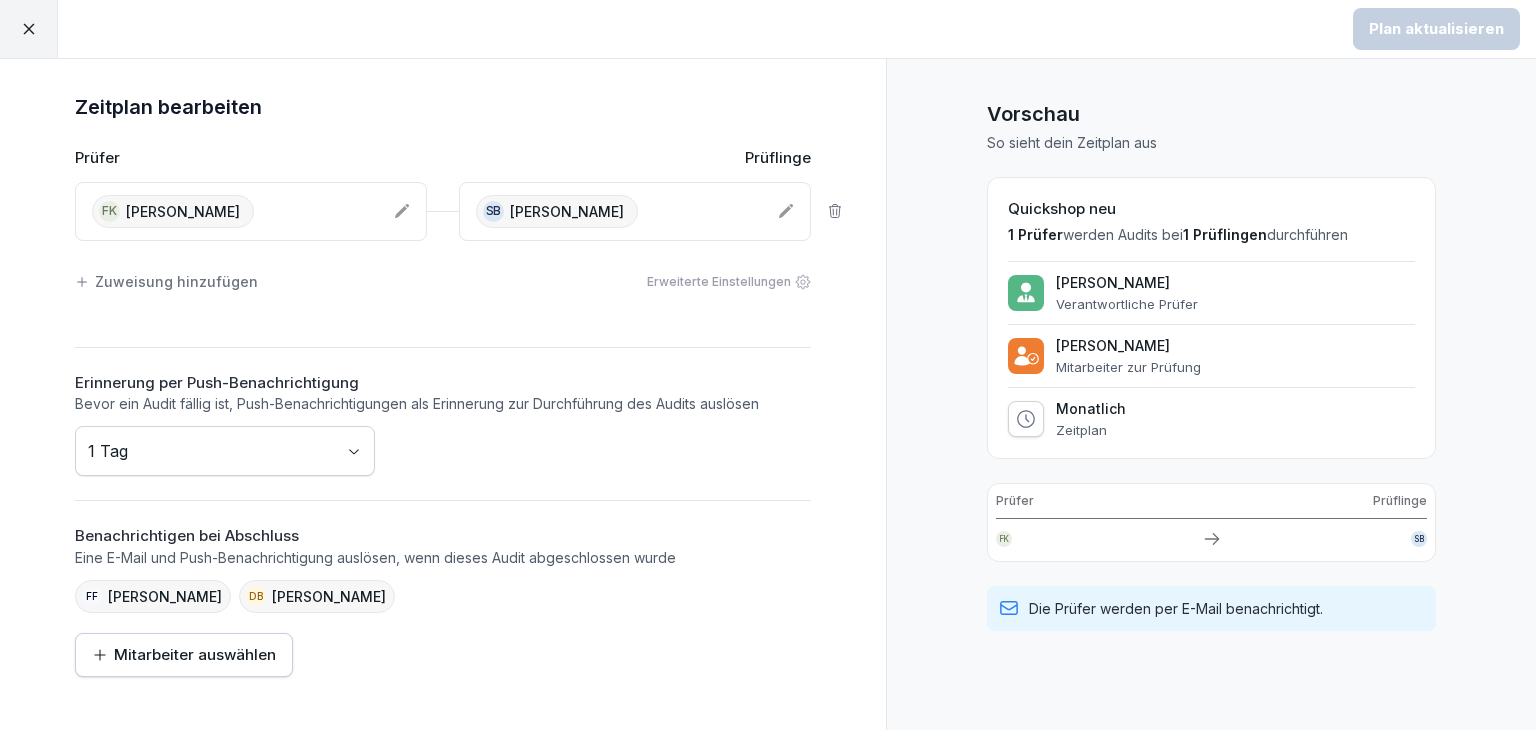 click 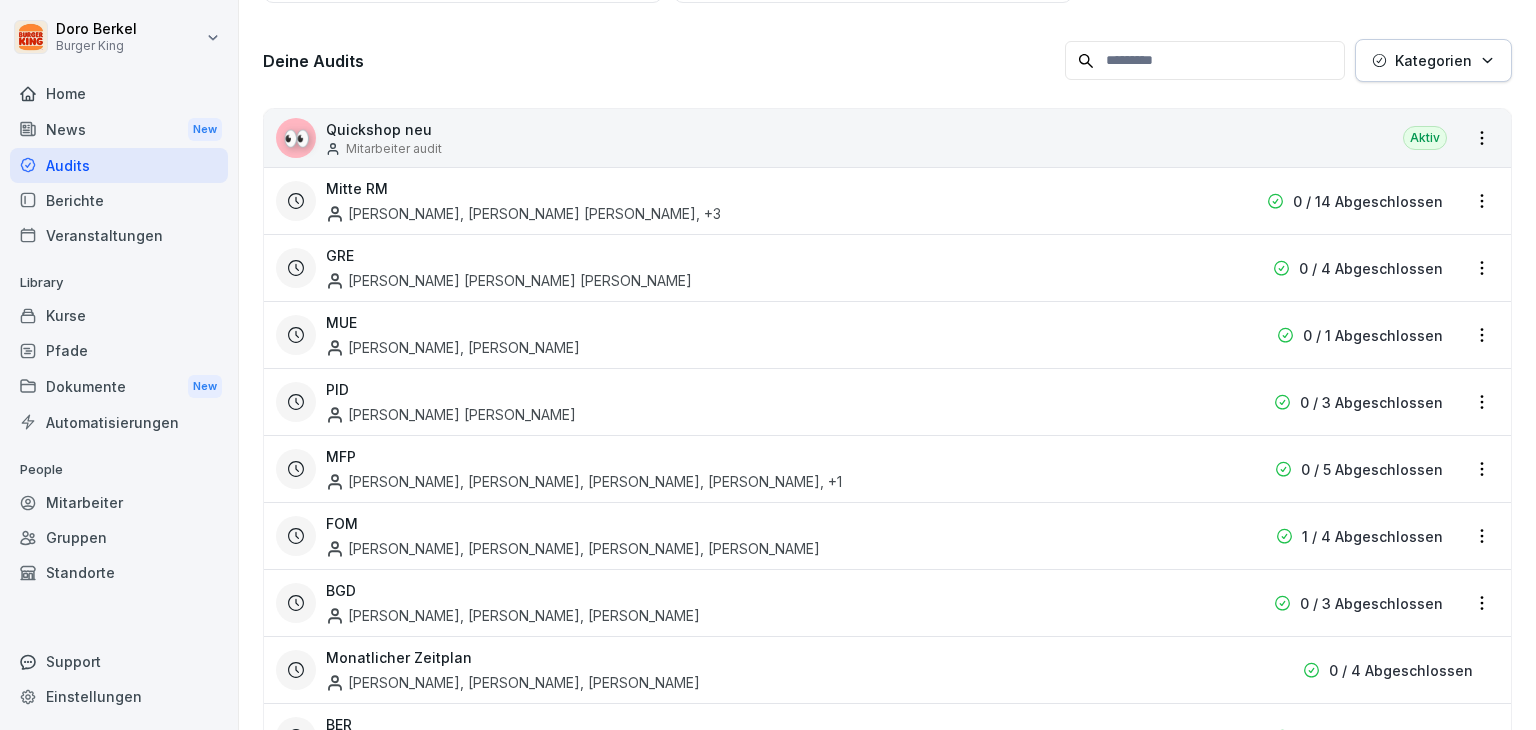 scroll, scrollTop: 300, scrollLeft: 0, axis: vertical 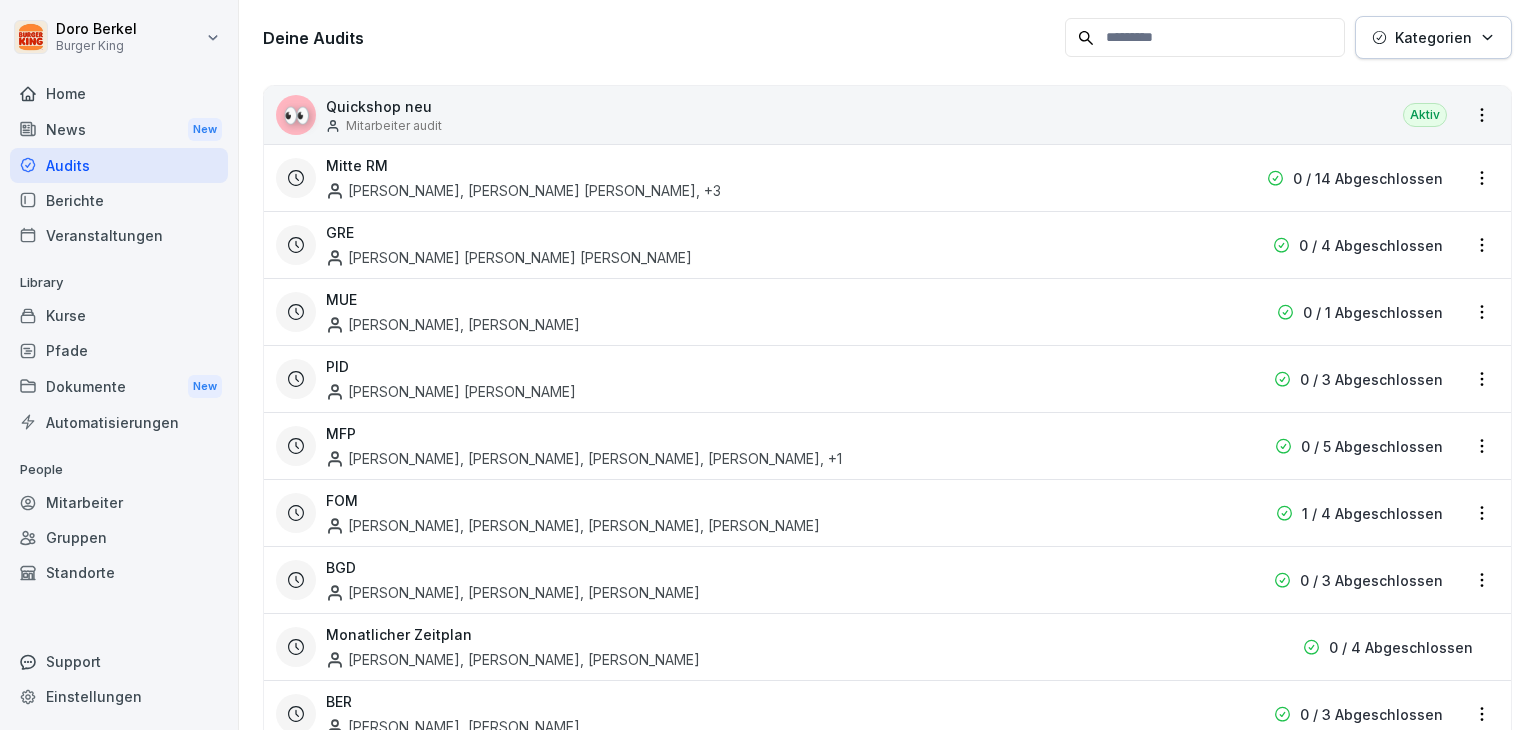 click on "[PERSON_NAME] Burger King Home News New Audits Berichte Veranstaltungen Library Kurse Pfade Dokumente New Automatisierungen People Mitarbeiter Gruppen Standorte Support Einstellungen Audits Audit erstellen Audits Berichte So erstellst du ein Audit Eine kurze Anleitung zum Einstieg So veröffentlichst du dein Audit Wie du einen Zeitplan erstellst Deine Audits Kategorien 👀 Quickshop neu Mitarbeiter audit Aktiv Mitte RM [PERSON_NAME], Yassir-[PERSON_NAME] [PERSON_NAME] , +3 0 / 14 Abgeschlossen GRE [PERSON_NAME] [PERSON_NAME] [PERSON_NAME] 0 / 4 Abgeschlossen MUE [PERSON_NAME], [PERSON_NAME] 0 / 1 Abgeschlossen PID [PERSON_NAME] [PERSON_NAME]  Menjuk 0 / 3 Abgeschlossen MFP [PERSON_NAME], [PERSON_NAME], [PERSON_NAME], [PERSON_NAME] , +1 0 / 5 Abgeschlossen FOM [PERSON_NAME], [PERSON_NAME], [PERSON_NAME], [PERSON_NAME] 1 / 4 Abgeschlossen BGD Lucian-[PERSON_NAME], [PERSON_NAME], [PERSON_NAME] 0 / 3 Abgeschlossen Monatlicher Zeitplan" at bounding box center [768, 365] 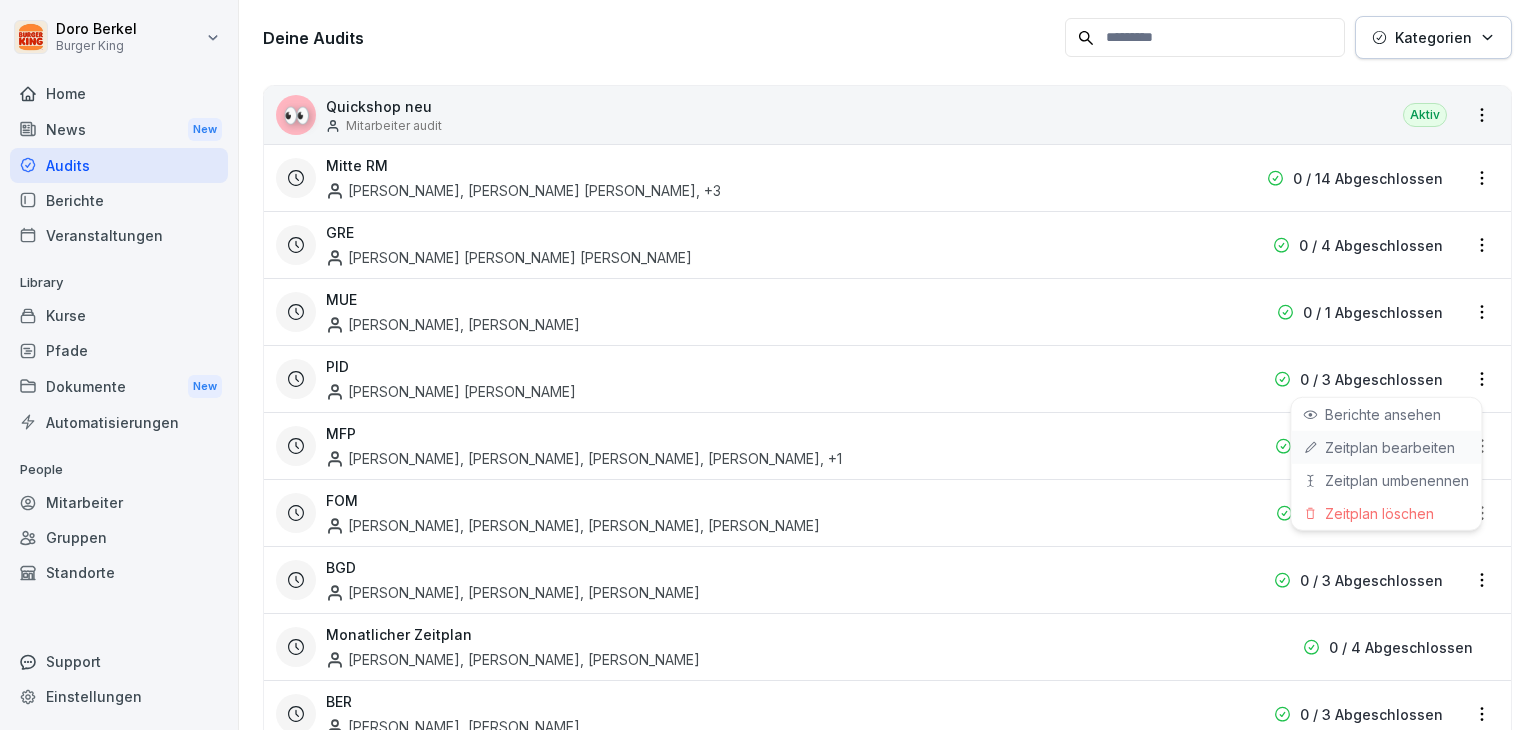 click on "Zeitplan bearbeiten" at bounding box center [0, 0] 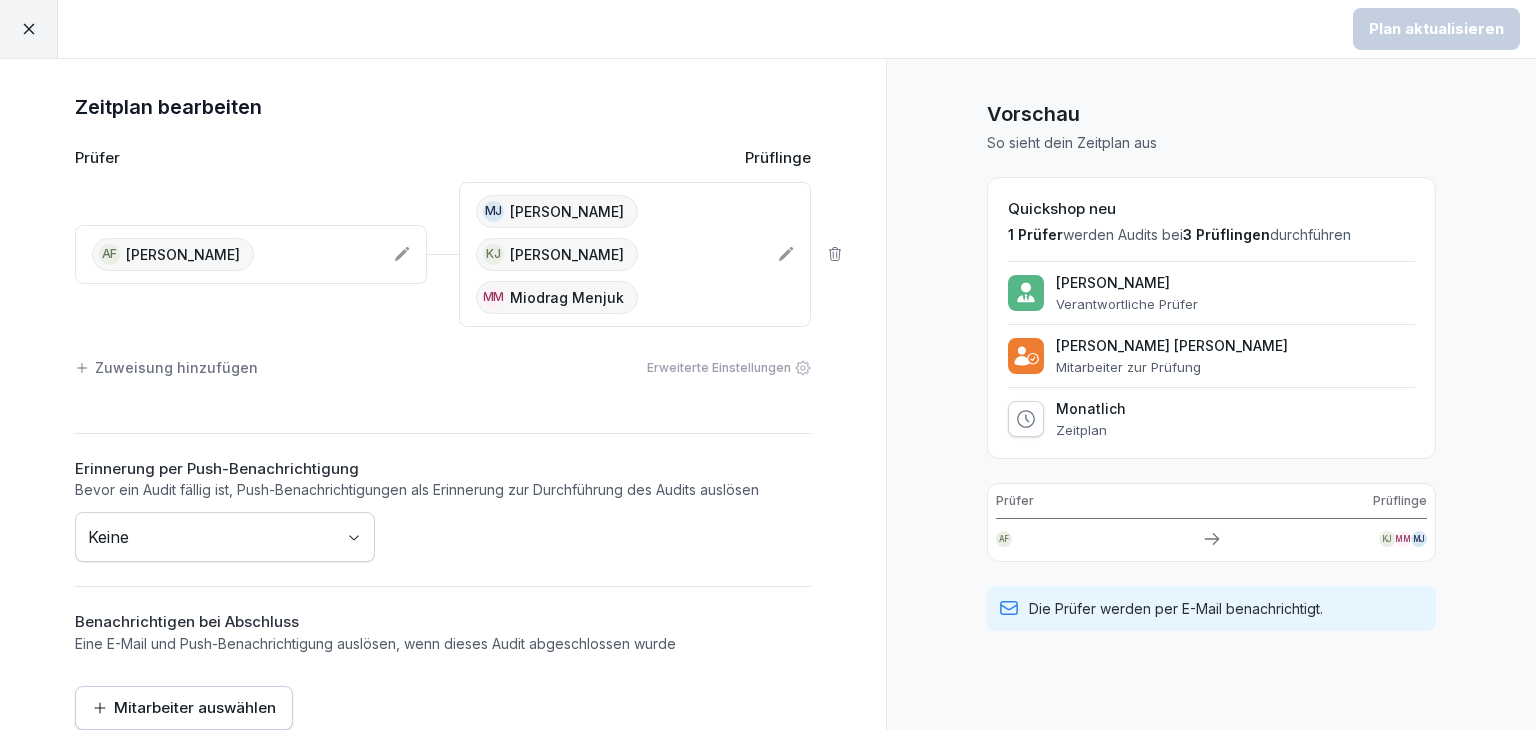 click on "Plan aktualisieren Zeitplan bearbeiten Prüfer Prüflinge AF [PERSON_NAME] [PERSON_NAME] KJ [PERSON_NAME] MM Miodrag  Menjuk Zuweisung hinzufügen Erweiterte Einstellungen Erinnerung per Push-Benachrichtigung Bevor ein Audit fällig ist, Push-Benachrichtigungen als Erinnerung zur Durchführung des Audits auslösen Keine Benachrichtigen bei Abschluss Eine E-Mail und Push-Benachrichtigung auslösen, wenn dieses Audit abgeschlossen wurde Mitarbeiter auswählen Vorschau So sieht dein Zeitplan aus Quickshop neu 1 Prüfer  werden Audits bei  3 Prüflingen  durchführen [PERSON_NAME] Verantwortliche [PERSON_NAME]  [PERSON_NAME] [PERSON_NAME] Mitarbeiter zur Prüfung Monatlich Zeitplan Prüfer Prüflinge AF KJ MM MJ Die Prüfer werden per E-Mail benachrichtigt." at bounding box center [768, 365] 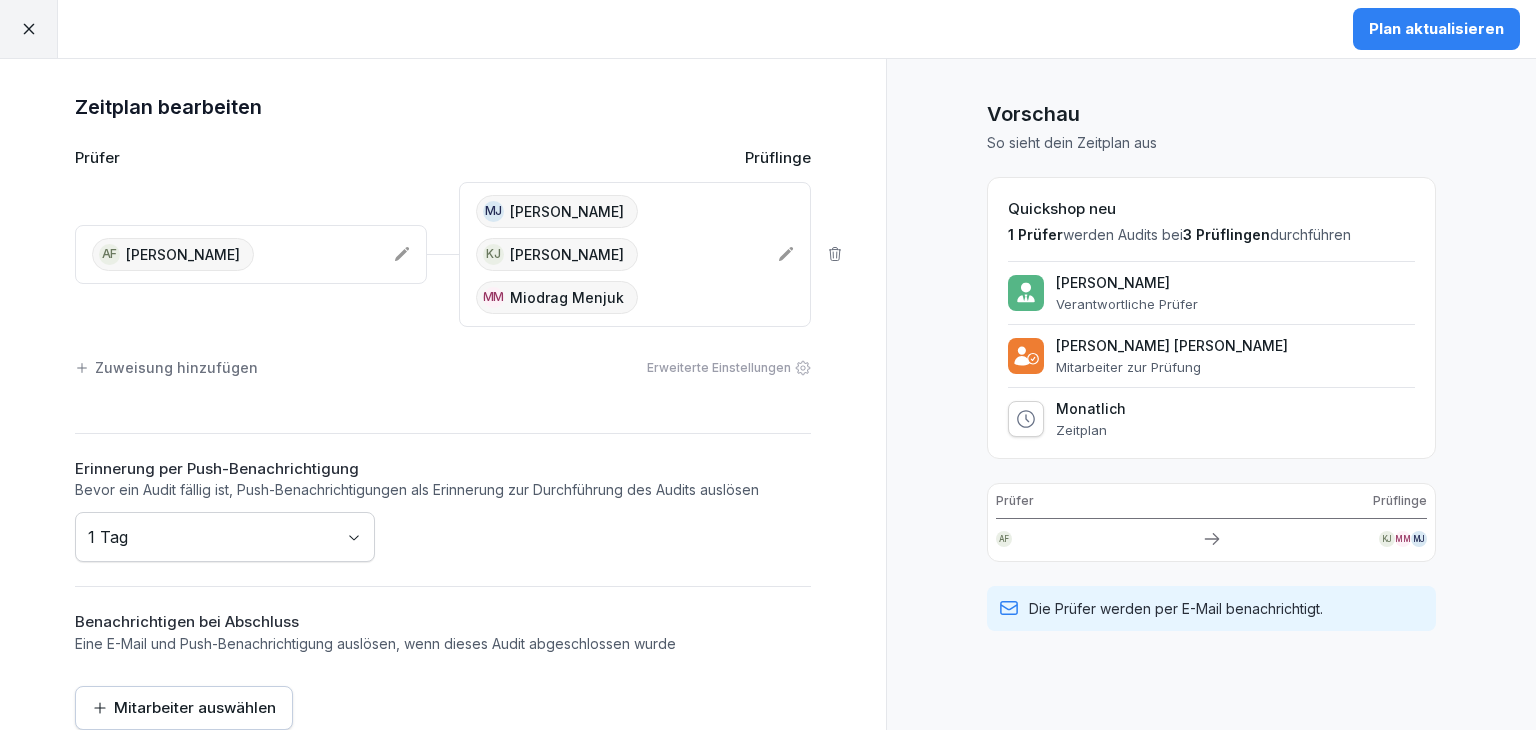 click on "Mitarbeiter auswählen" at bounding box center (184, 708) 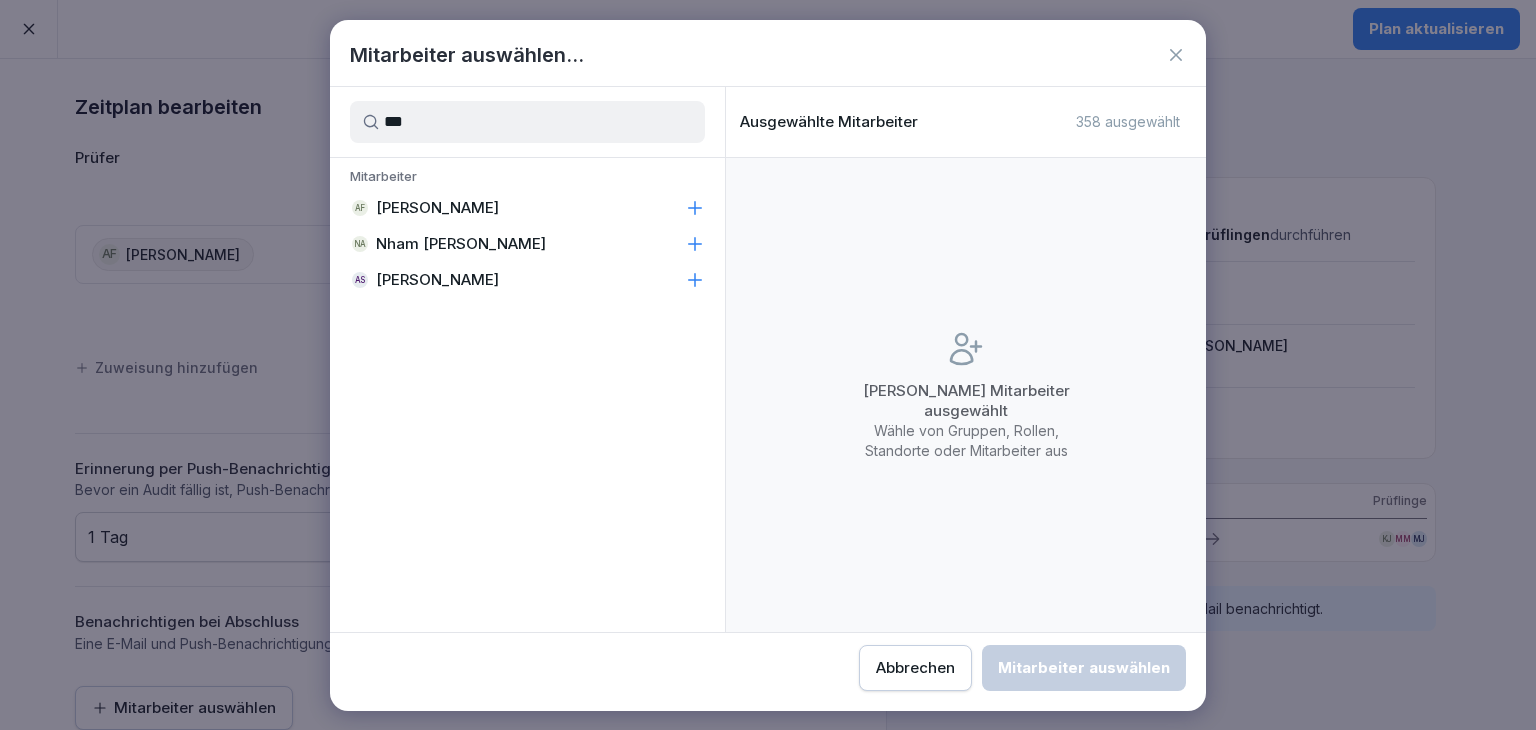 click 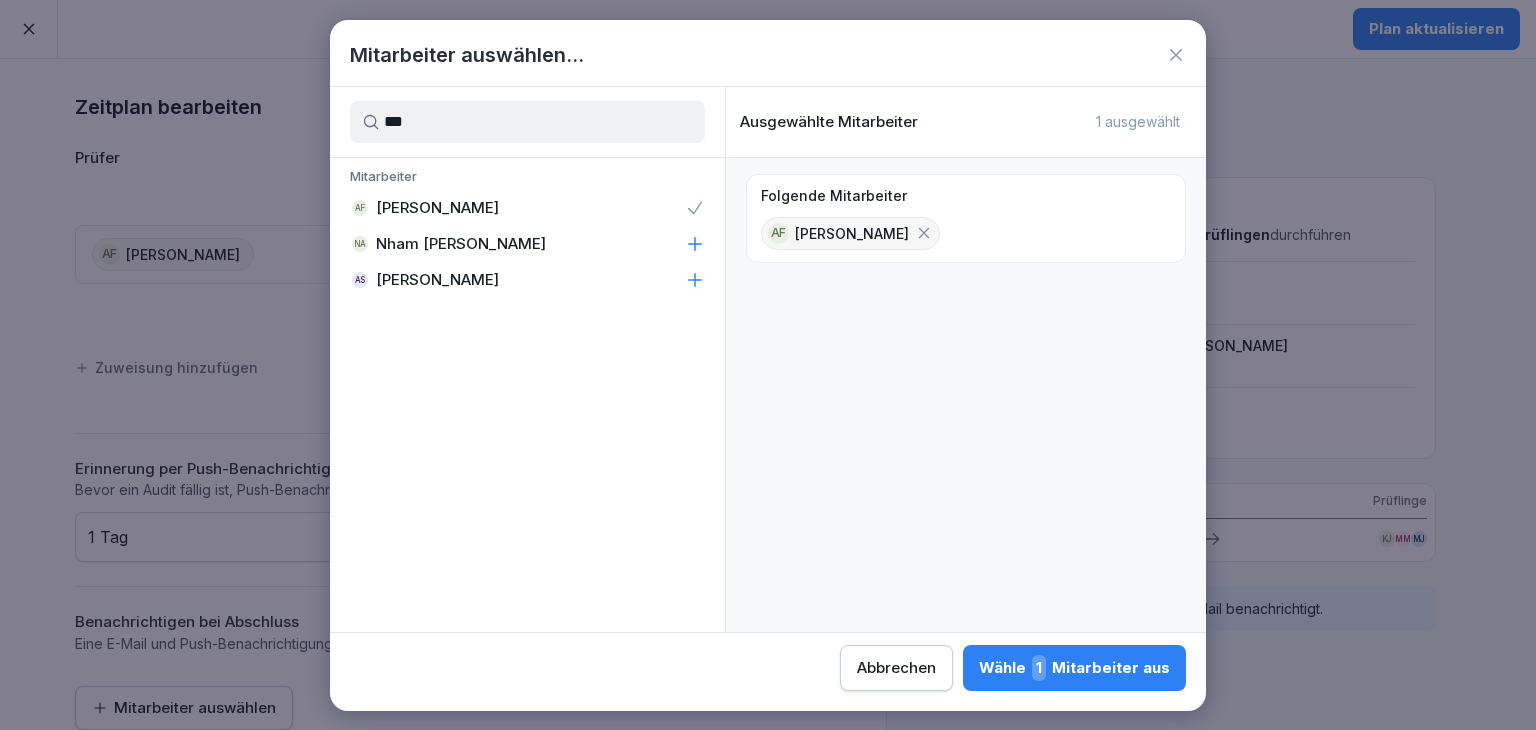 drag, startPoint x: 457, startPoint y: 118, endPoint x: 370, endPoint y: 126, distance: 87.36704 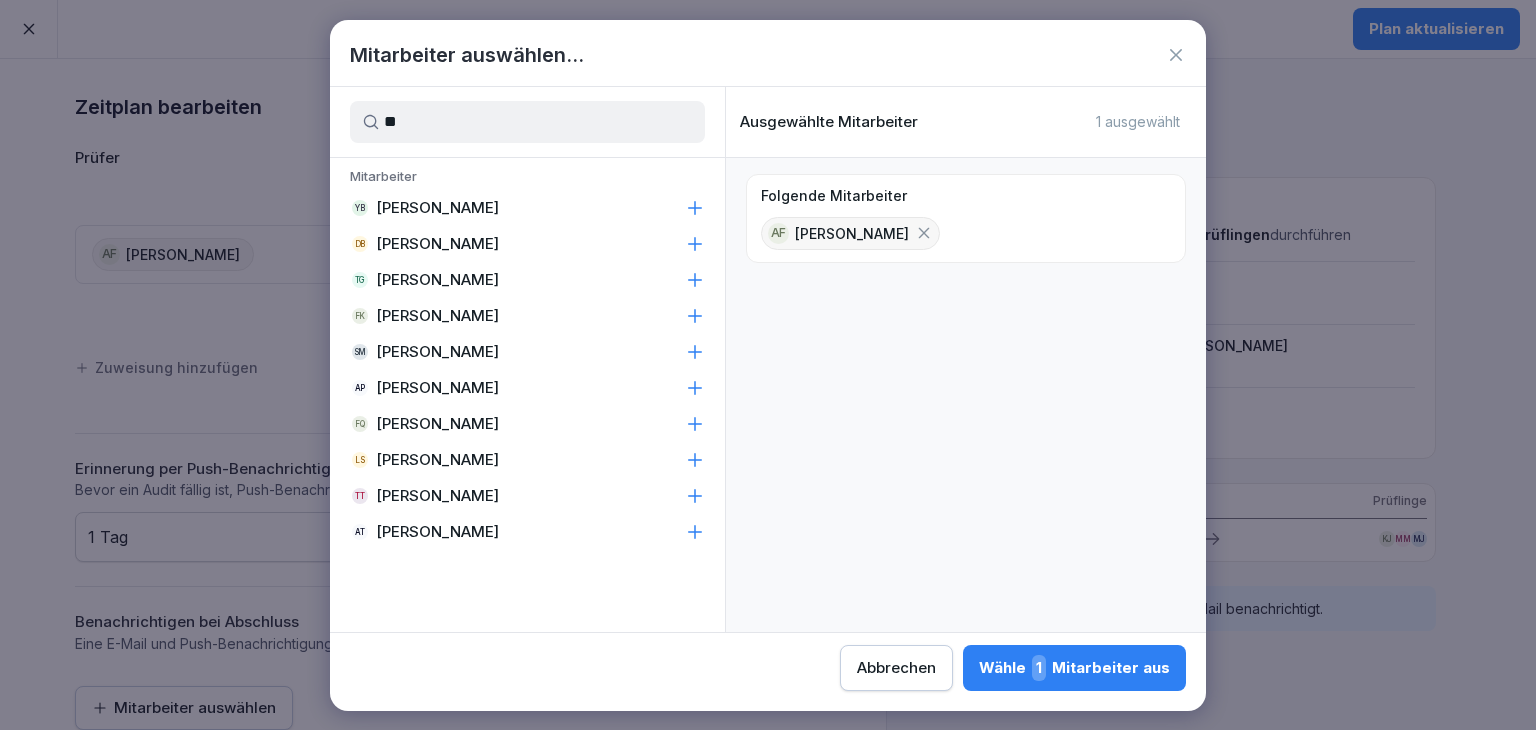 type on "**" 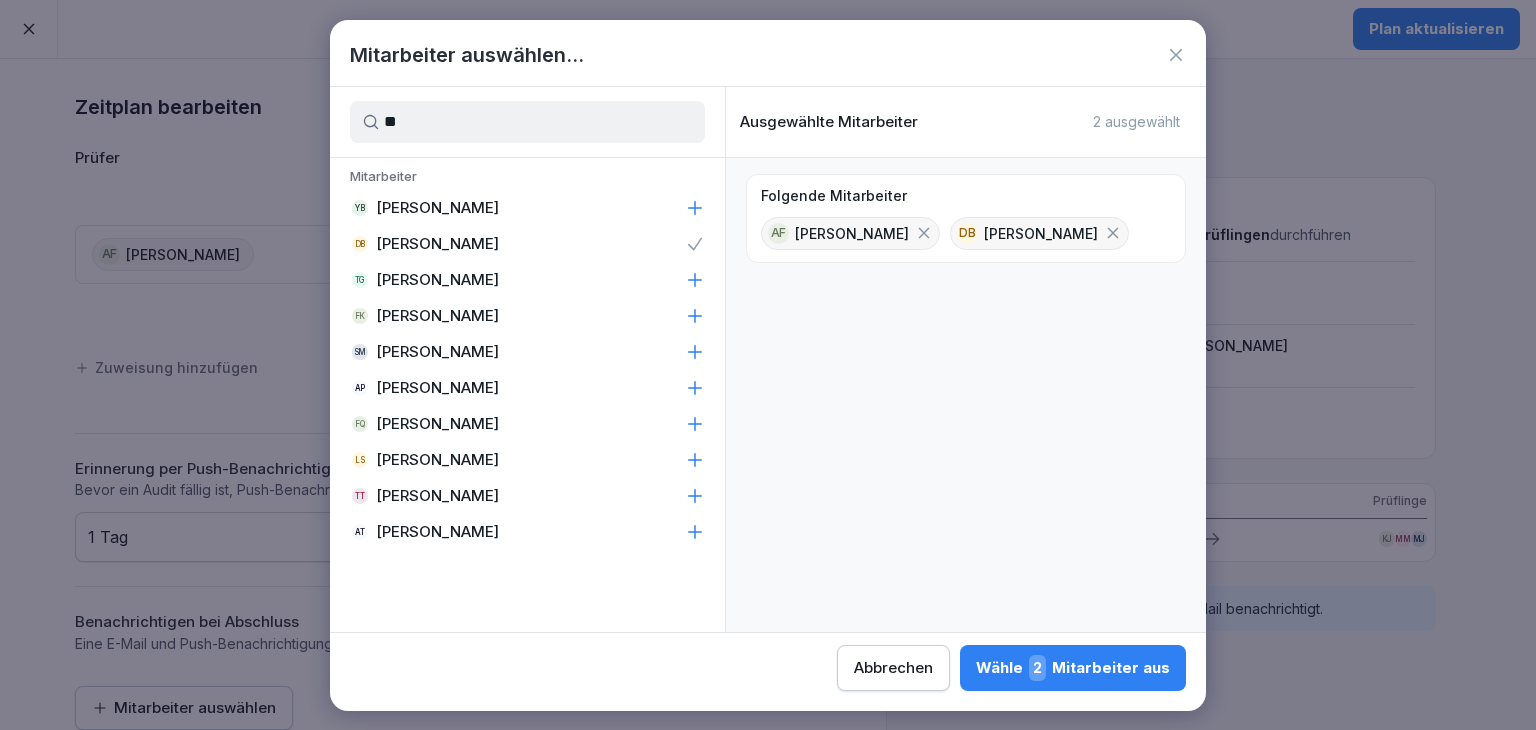 click on "Wähle  2  Mitarbeiter aus" at bounding box center (1073, 668) 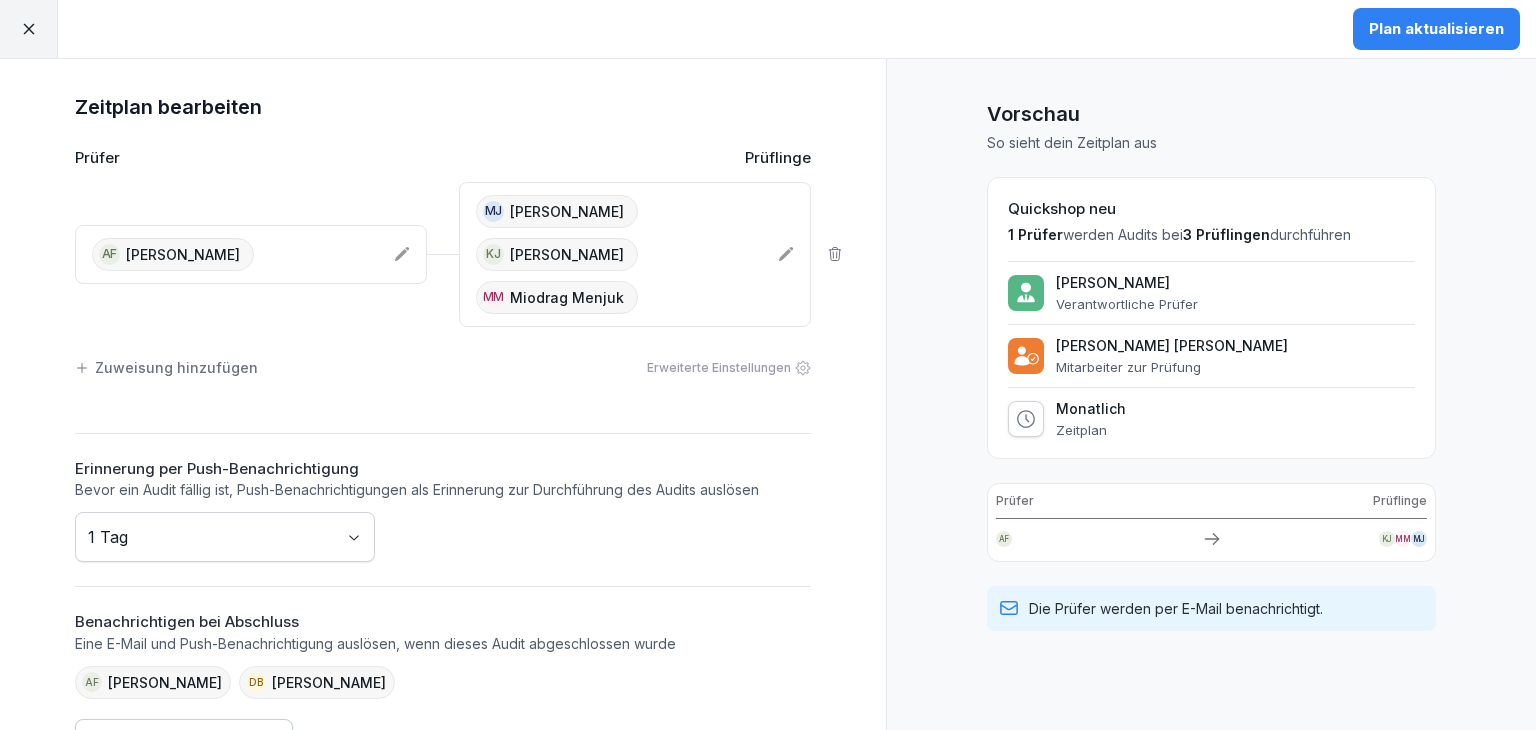 click on "Plan aktualisieren" at bounding box center (1436, 29) 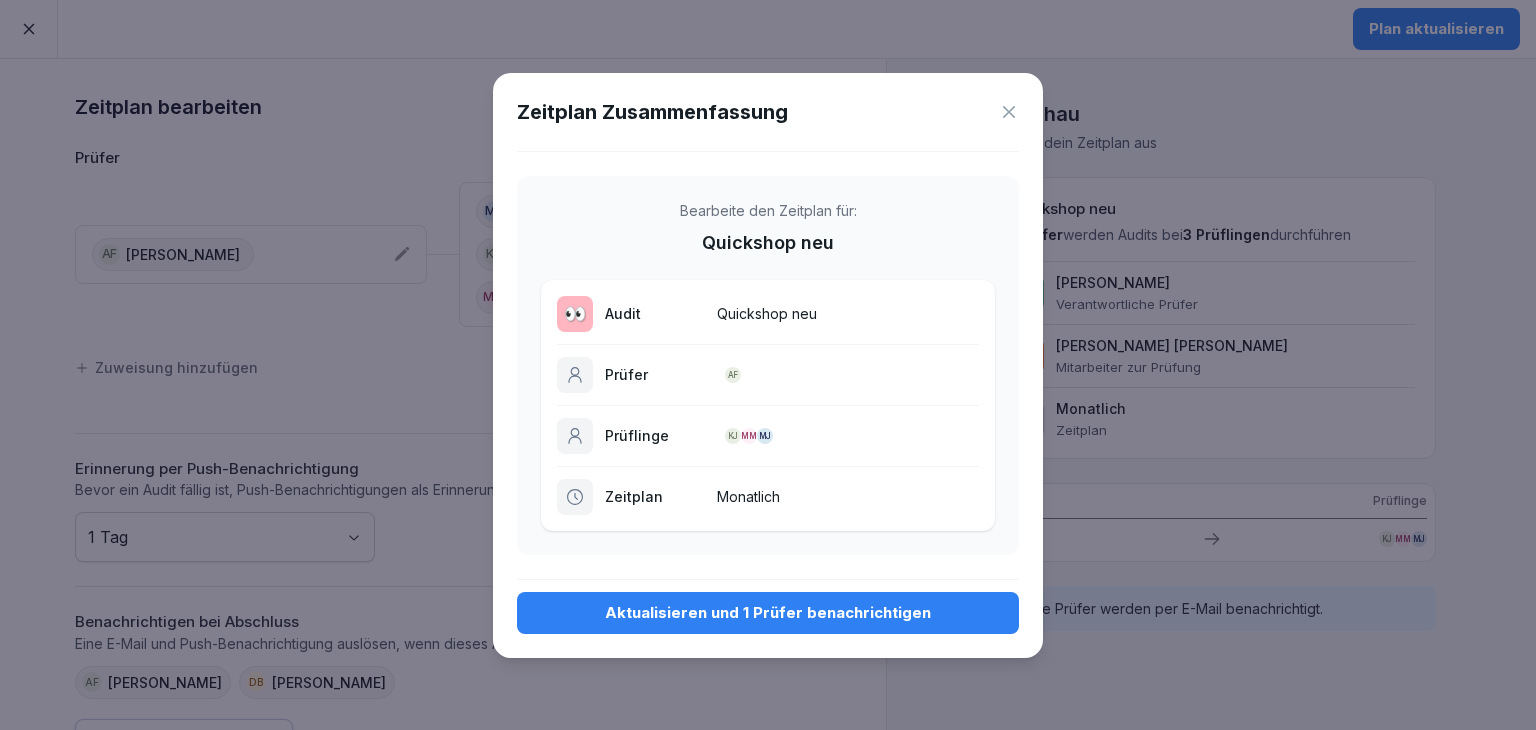 click on "Aktualisieren und 1 Prüfer benachrichtigen" at bounding box center (768, 613) 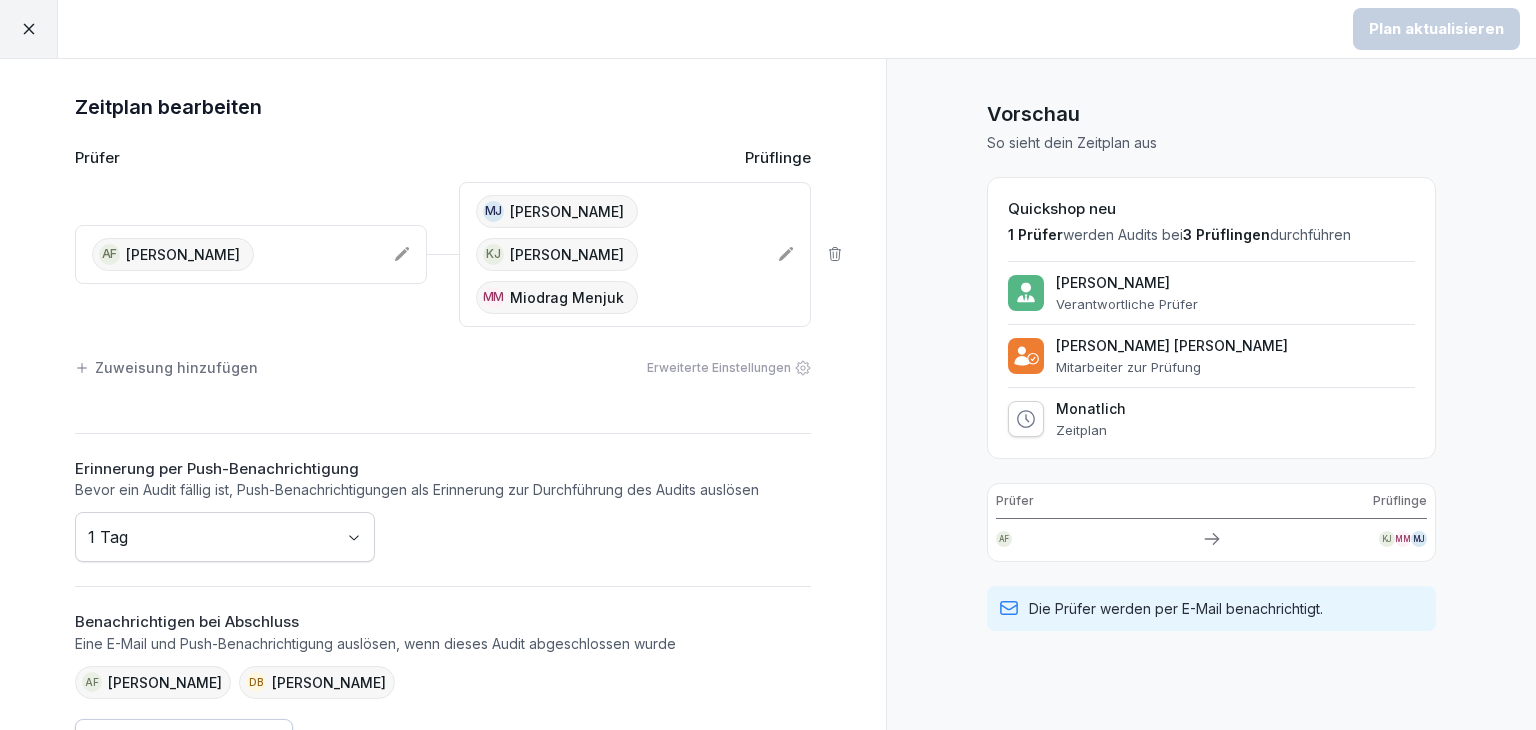 click 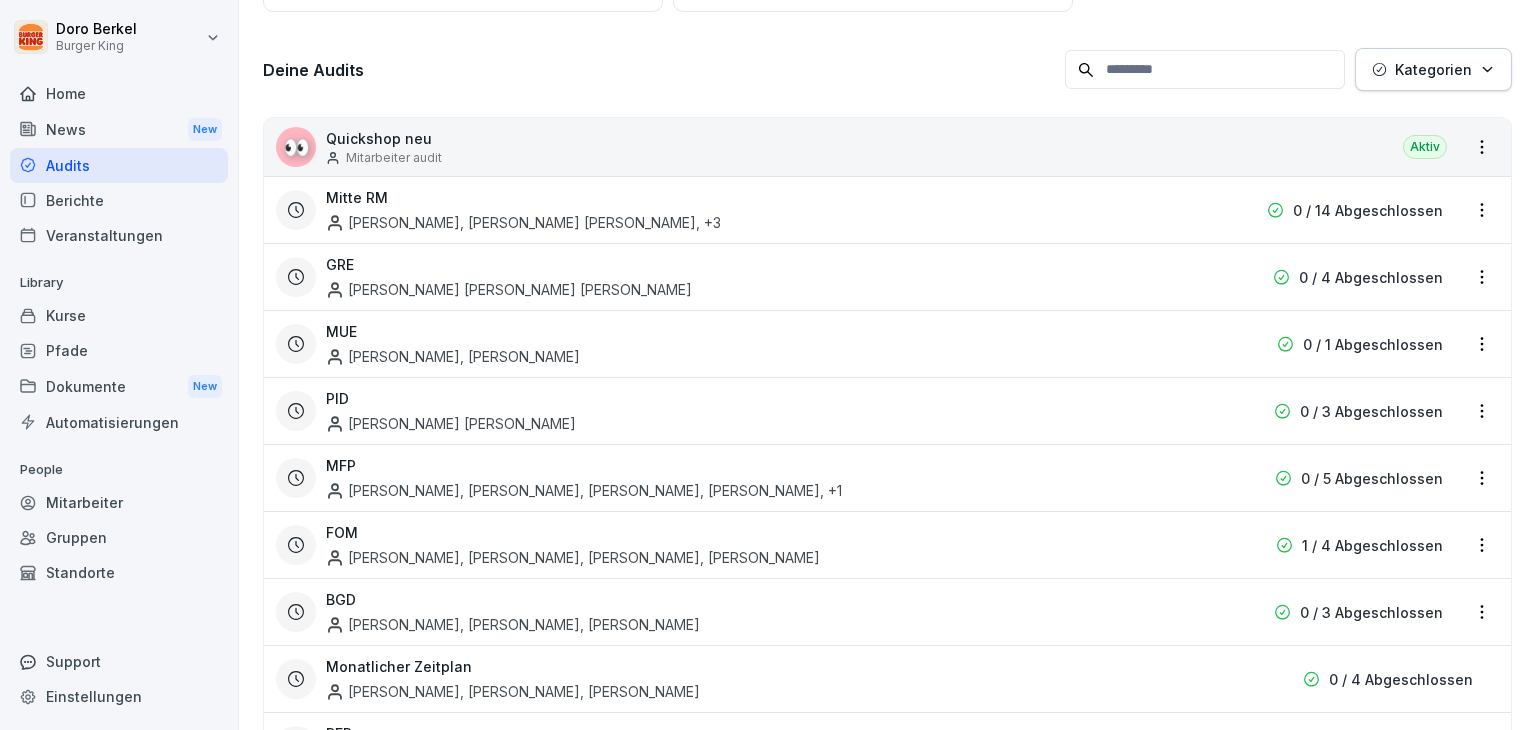 scroll, scrollTop: 300, scrollLeft: 0, axis: vertical 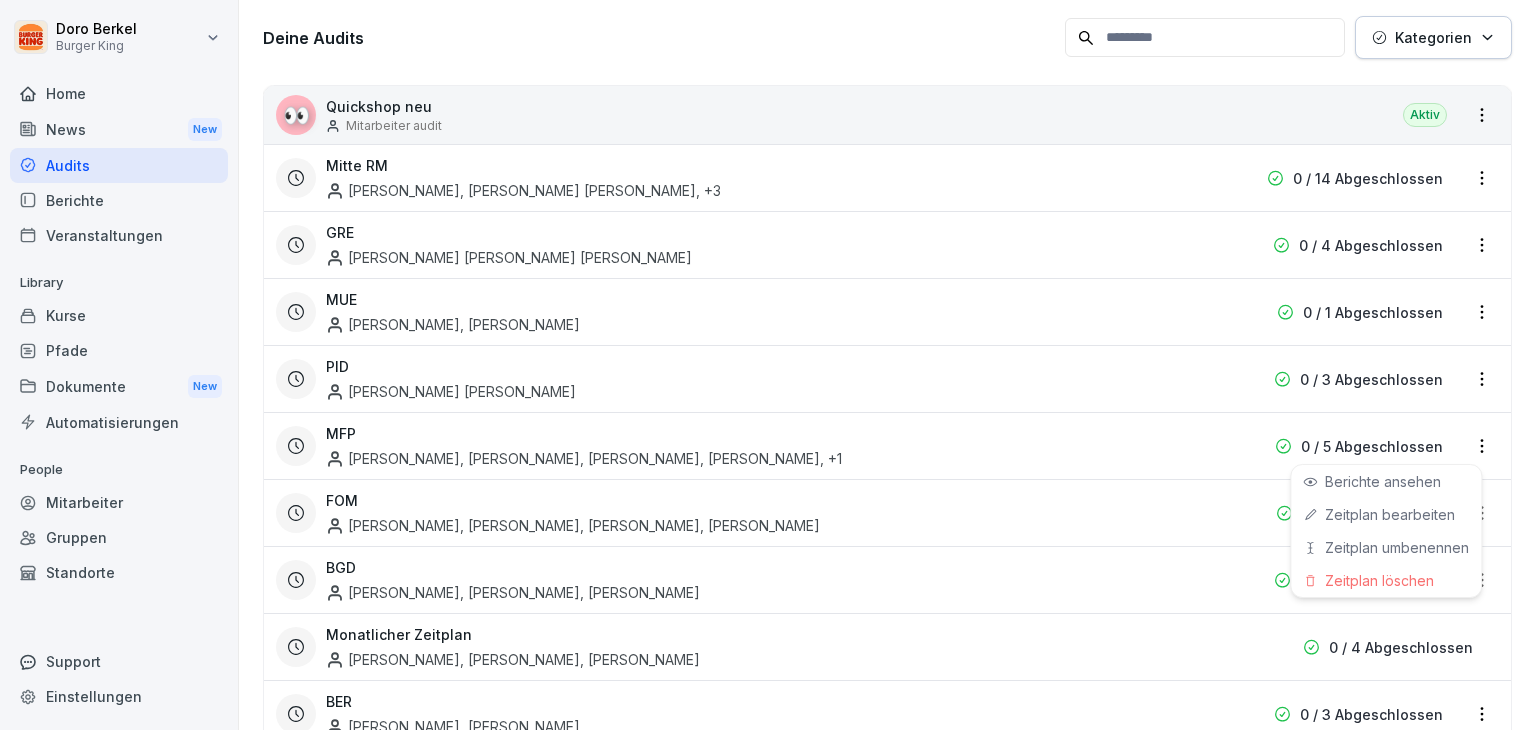 click on "[PERSON_NAME] Burger King Home News New Audits Berichte Veranstaltungen Library Kurse Pfade Dokumente New Automatisierungen People Mitarbeiter Gruppen Standorte Support Einstellungen Audits Audit erstellen Audits Berichte So erstellst du ein Audit Eine kurze Anleitung zum Einstieg So veröffentlichst du dein Audit Wie du einen Zeitplan erstellst Deine Audits Kategorien 👀 Quickshop neu Mitarbeiter audit Aktiv Mitte RM [PERSON_NAME], Yassir-[PERSON_NAME] [PERSON_NAME] , +3 0 / 14 Abgeschlossen GRE [PERSON_NAME] [PERSON_NAME] [PERSON_NAME] 0 / 4 Abgeschlossen MUE [PERSON_NAME], [PERSON_NAME] 0 / 1 Abgeschlossen PID [PERSON_NAME] [PERSON_NAME]  Menjuk 0 / 3 Abgeschlossen MFP [PERSON_NAME], [PERSON_NAME], [PERSON_NAME], [PERSON_NAME] , +1 0 / 5 Abgeschlossen FOM [PERSON_NAME], [PERSON_NAME], [PERSON_NAME], [PERSON_NAME] 1 / 4 Abgeschlossen BGD Lucian-[PERSON_NAME], [PERSON_NAME], [PERSON_NAME] 0 / 3 Abgeschlossen Monatlicher Zeitplan" at bounding box center (768, 365) 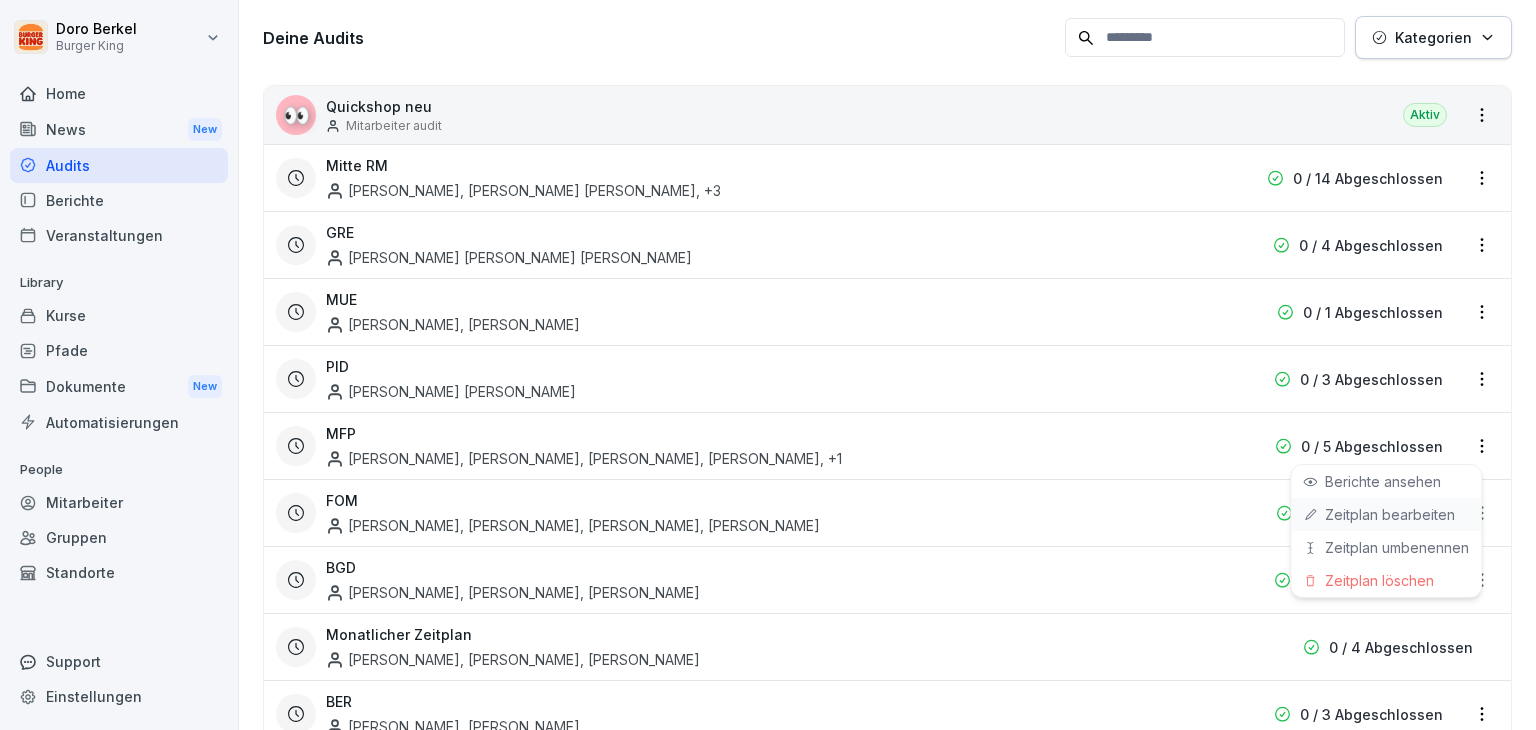 click on "Zeitplan bearbeiten" at bounding box center [0, 0] 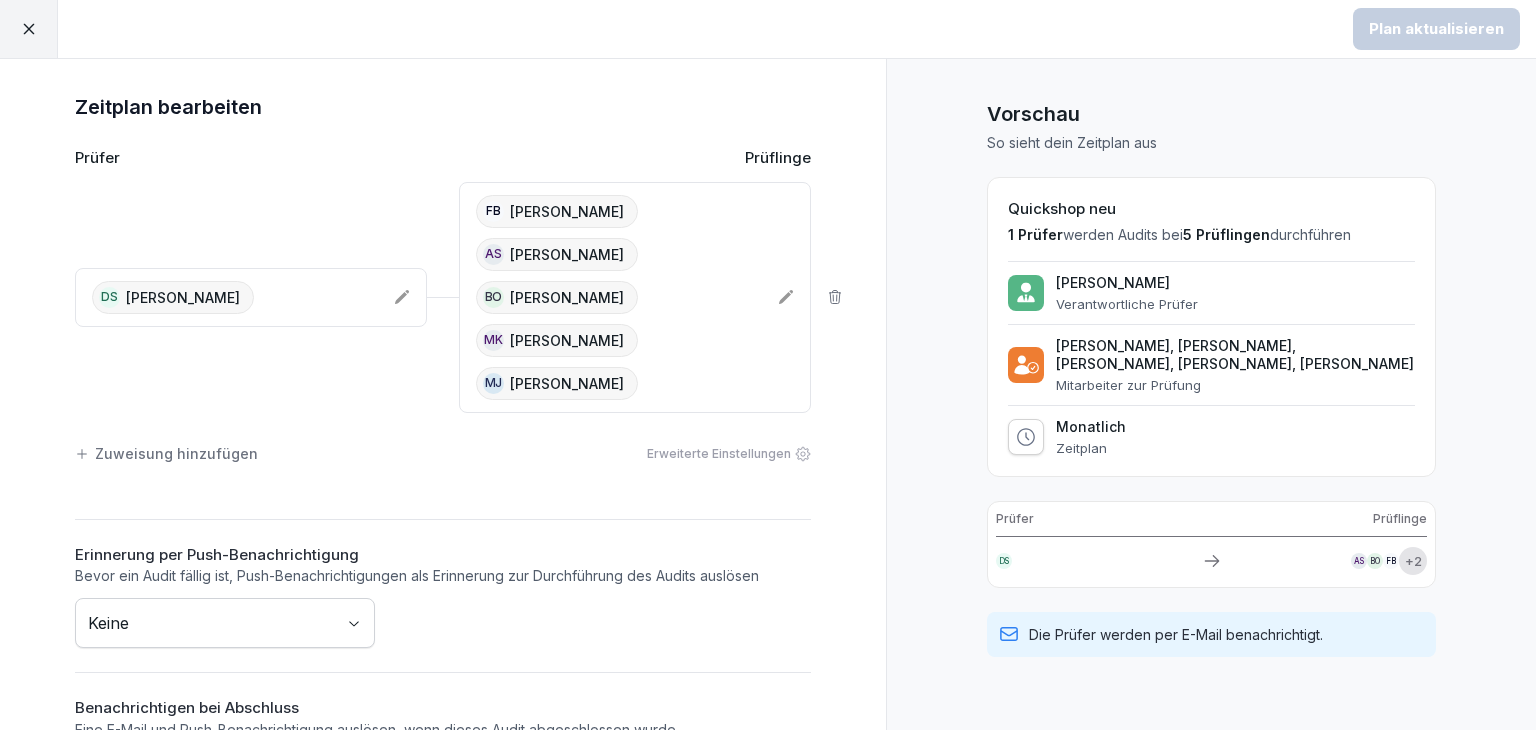 click on "Plan aktualisieren Zeitplan bearbeiten Prüfer Prüflinge DS [PERSON_NAME] FB [PERSON_NAME] AS [PERSON_NAME] [PERSON_NAME] MK [PERSON_NAME] MJ [PERSON_NAME] Zuweisung hinzufügen Erweiterte Einstellungen Erinnerung per Push-Benachrichtigung Bevor ein Audit fällig ist, Push-Benachrichtigungen als Erinnerung zur Durchführung des Audits auslösen Keine Benachrichtigen bei Abschluss Eine E-Mail und Push-Benachrichtigung auslösen, wenn dieses Audit abgeschlossen wurde Mitarbeiter auswählen Vorschau So sieht dein Zeitplan aus Quickshop neu 1 Prüfer  werden Audits bei  5 Prüflingen  durchführen [PERSON_NAME] Verantwortliche Prüfer [PERSON_NAME], [PERSON_NAME], [PERSON_NAME], [PERSON_NAME], [PERSON_NAME] Mitarbeiter zur Prüfung Monatlich Zeitplan Prüfer Prüflinge DS AS BO FB + 2 Die Prüfer werden per E-Mail benachrichtigt." at bounding box center (768, 365) 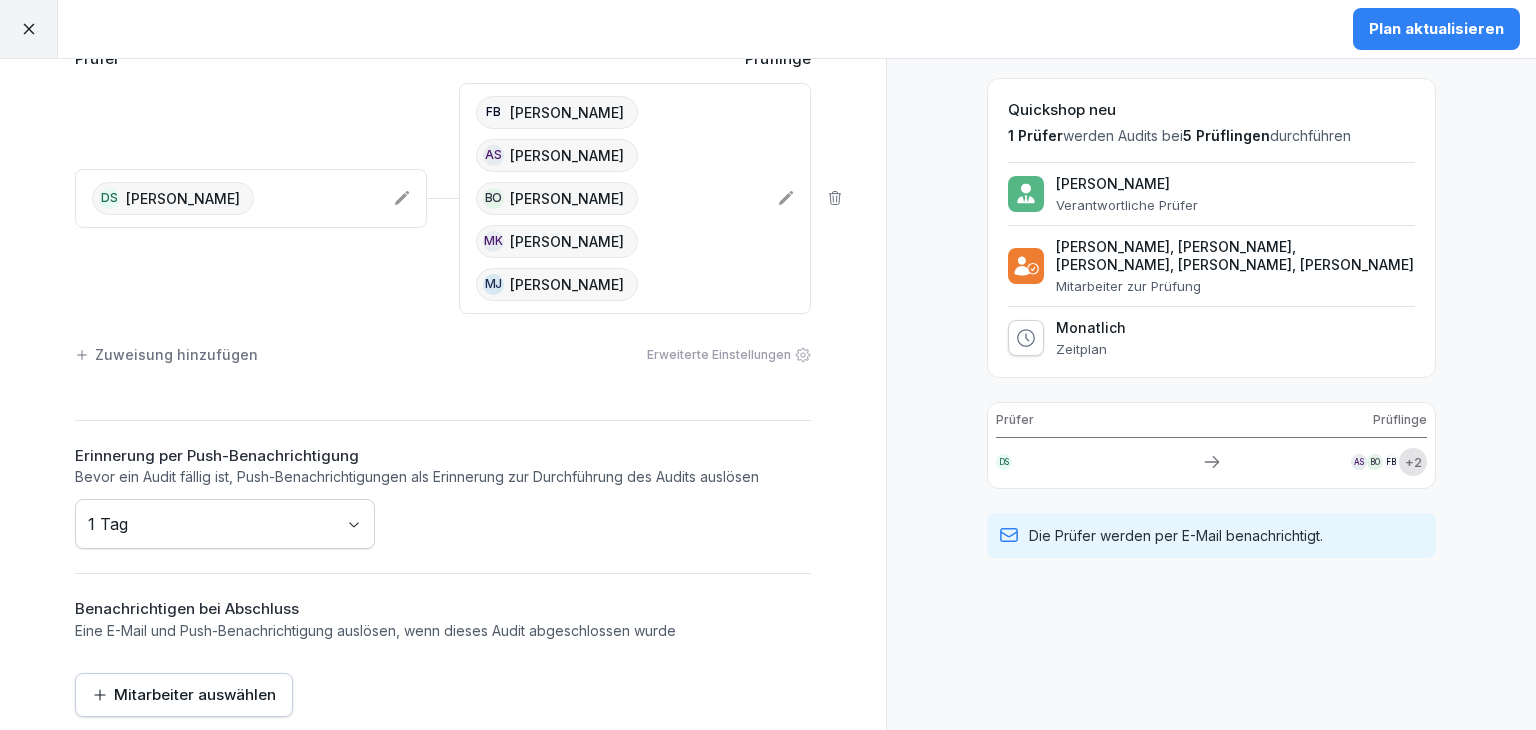 scroll, scrollTop: 113, scrollLeft: 0, axis: vertical 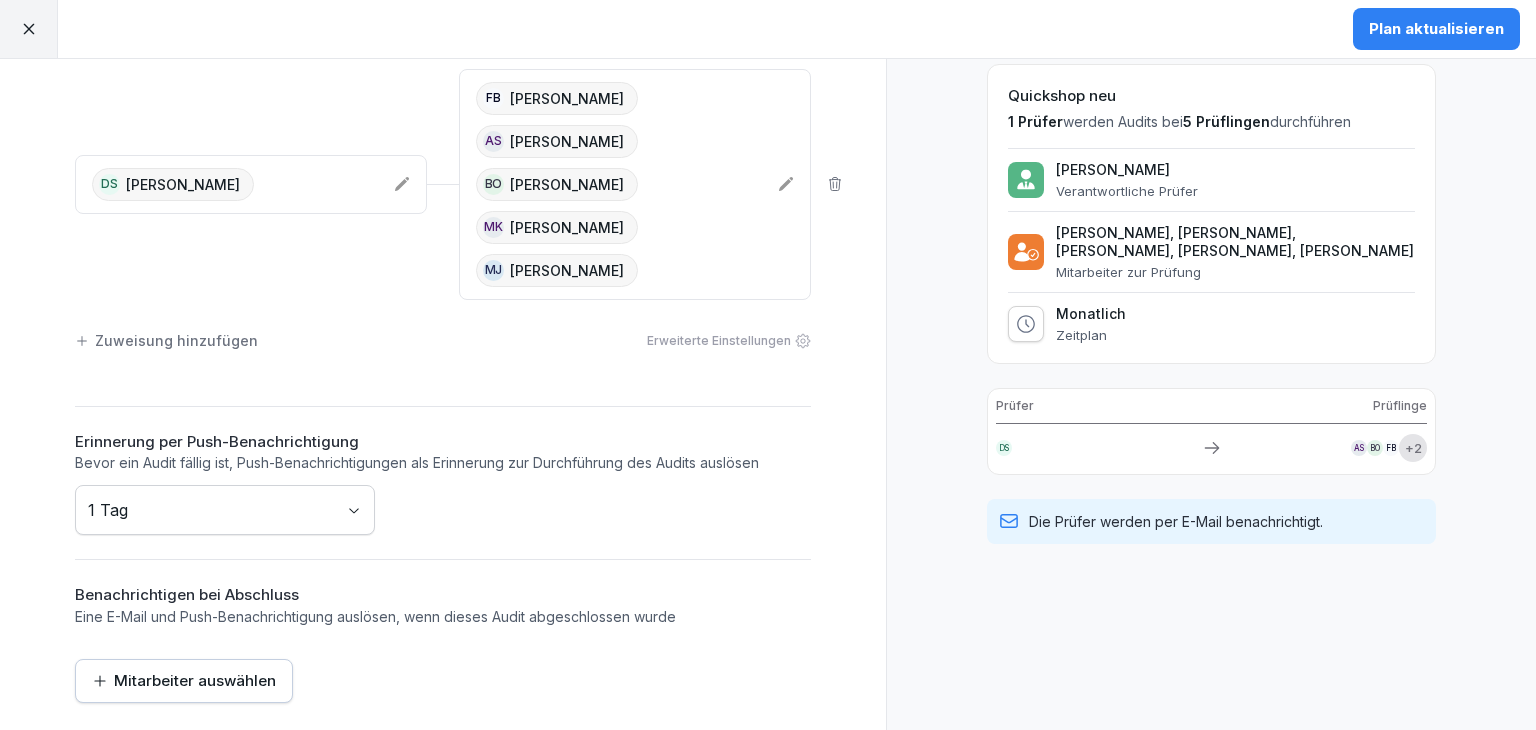 click on "Mitarbeiter auswählen" at bounding box center (184, 681) 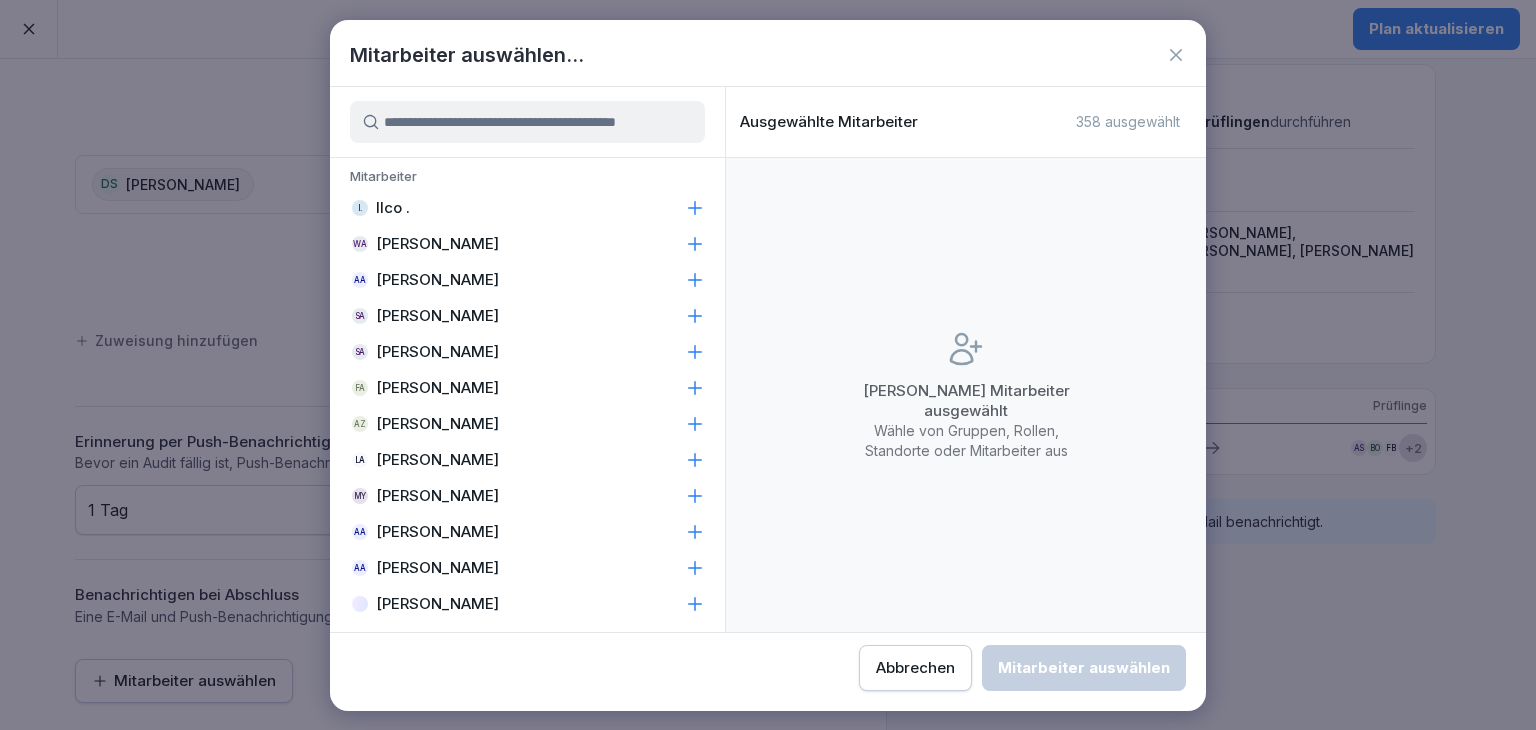 click at bounding box center [527, 122] 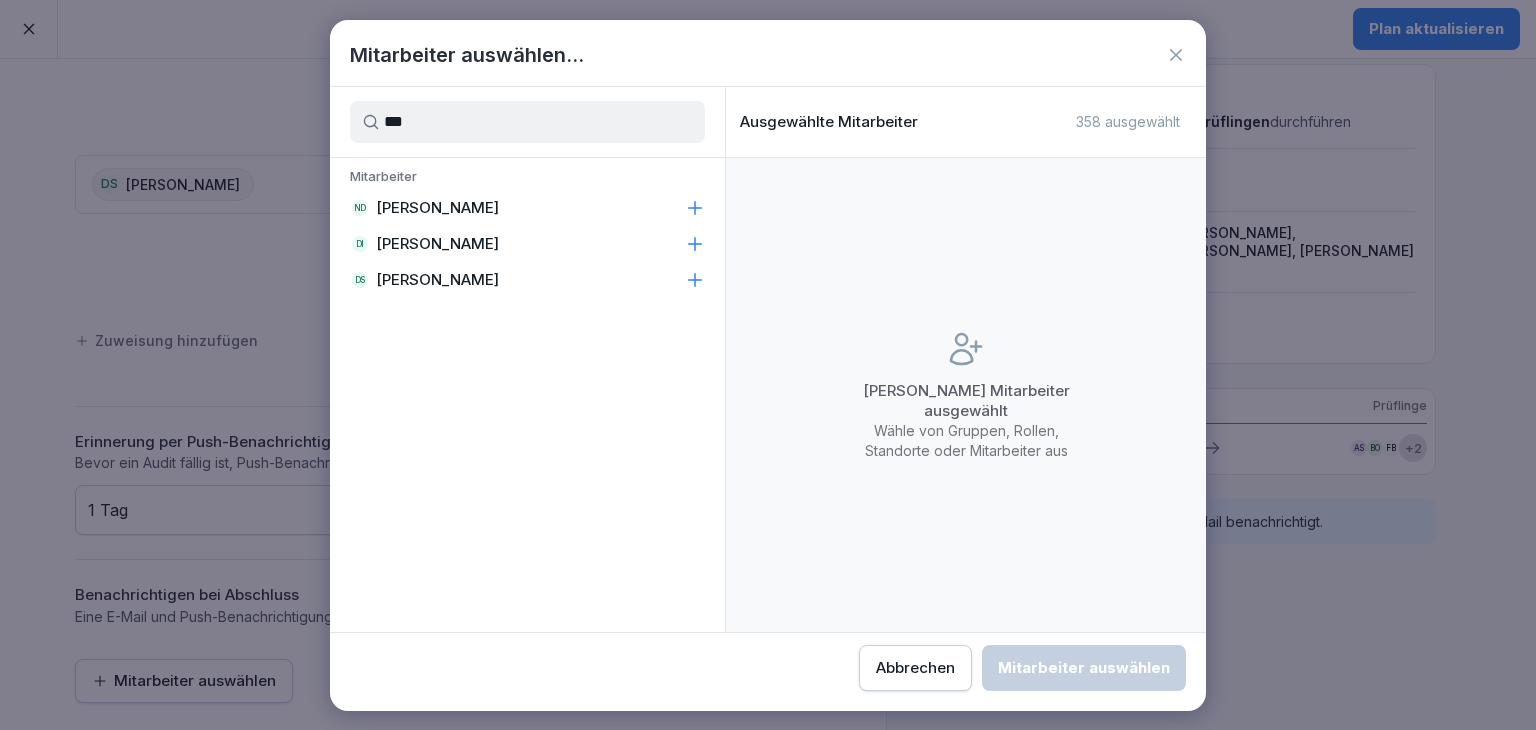 click on "DS [PERSON_NAME]" at bounding box center (527, 280) 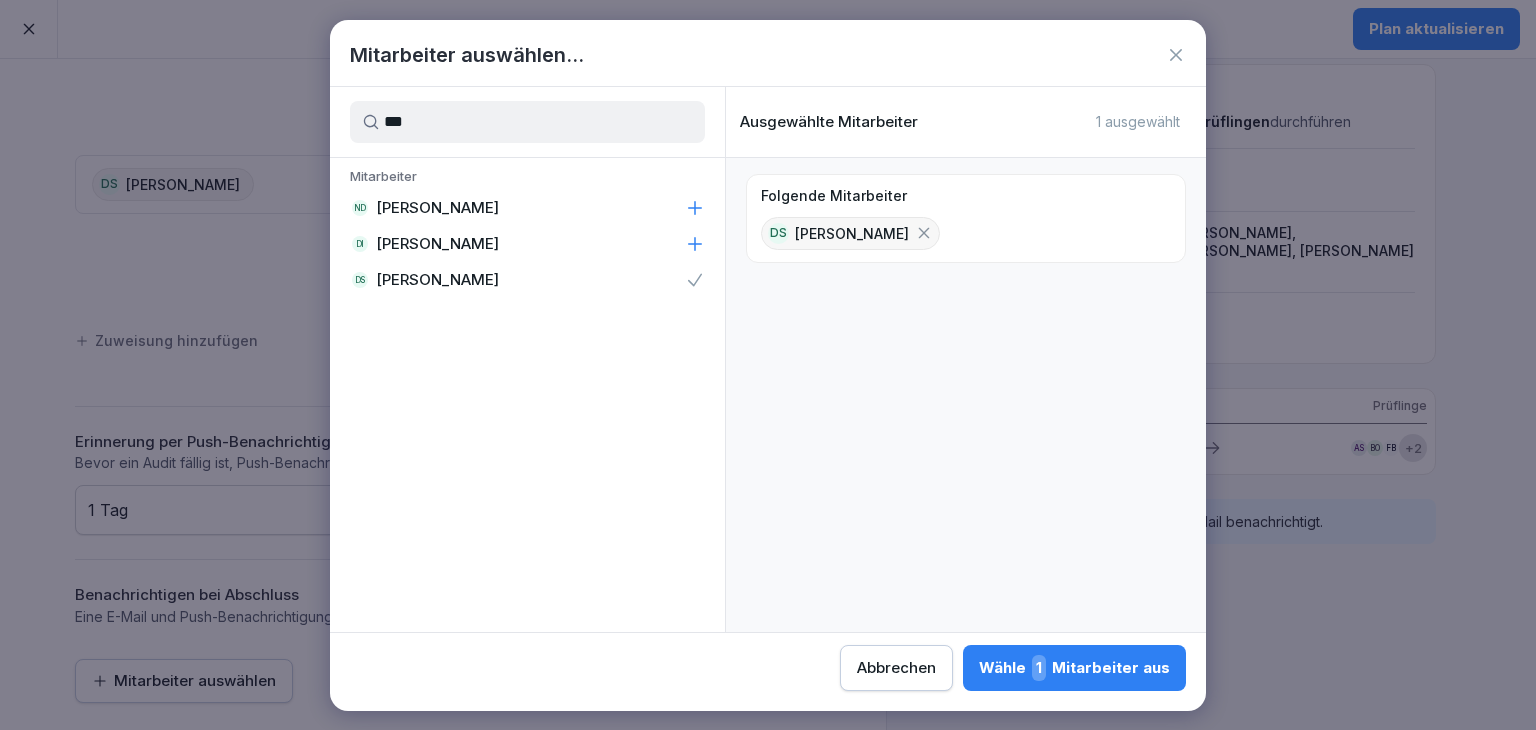 drag, startPoint x: 448, startPoint y: 119, endPoint x: 394, endPoint y: 123, distance: 54.147945 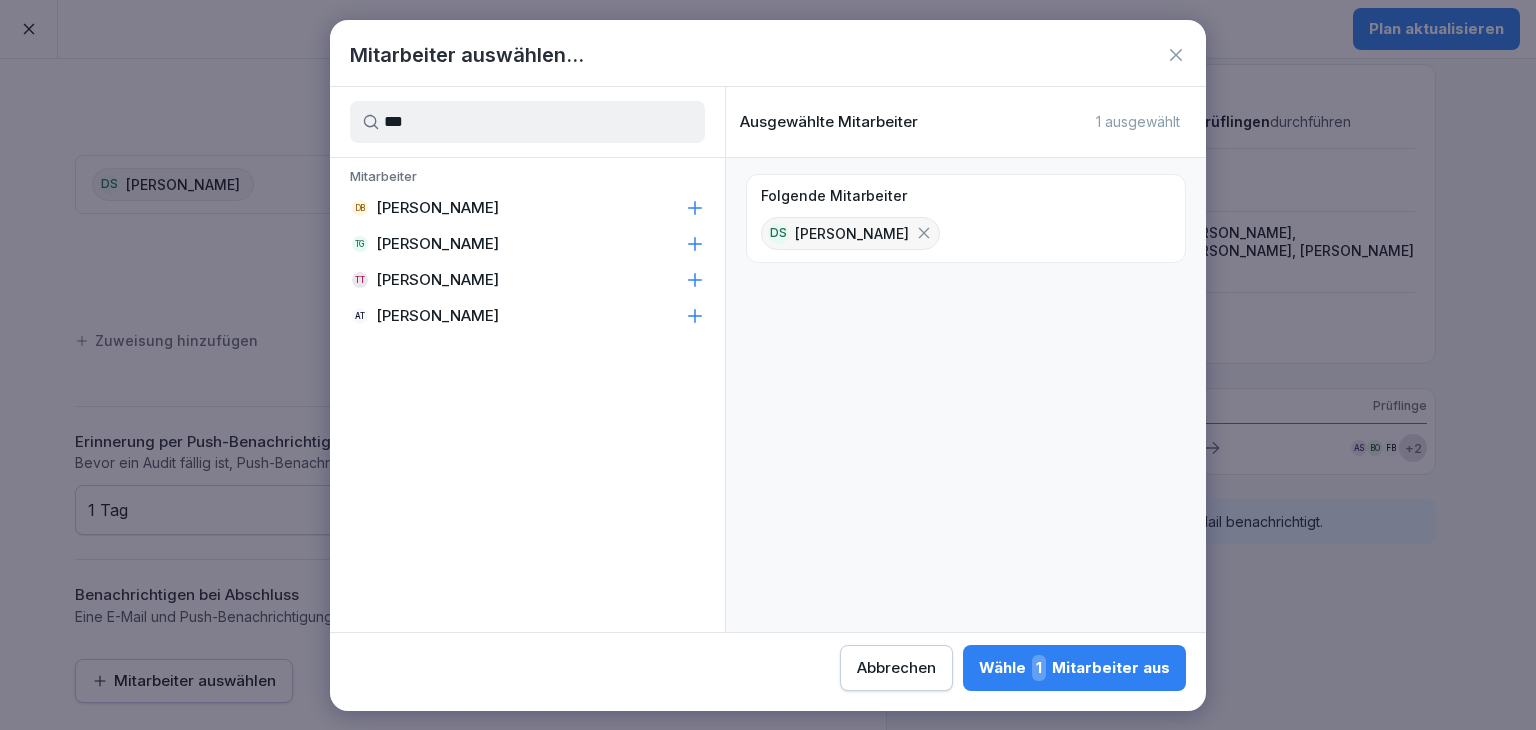 type on "***" 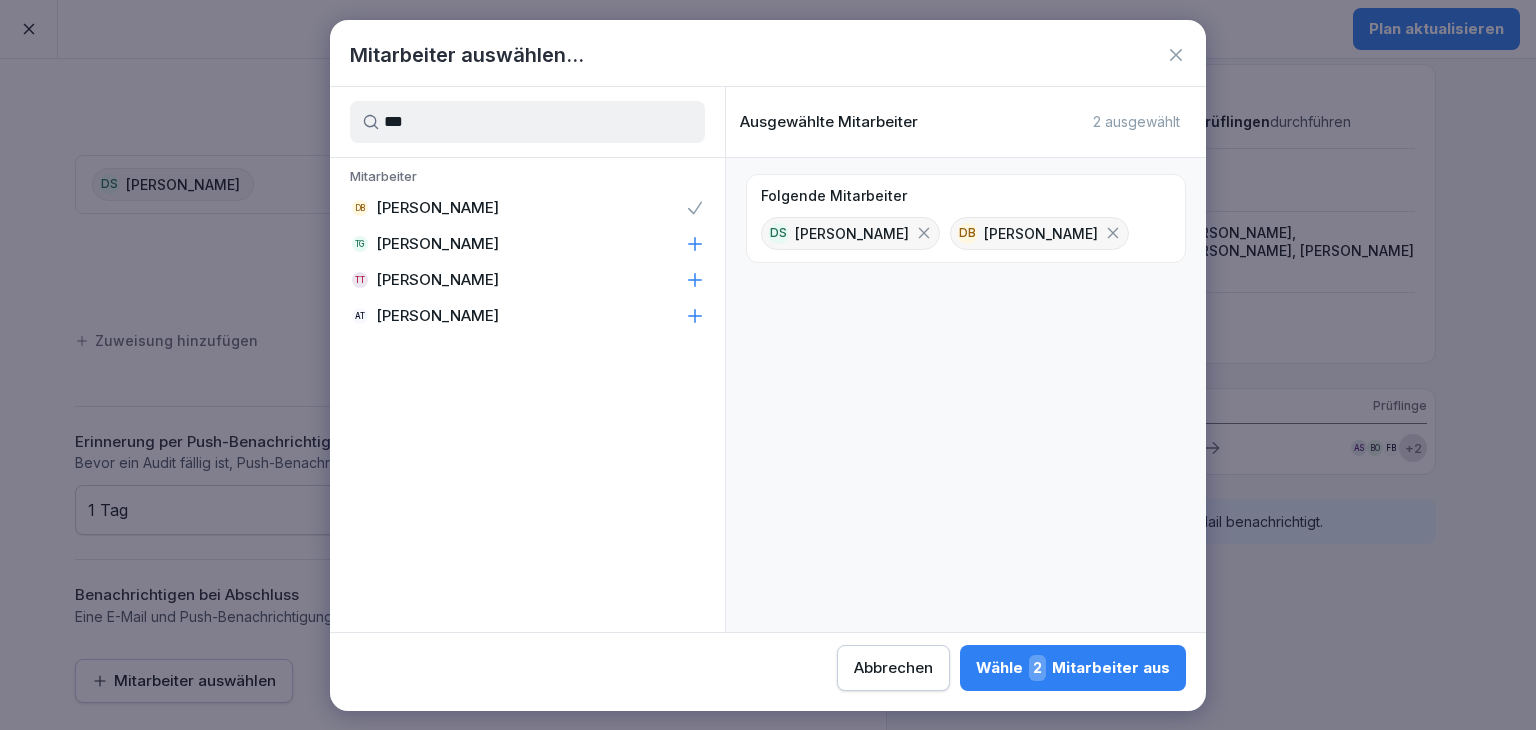 click on "Wähle  2  Mitarbeiter aus" at bounding box center [1073, 668] 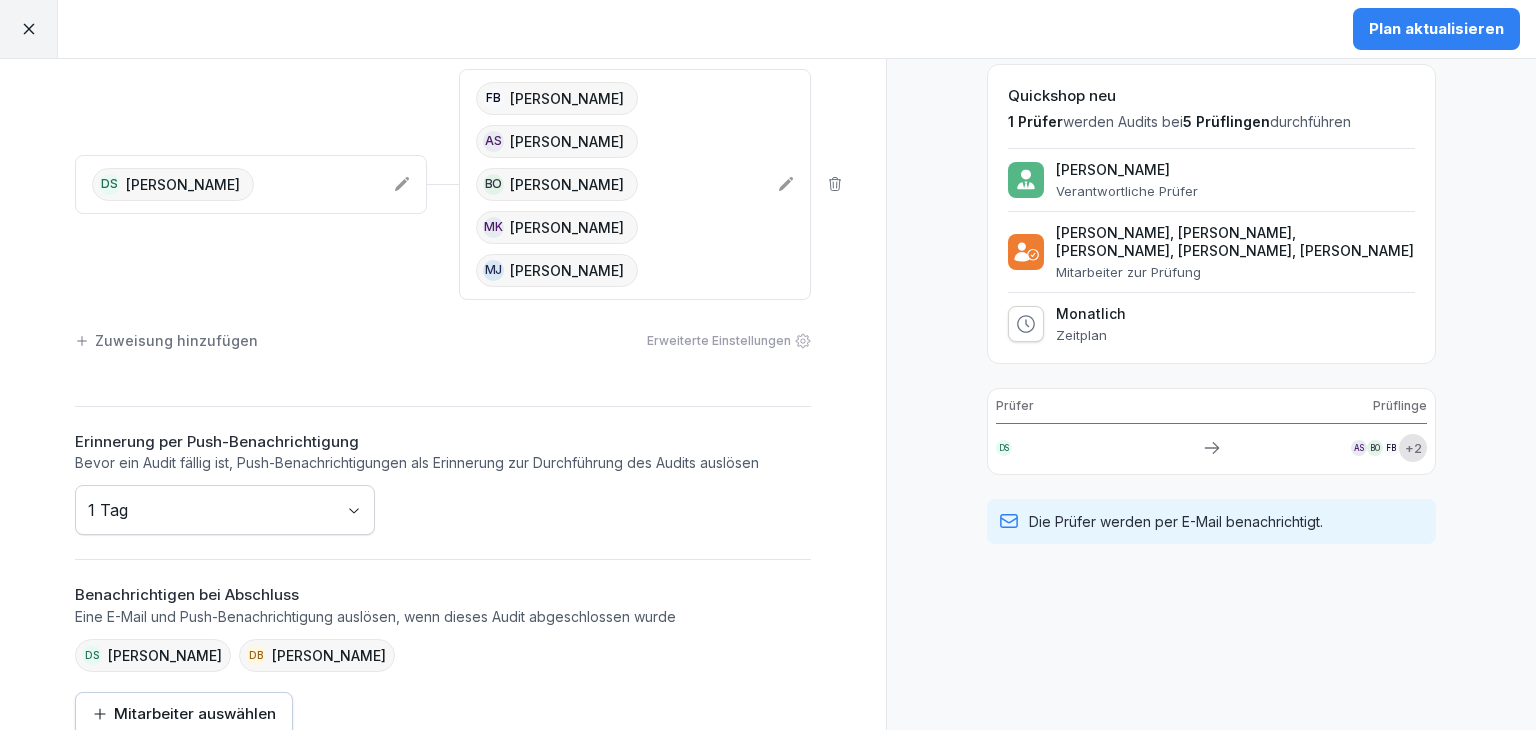click on "Plan aktualisieren" at bounding box center (1436, 29) 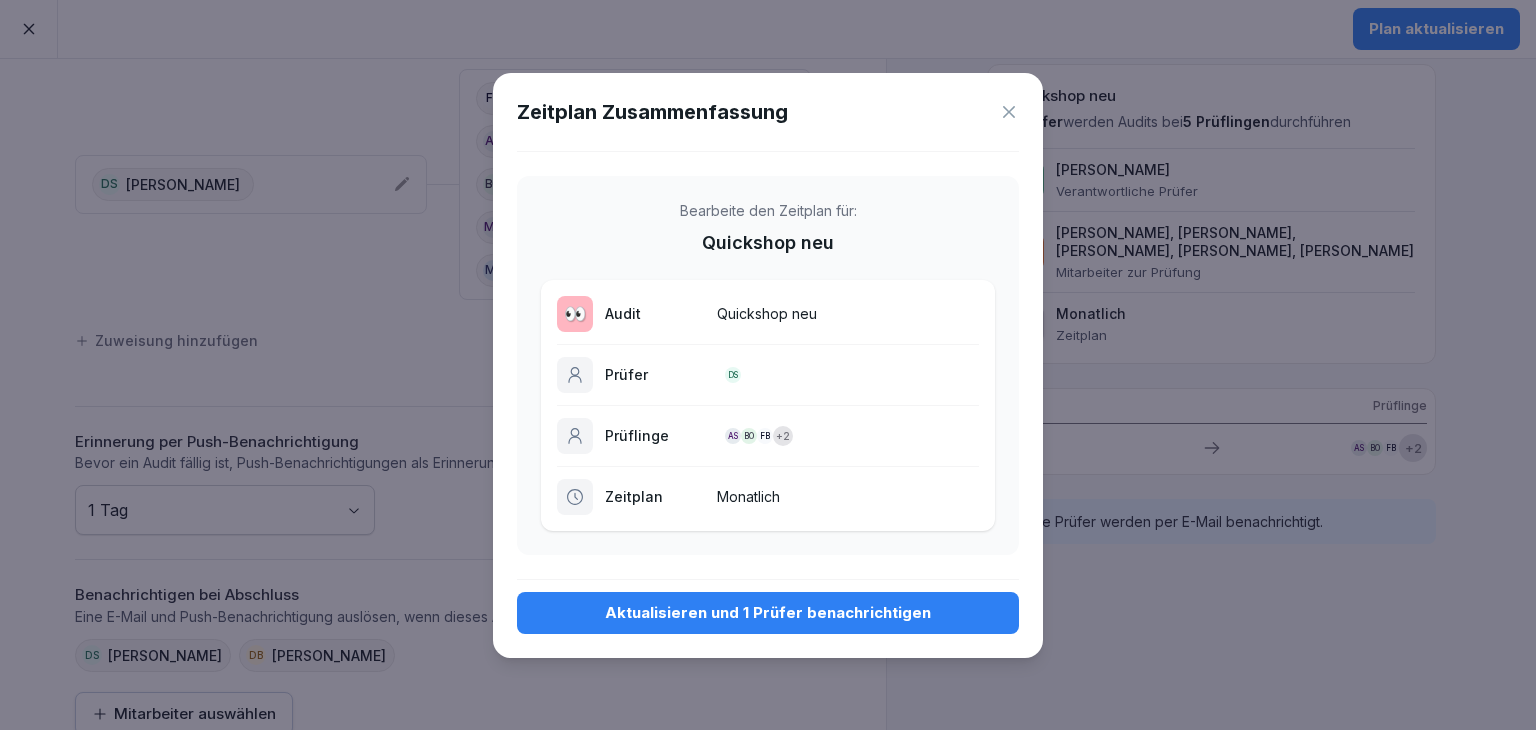 click on "Zeitplan Zusammenfassung Bearbeite den Zeitplan für: Quickshop neu 👀 Audit Quickshop neu Prüfer DS Prüflinge AS BO FB + 2 Zeitplan Monatlich Aktualisieren und 1 Prüfer benachrichtigen" at bounding box center [768, 365] 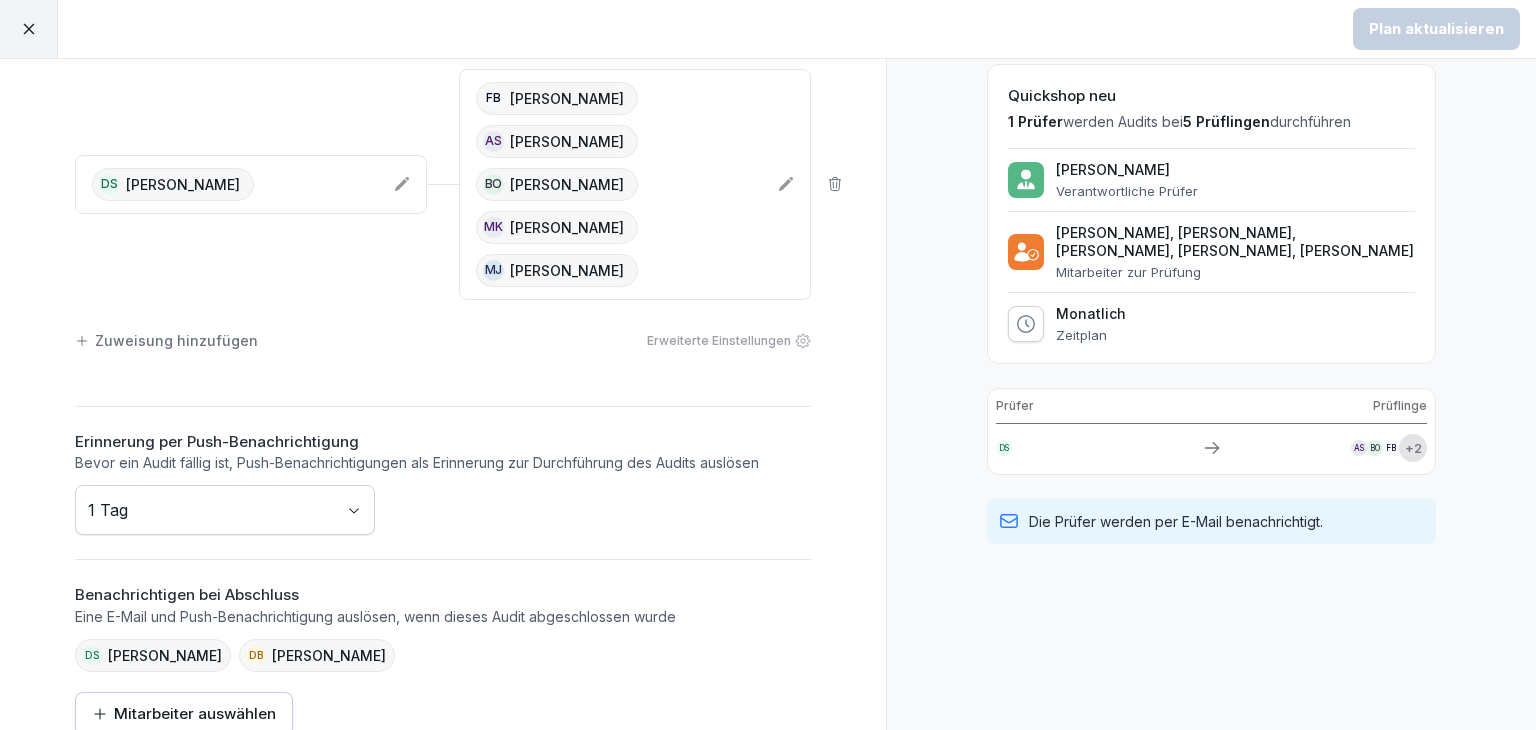 click at bounding box center [29, 29] 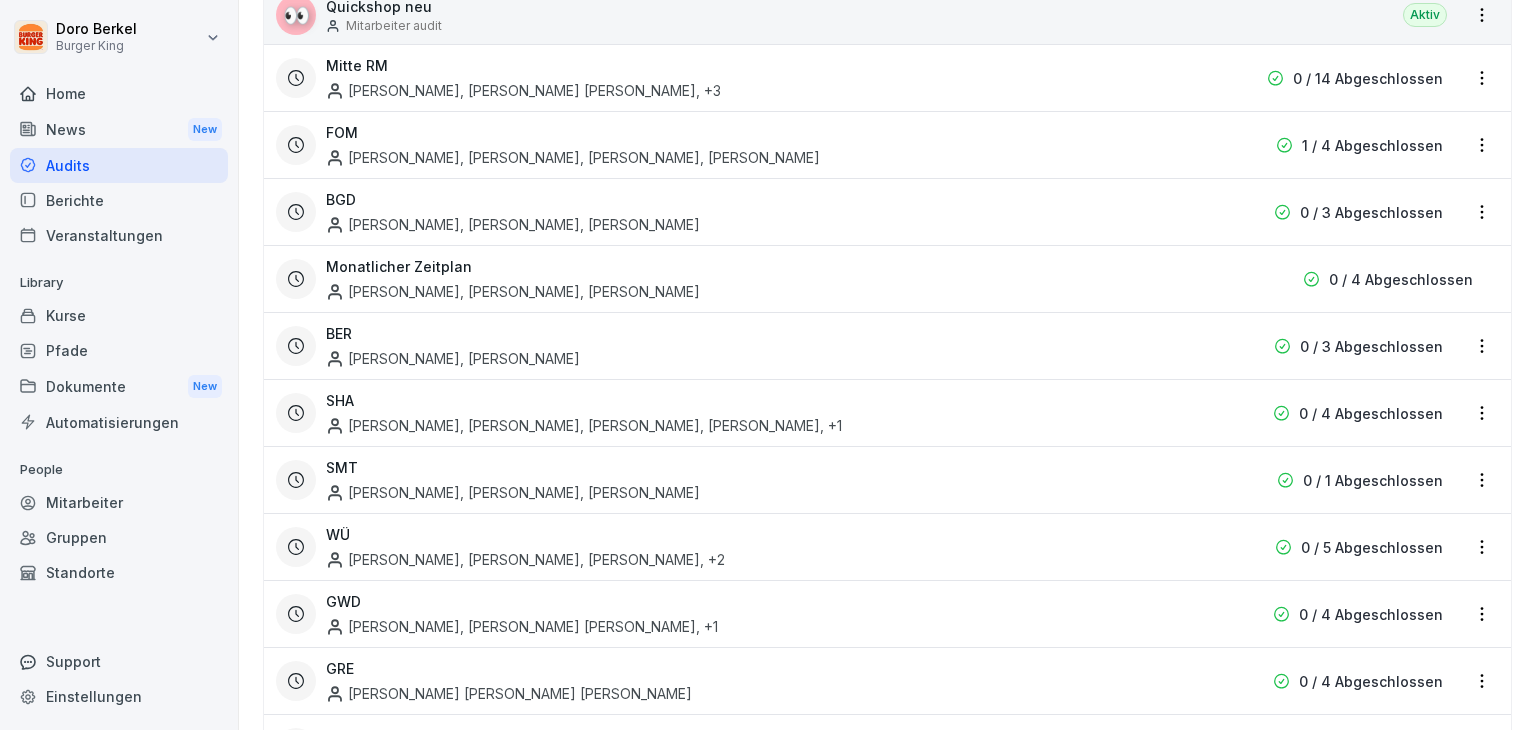 scroll, scrollTop: 300, scrollLeft: 0, axis: vertical 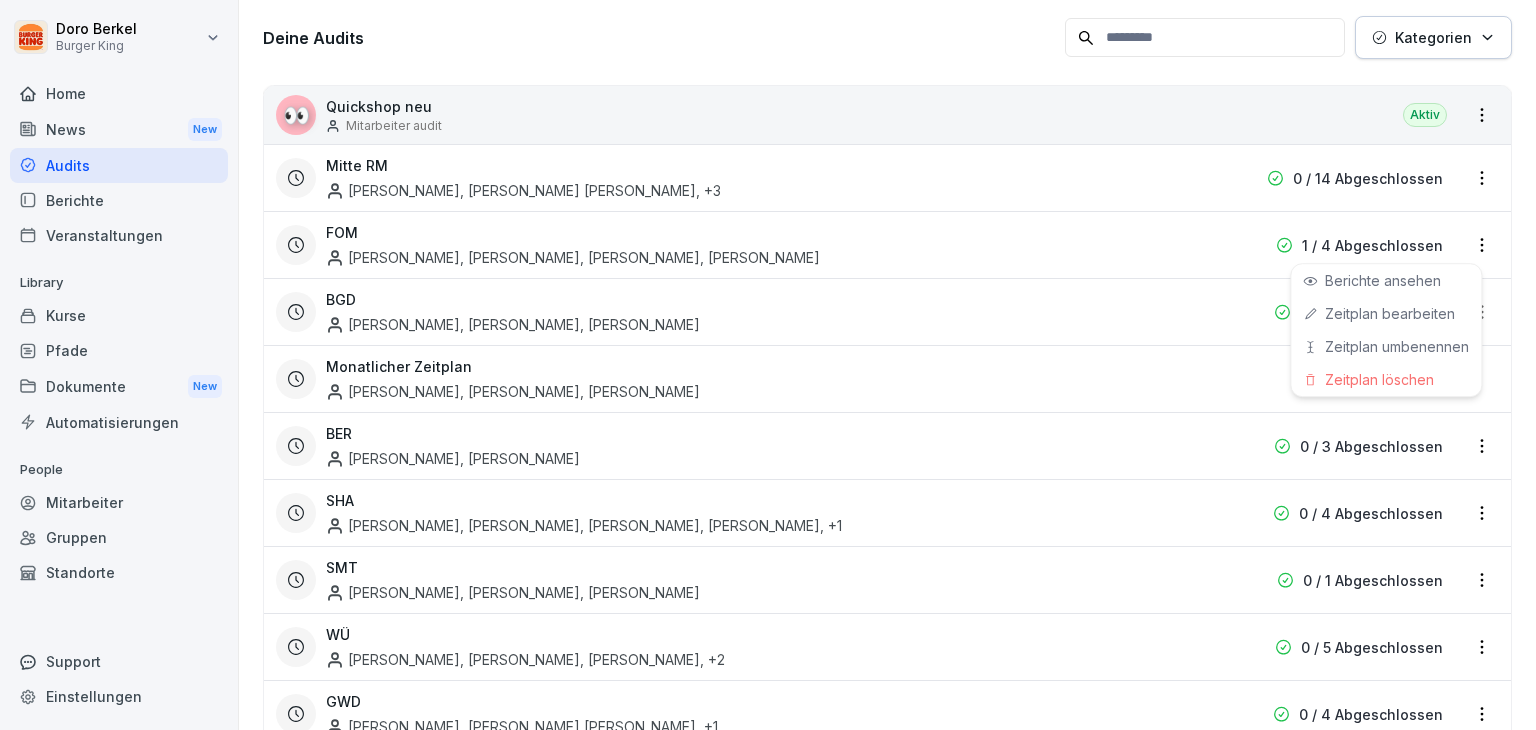 click on "[PERSON_NAME] Burger King Home News New Audits Berichte Veranstaltungen Library Kurse Pfade Dokumente New Automatisierungen People Mitarbeiter Gruppen Standorte Support Einstellungen Audits Audit erstellen Audits Berichte So erstellst du ein Audit Eine kurze Anleitung zum Einstieg So veröffentlichst du dein Audit Wie du einen Zeitplan erstellst Deine Audits Kategorien 👀 Quickshop neu Mitarbeiter audit Aktiv Mitte RM [PERSON_NAME], Yassir-[PERSON_NAME] [PERSON_NAME] , +3 0 / 14 Abgeschlossen FOM [PERSON_NAME], [PERSON_NAME], [PERSON_NAME], [PERSON_NAME] 1 / 4 Abgeschlossen BGD Lucian-[PERSON_NAME], [PERSON_NAME], [PERSON_NAME] 0 / 3 Abgeschlossen Monatlicher Zeitplan [PERSON_NAME], Desta [PERSON_NAME], [PERSON_NAME] 0 / 4 Abgeschlossen BER [PERSON_NAME], [PERSON_NAME] 0 / 3 Abgeschlossen SHA [PERSON_NAME], [PERSON_NAME], [PERSON_NAME], [PERSON_NAME] , +1 0 / 4 Abgeschlossen SMT [PERSON_NAME], [PERSON_NAME], [PERSON_NAME] 0 / 1 Abgeschlossen WÜ , +2 GWD , +1 GRE" at bounding box center [768, 365] 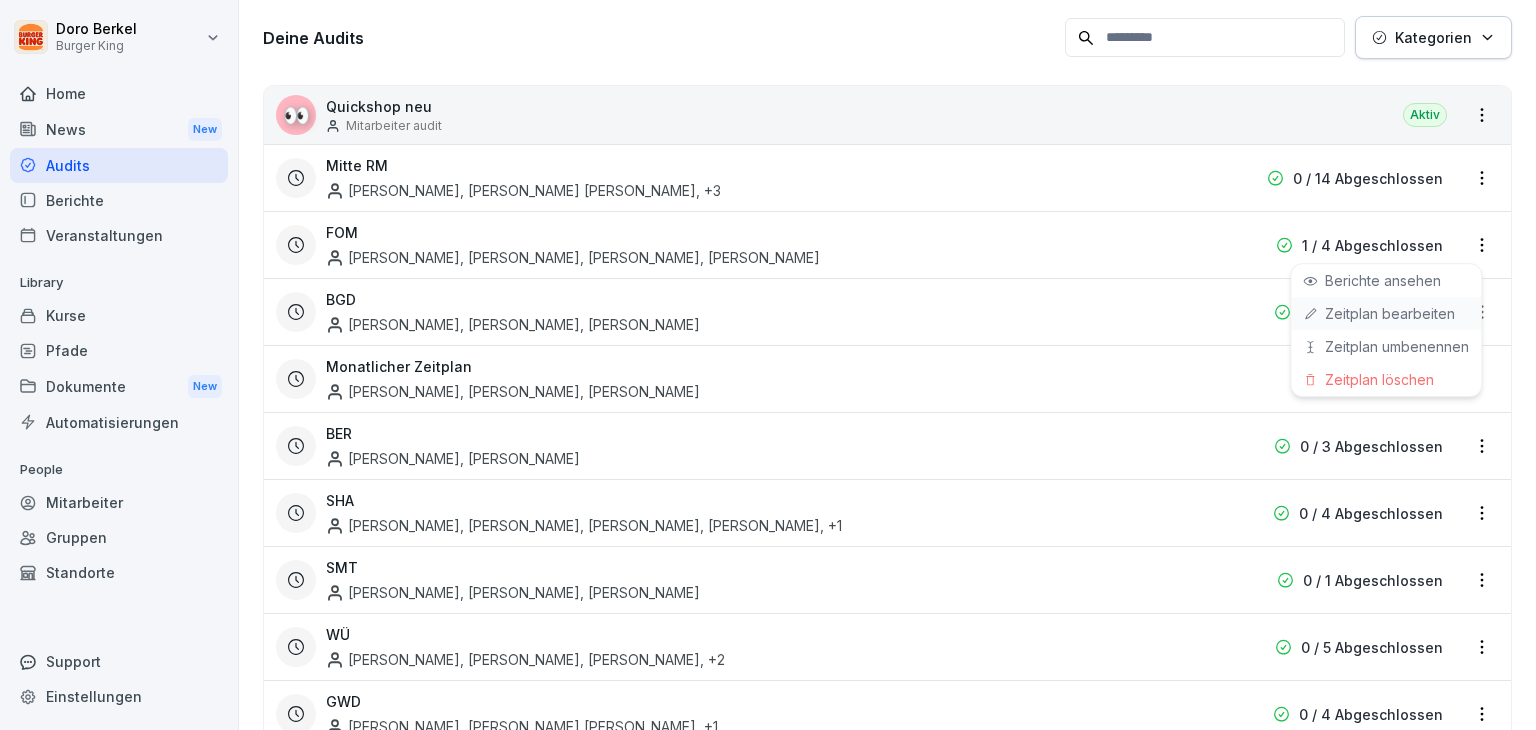 click on "Zeitplan bearbeiten" at bounding box center (1386, 313) 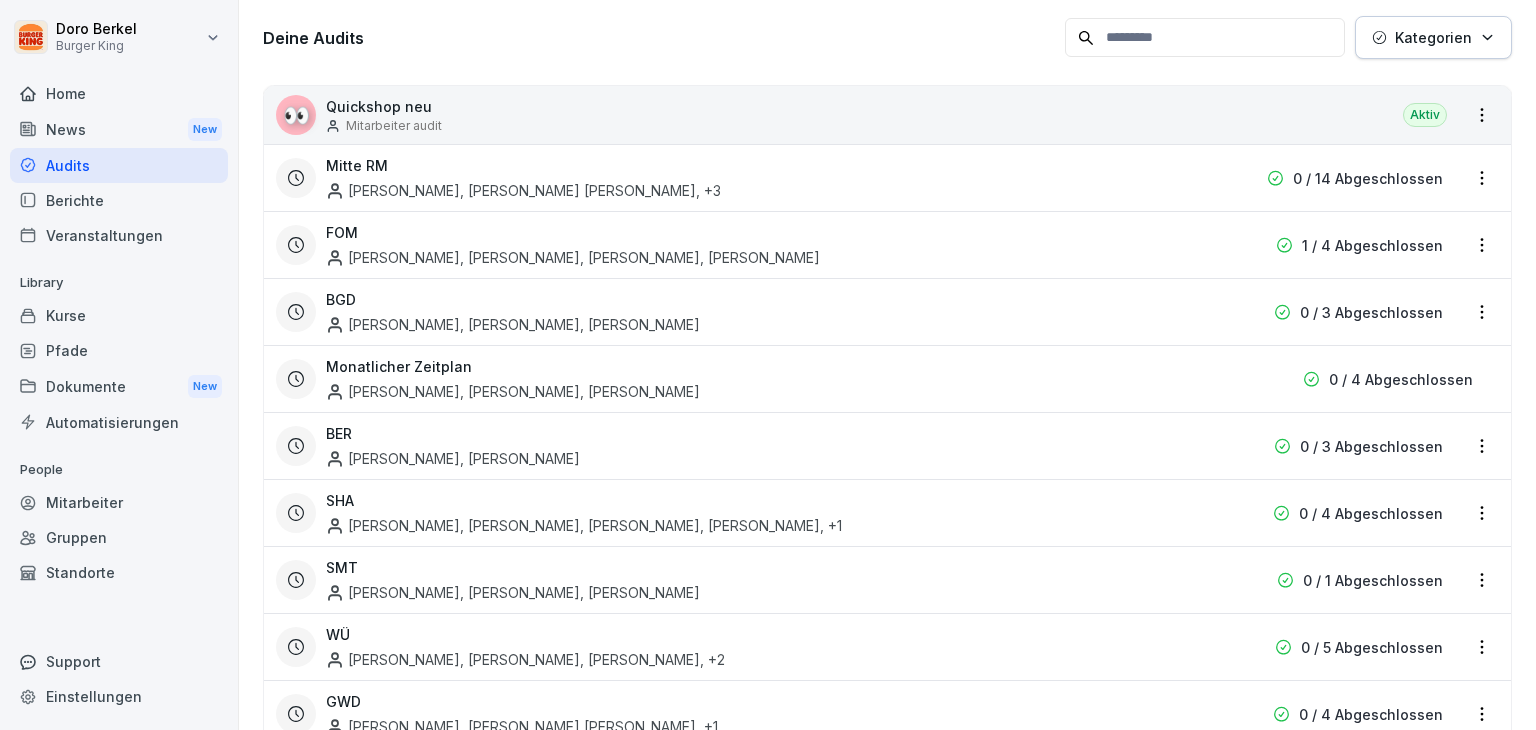 click on "[PERSON_NAME] Burger King Home News New Audits Berichte Veranstaltungen Library Kurse Pfade Dokumente New Automatisierungen People Mitarbeiter Gruppen Standorte Support Einstellungen Audits Audit erstellen Audits Berichte So erstellst du ein Audit Eine kurze Anleitung zum Einstieg So veröffentlichst du dein Audit Wie du einen Zeitplan erstellst Deine Audits Kategorien 👀 Quickshop neu Mitarbeiter audit Aktiv Mitte RM [PERSON_NAME], Yassir-[PERSON_NAME] [PERSON_NAME] , +3 0 / 14 Abgeschlossen FOM [PERSON_NAME], [PERSON_NAME], [PERSON_NAME], [PERSON_NAME] 1 / 4 Abgeschlossen BGD Lucian-[PERSON_NAME], [PERSON_NAME], [PERSON_NAME] 0 / 3 Abgeschlossen Monatlicher Zeitplan [PERSON_NAME], Desta [PERSON_NAME], [PERSON_NAME] 0 / 4 Abgeschlossen BER [PERSON_NAME], [PERSON_NAME] 0 / 3 Abgeschlossen SHA [PERSON_NAME], [PERSON_NAME], [PERSON_NAME], [PERSON_NAME] , +1 0 / 4 Abgeschlossen SMT [PERSON_NAME], [PERSON_NAME], [PERSON_NAME] 0 / 1 Abgeschlossen WÜ , +2 GWD , +1 GRE" at bounding box center [768, 365] 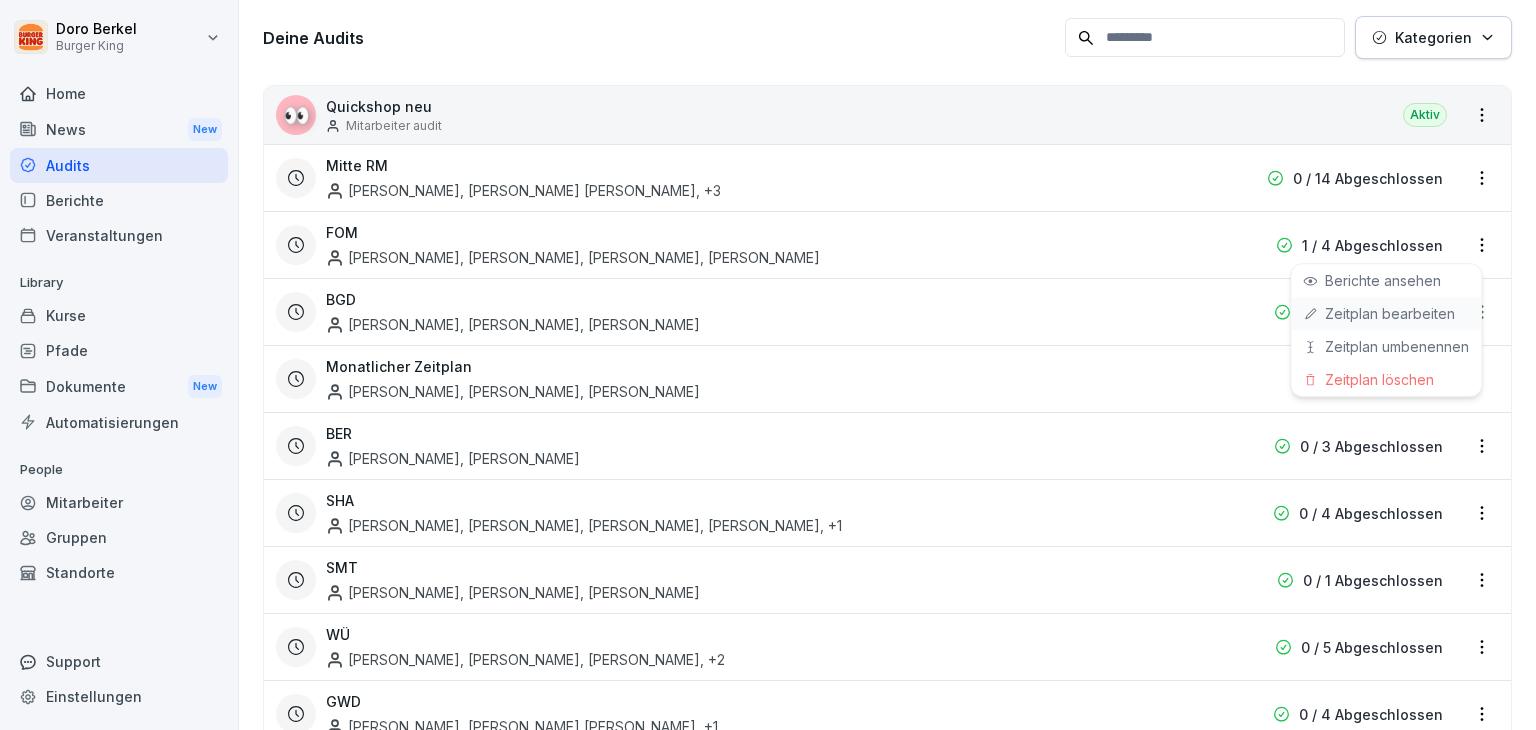 click on "Zeitplan bearbeiten" at bounding box center (0, 0) 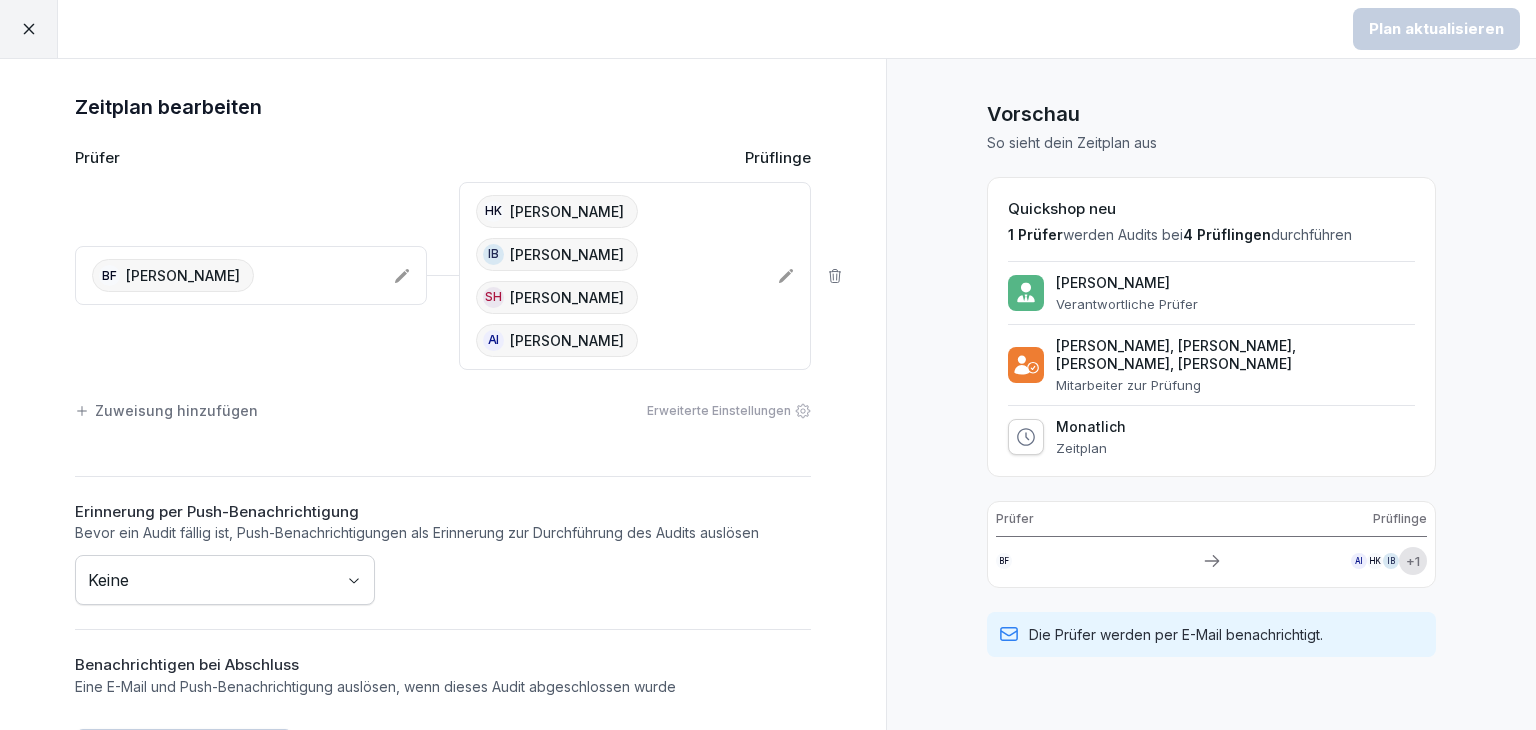 click on "Plan aktualisieren Zeitplan bearbeiten Prüfer Prüflinge BF [PERSON_NAME] HK [PERSON_NAME] IB [PERSON_NAME] SH [PERSON_NAME] AI [PERSON_NAME] Zuweisung hinzufügen Erweiterte Einstellungen Erinnerung per Push-Benachrichtigung Bevor ein Audit fällig ist, Push-Benachrichtigungen als Erinnerung zur Durchführung des Audits auslösen Keine Benachrichtigen bei Abschluss Eine E-Mail und Push-Benachrichtigung auslösen, wenn dieses Audit abgeschlossen wurde Mitarbeiter auswählen Vorschau So sieht dein Zeitplan aus Quickshop neu 1 Prüfer  werden Audits bei  4 Prüflingen  durchführen [PERSON_NAME] Verantwortliche Prüfer [PERSON_NAME], [PERSON_NAME], [PERSON_NAME], [PERSON_NAME] Mitarbeiter zur Prüfung Monatlich Zeitplan Prüfer Prüflinge BF AI HK IB + 1 Die Prüfer werden per E-Mail benachrichtigt." at bounding box center [768, 365] 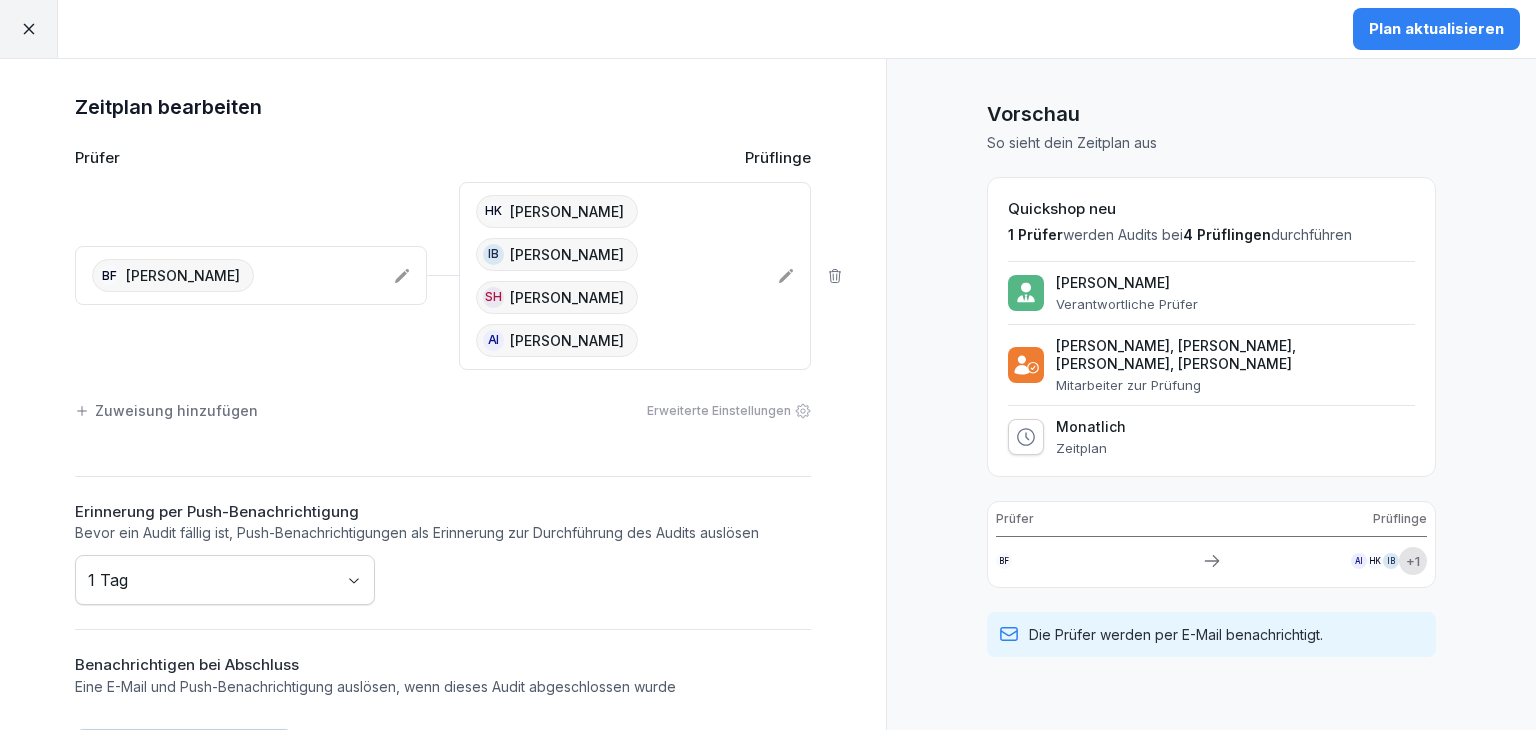 click on "Zeitplan bearbeiten Prüfer Prüflinge BF [PERSON_NAME] HK [PERSON_NAME] IB [PERSON_NAME] SH [PERSON_NAME] AI [PERSON_NAME] Zuweisung hinzufügen Erweiterte Einstellungen Erinnerung per Push-Benachrichtigung Bevor ein Audit fällig ist, Push-Benachrichtigungen als Erinnerung zur Durchführung des Audits auslösen 1 Tag Benachrichtigen bei Abschluss Eine E-Mail und Push-Benachrichtigung auslösen, wenn dieses Audit abgeschlossen wurde Mitarbeiter auswählen" at bounding box center (443, 432) 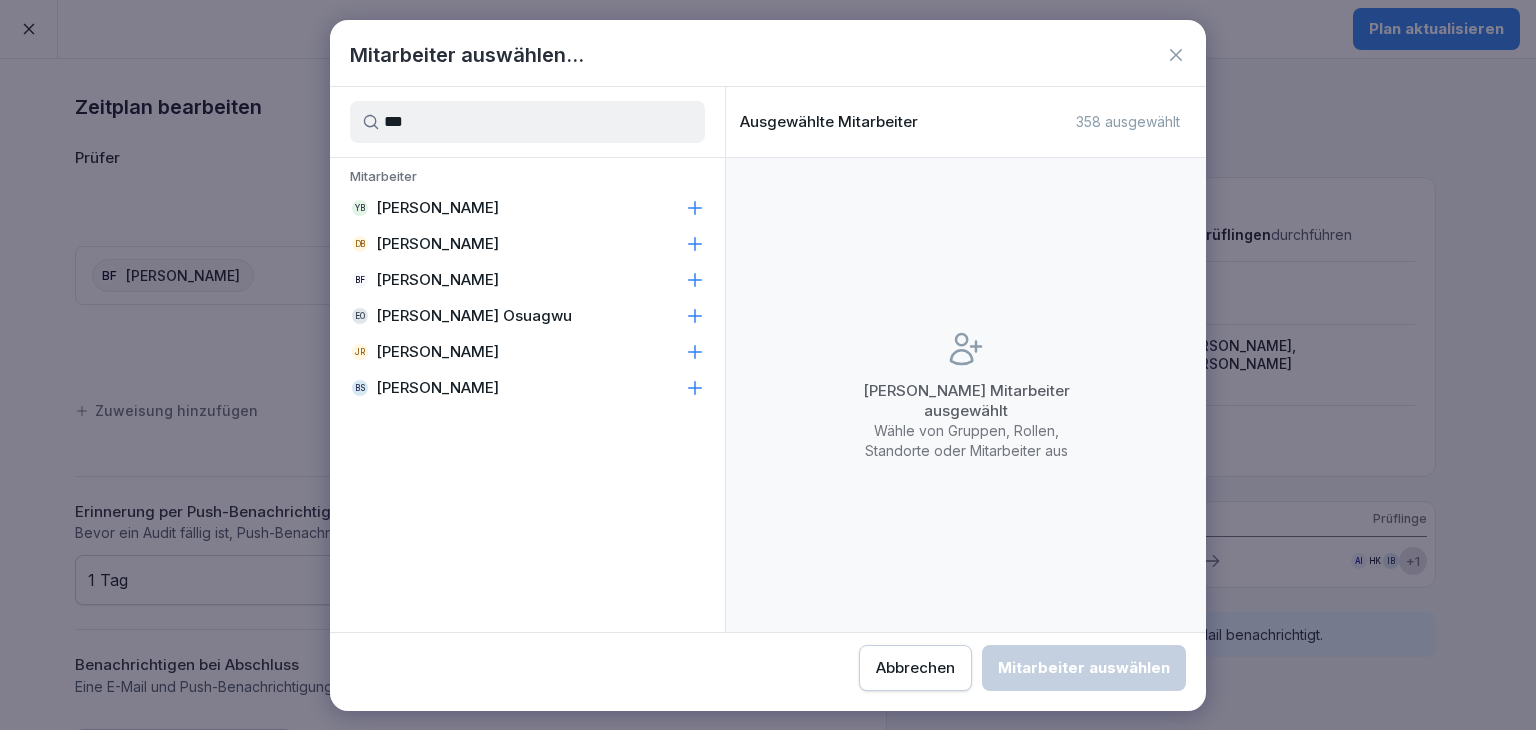 click on "BF [PERSON_NAME]" at bounding box center [527, 280] 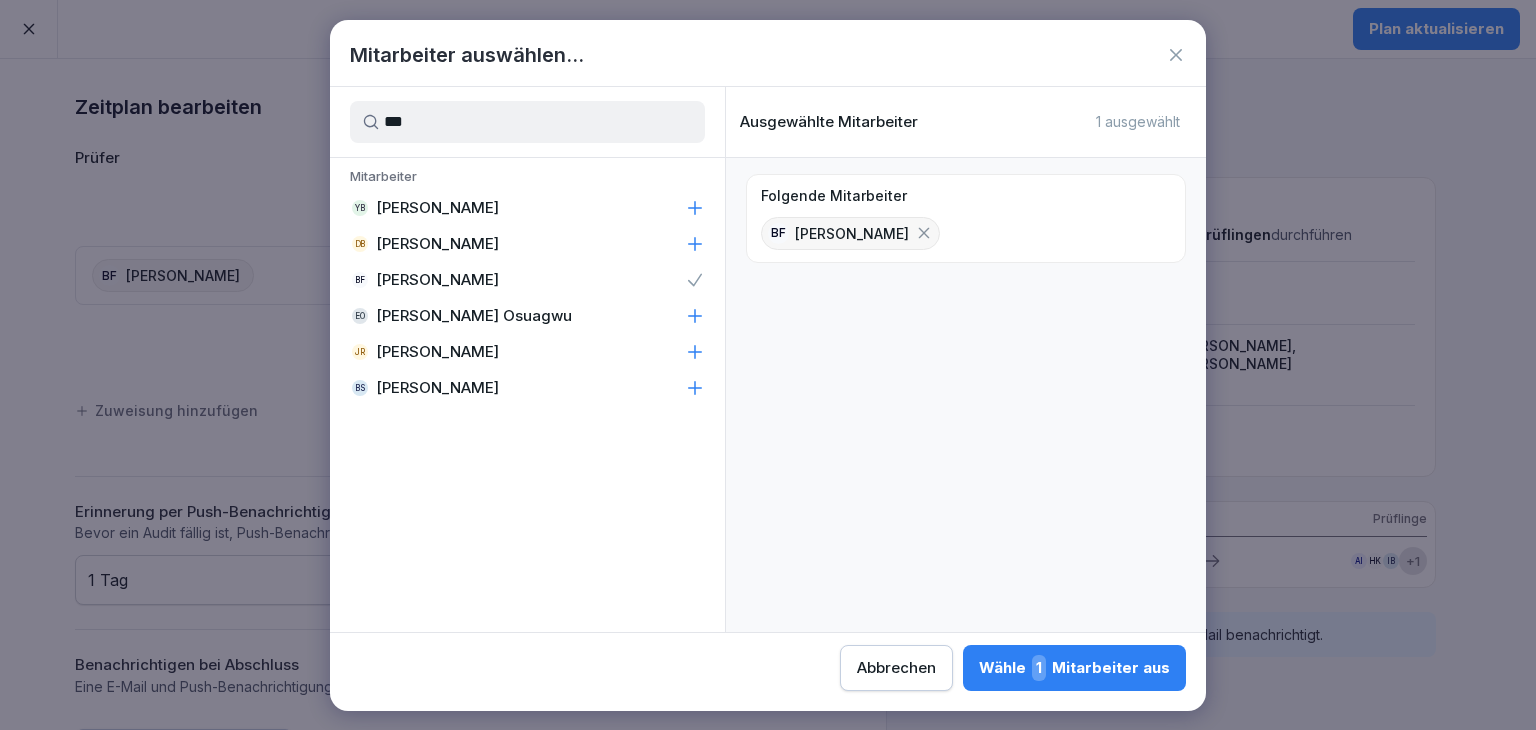 drag, startPoint x: 448, startPoint y: 133, endPoint x: 302, endPoint y: 129, distance: 146.05478 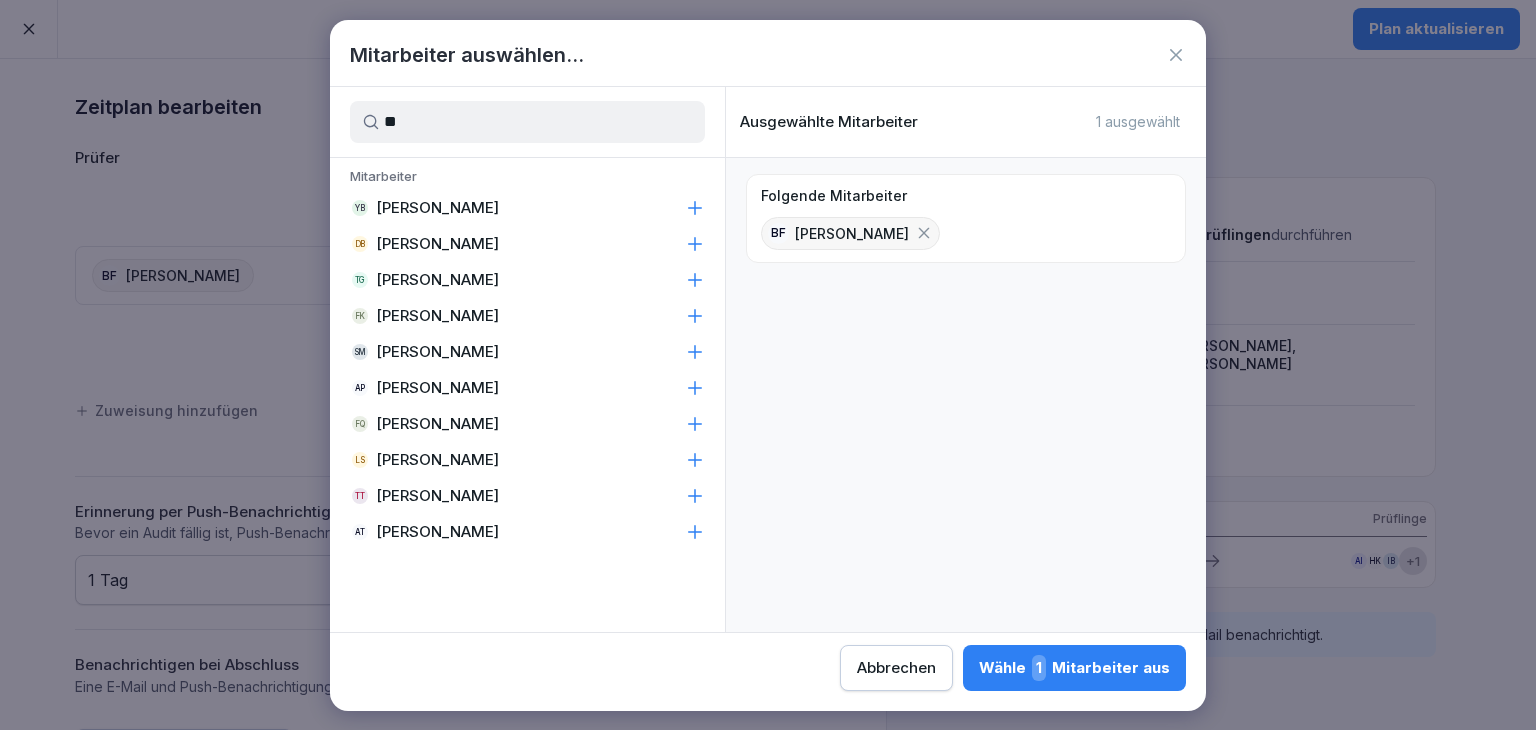 type on "**" 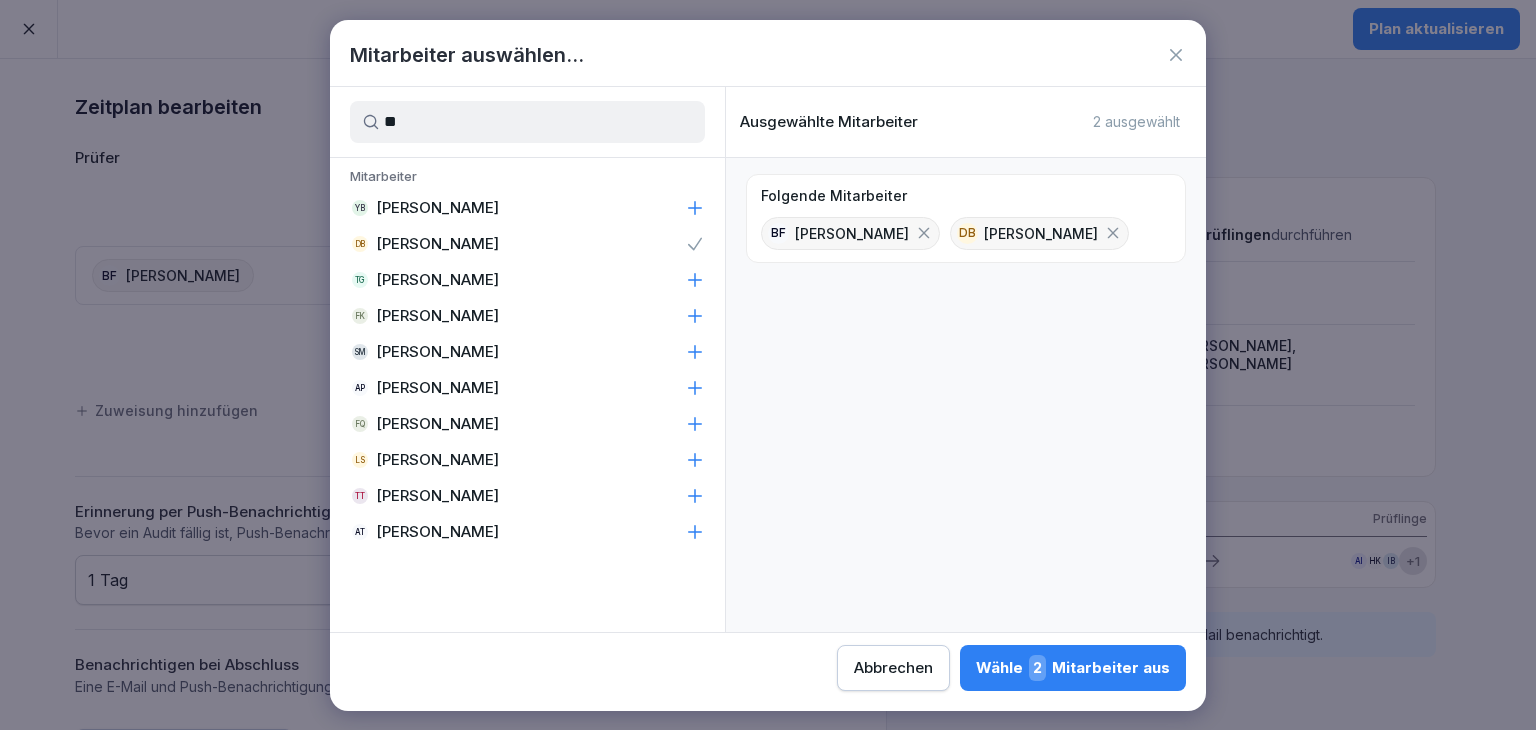 click on "Wähle  2  Mitarbeiter aus" at bounding box center [1073, 668] 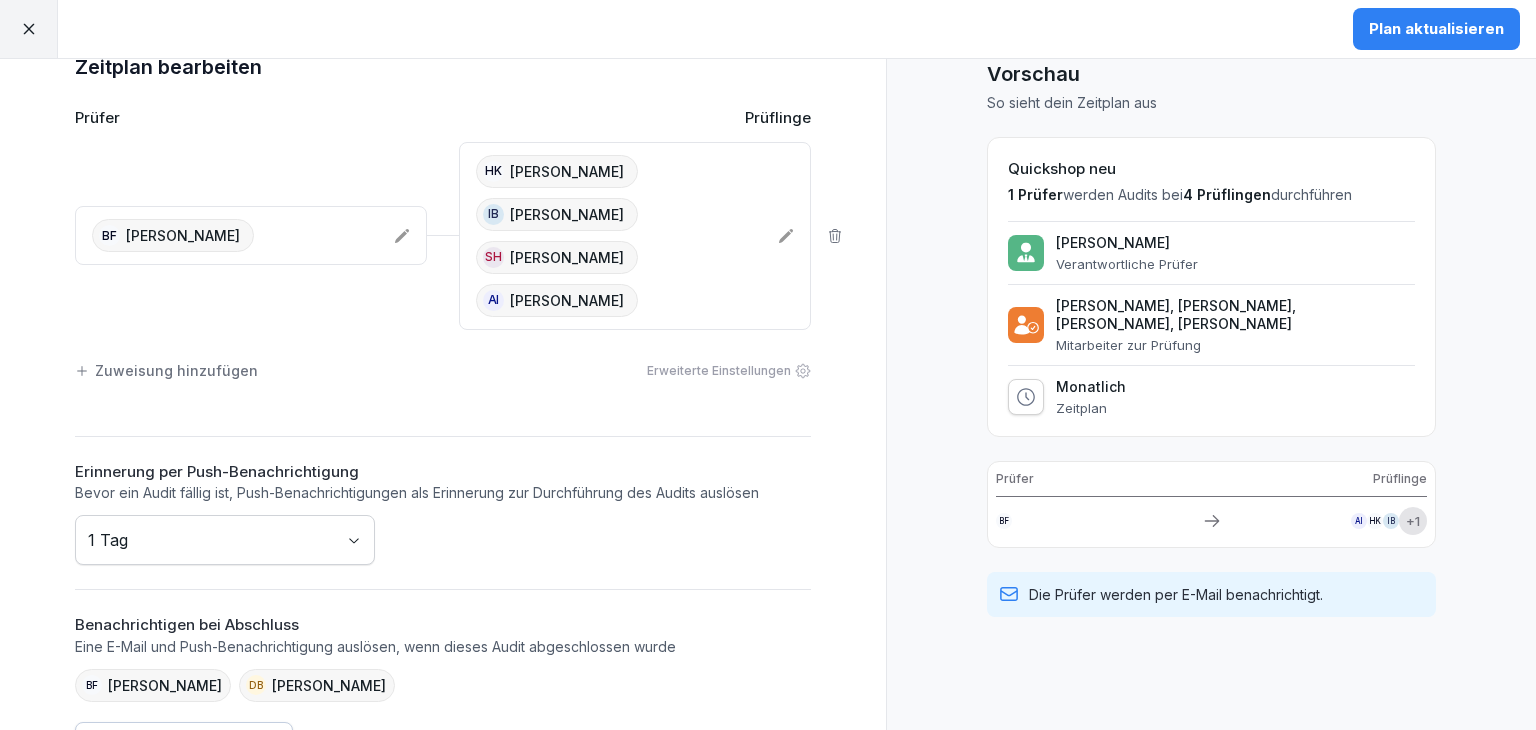 scroll, scrollTop: 60, scrollLeft: 0, axis: vertical 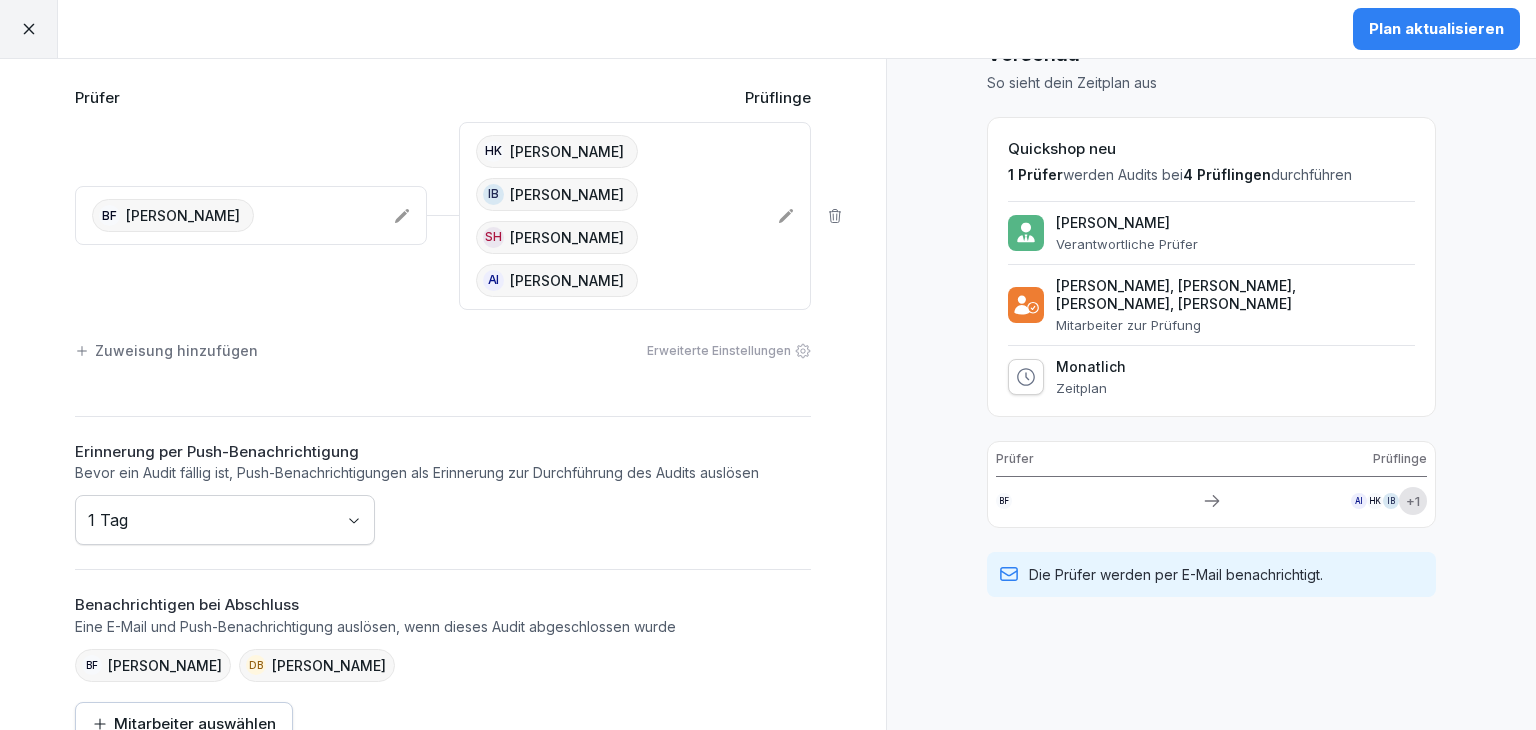 click on "Plan aktualisieren" at bounding box center [1436, 29] 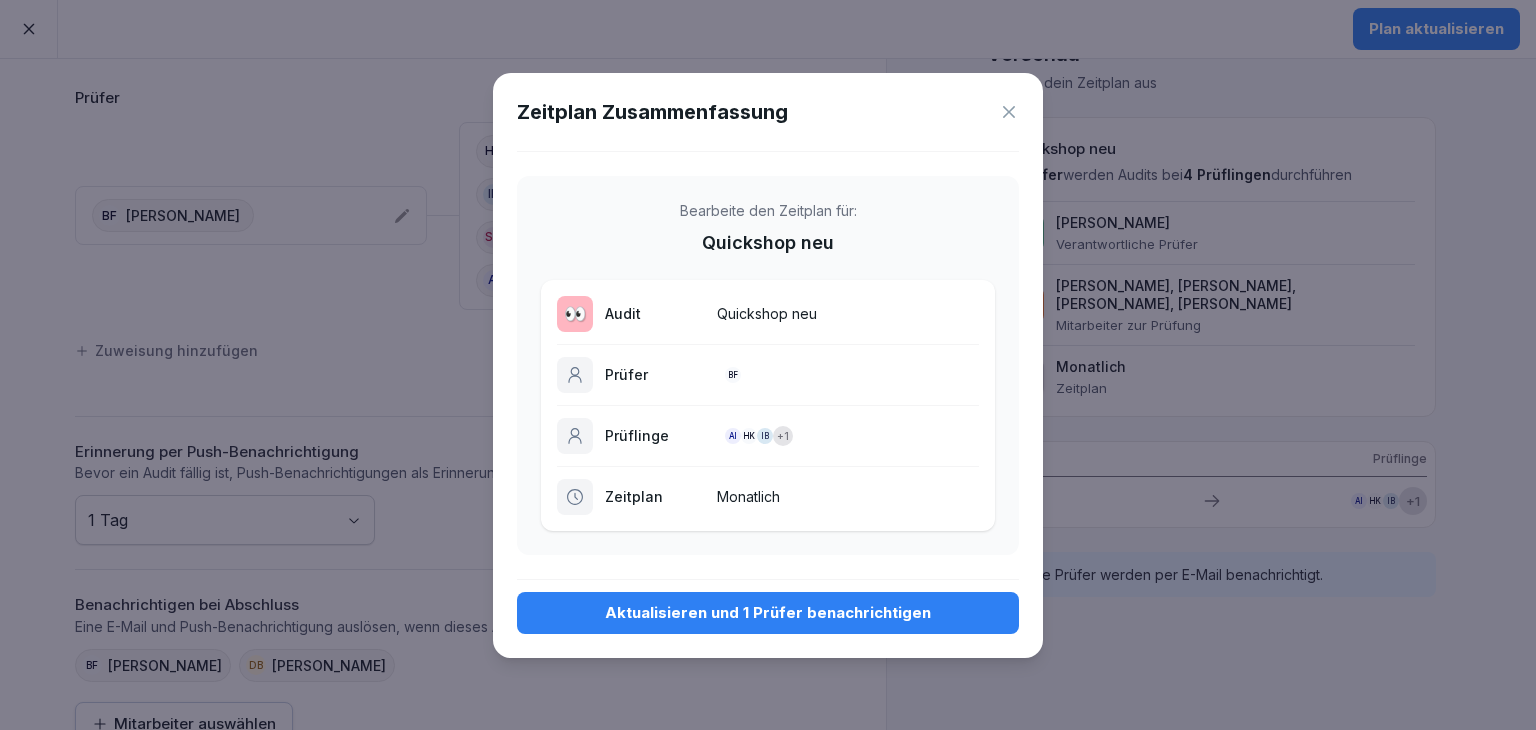 click on "Aktualisieren und 1 Prüfer benachrichtigen" at bounding box center [768, 613] 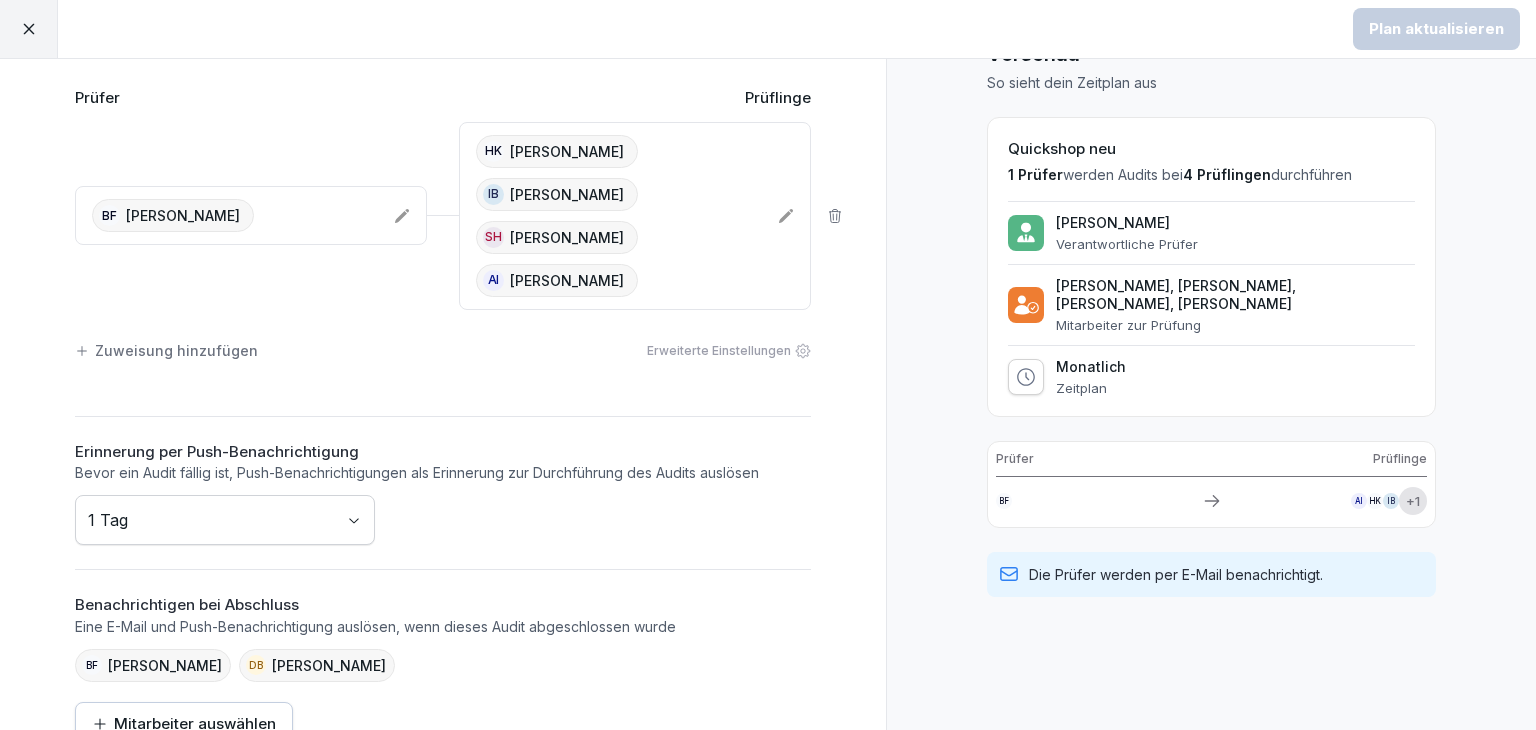 click 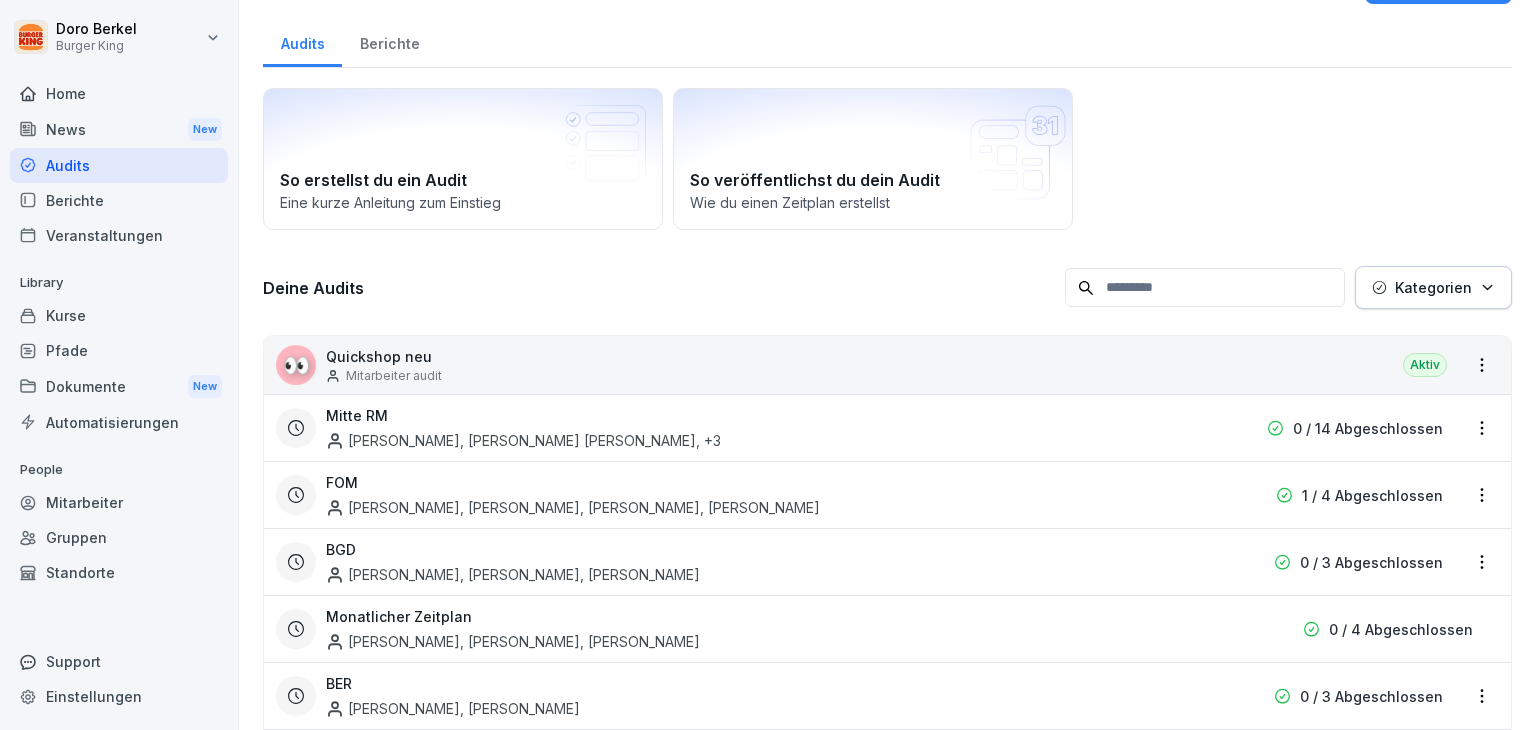 scroll, scrollTop: 100, scrollLeft: 0, axis: vertical 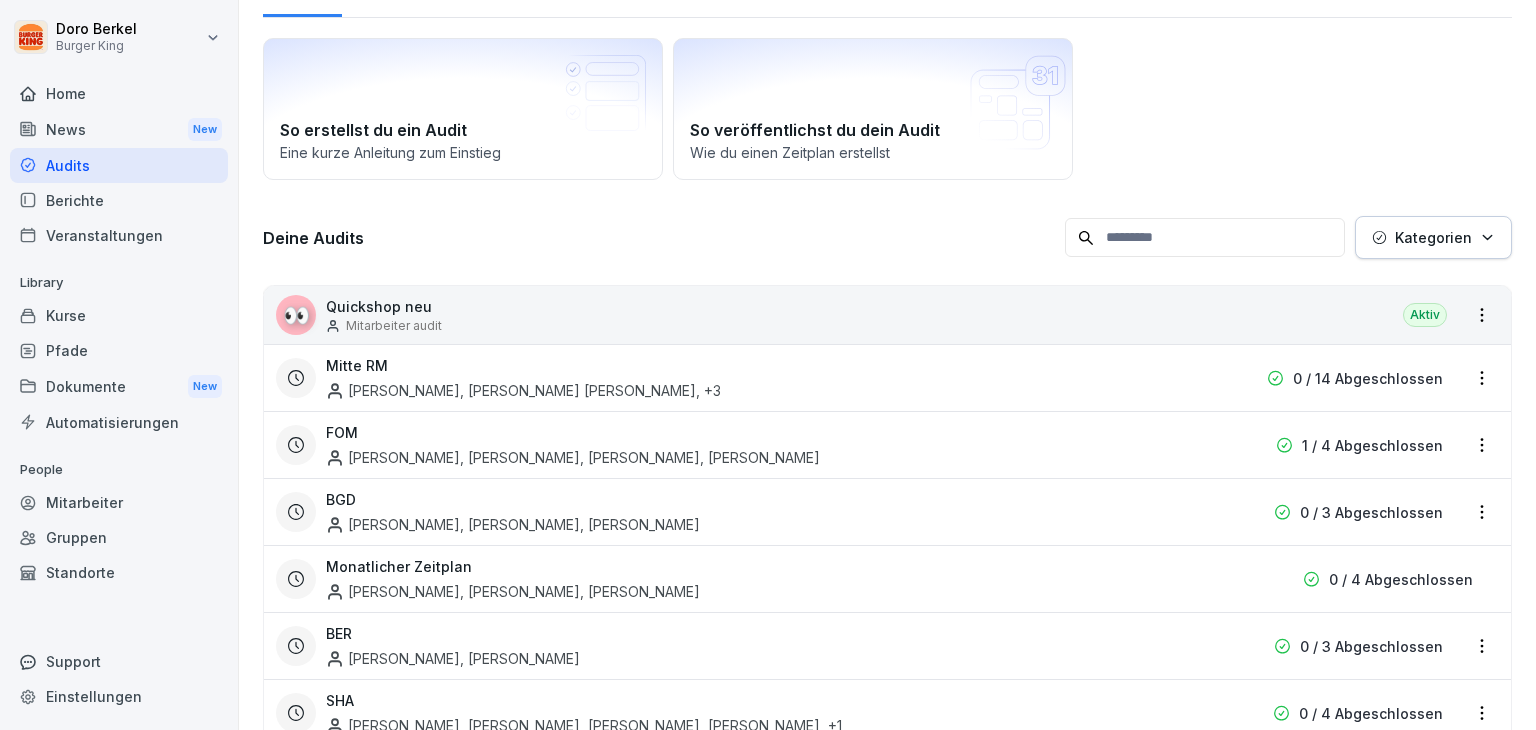 click on "[PERSON_NAME] Burger King Home News New Audits Berichte Veranstaltungen Library Kurse Pfade Dokumente New Automatisierungen People Mitarbeiter Gruppen Standorte Support Einstellungen Audits Audit erstellen Audits Berichte So erstellst du ein Audit Eine kurze Anleitung zum Einstieg So veröffentlichst du dein Audit Wie du einen Zeitplan erstellst Deine Audits Kategorien 👀 Quickshop neu Mitarbeiter audit Aktiv Mitte RM [PERSON_NAME], Yassir-[PERSON_NAME] [PERSON_NAME] , +3 0 / 14 Abgeschlossen FOM [PERSON_NAME], [PERSON_NAME], [PERSON_NAME], [PERSON_NAME] 1 / 4 Abgeschlossen BGD Lucian-[PERSON_NAME], [PERSON_NAME], [PERSON_NAME] 0 / 3 Abgeschlossen Monatlicher Zeitplan [PERSON_NAME], Desta [PERSON_NAME], [PERSON_NAME] 0 / 4 Abgeschlossen BER [PERSON_NAME], [PERSON_NAME] 0 / 3 Abgeschlossen SHA [PERSON_NAME], [PERSON_NAME], [PERSON_NAME], [PERSON_NAME] , +1 0 / 4 Abgeschlossen SMT [PERSON_NAME], [PERSON_NAME], [PERSON_NAME] 0 / 1 Abgeschlossen WÜ , +2 GWD , +1 GRE" at bounding box center (768, 365) 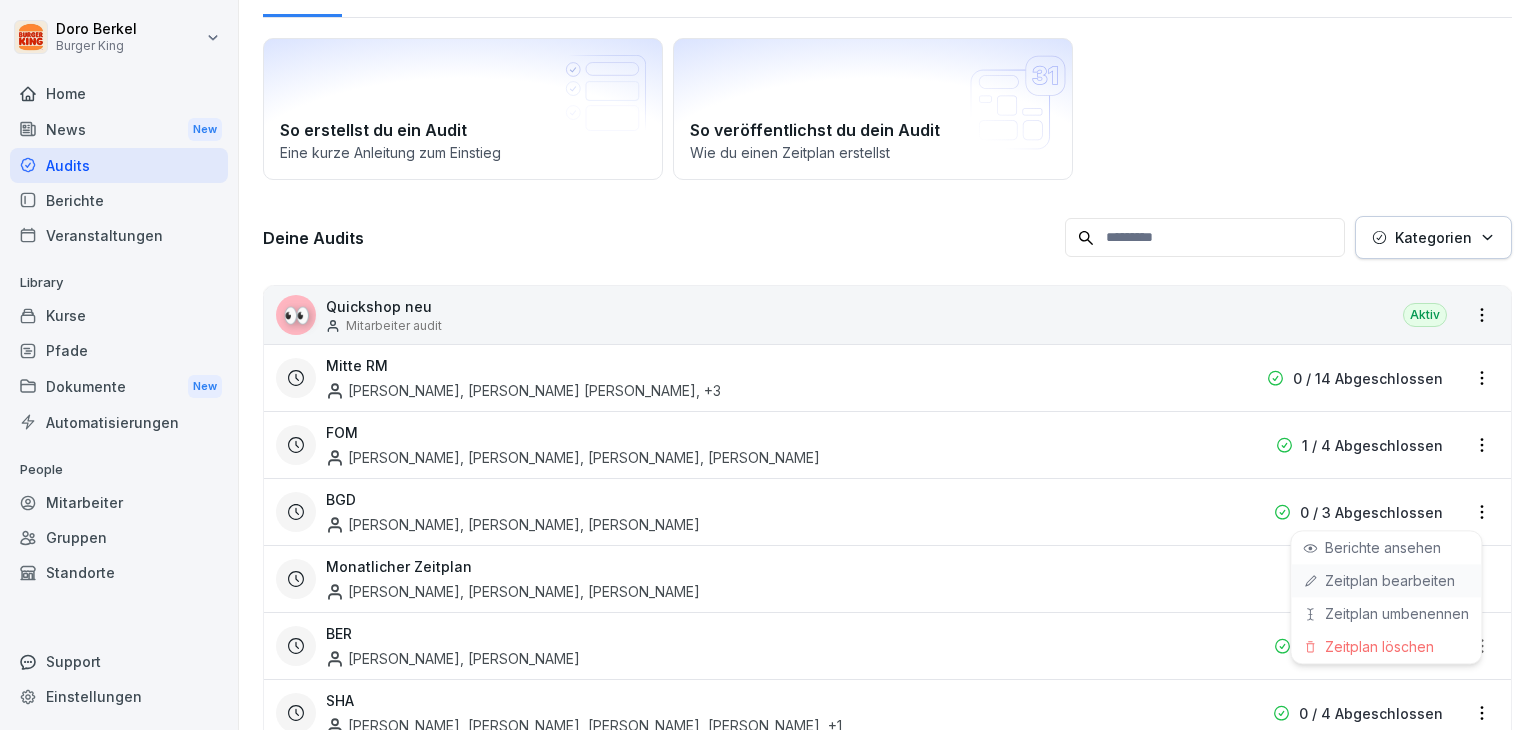 click on "Zeitplan bearbeiten" at bounding box center (0, 0) 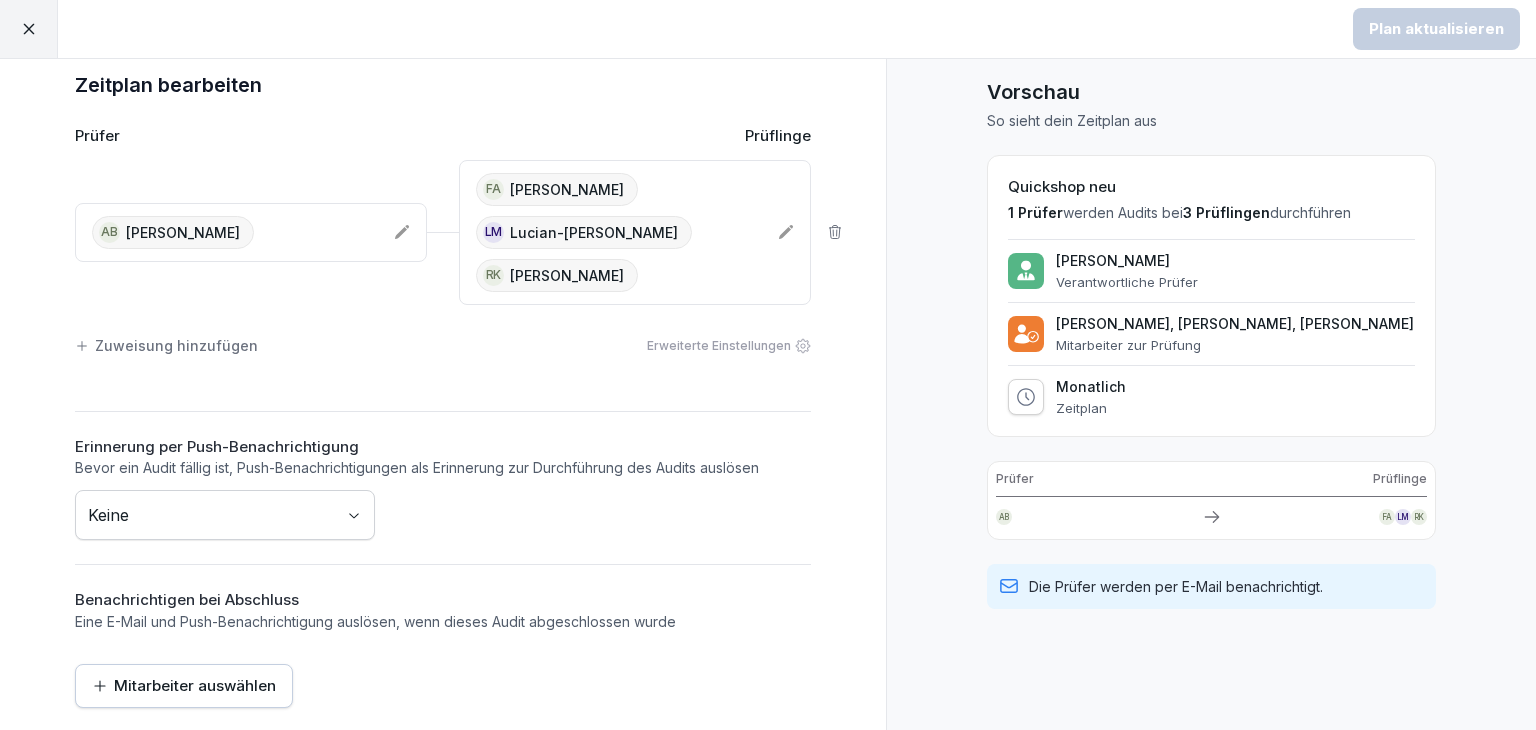 scroll, scrollTop: 28, scrollLeft: 0, axis: vertical 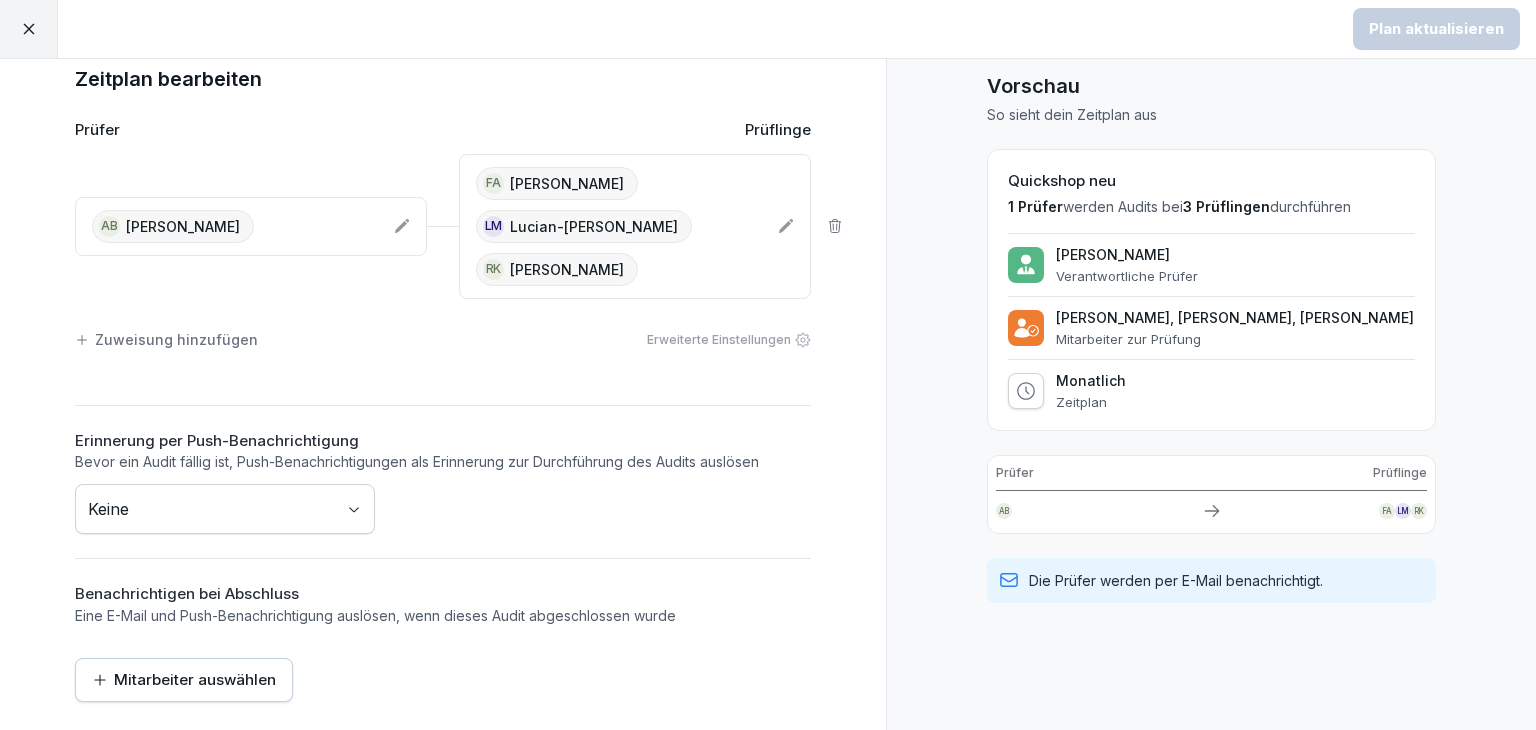 click on "Plan aktualisieren Zeitplan bearbeiten Prüfer Prüflinge AB [PERSON_NAME] FA [PERSON_NAME] LM Lucian-[PERSON_NAME] RK [PERSON_NAME] Zuweisung hinzufügen Erweiterte Einstellungen Erinnerung per Push-Benachrichtigung Bevor ein Audit fällig ist, Push-Benachrichtigungen als Erinnerung zur Durchführung des Audits auslösen Keine Benachrichtigen bei Abschluss Eine E-Mail und Push-Benachrichtigung auslösen, wenn dieses Audit abgeschlossen wurde Mitarbeiter auswählen Vorschau So sieht dein Zeitplan aus Quickshop neu 1 Prüfer  werden Audits bei  3 Prüflingen  durchführen [PERSON_NAME] Verantwortliche [PERSON_NAME] [PERSON_NAME] [PERSON_NAME] Mitarbeiter zur Prüfung Monatlich Zeitplan Prüfer Prüflinge AB FA LM RK Die Prüfer werden per E-Mail benachrichtigt." at bounding box center (768, 365) 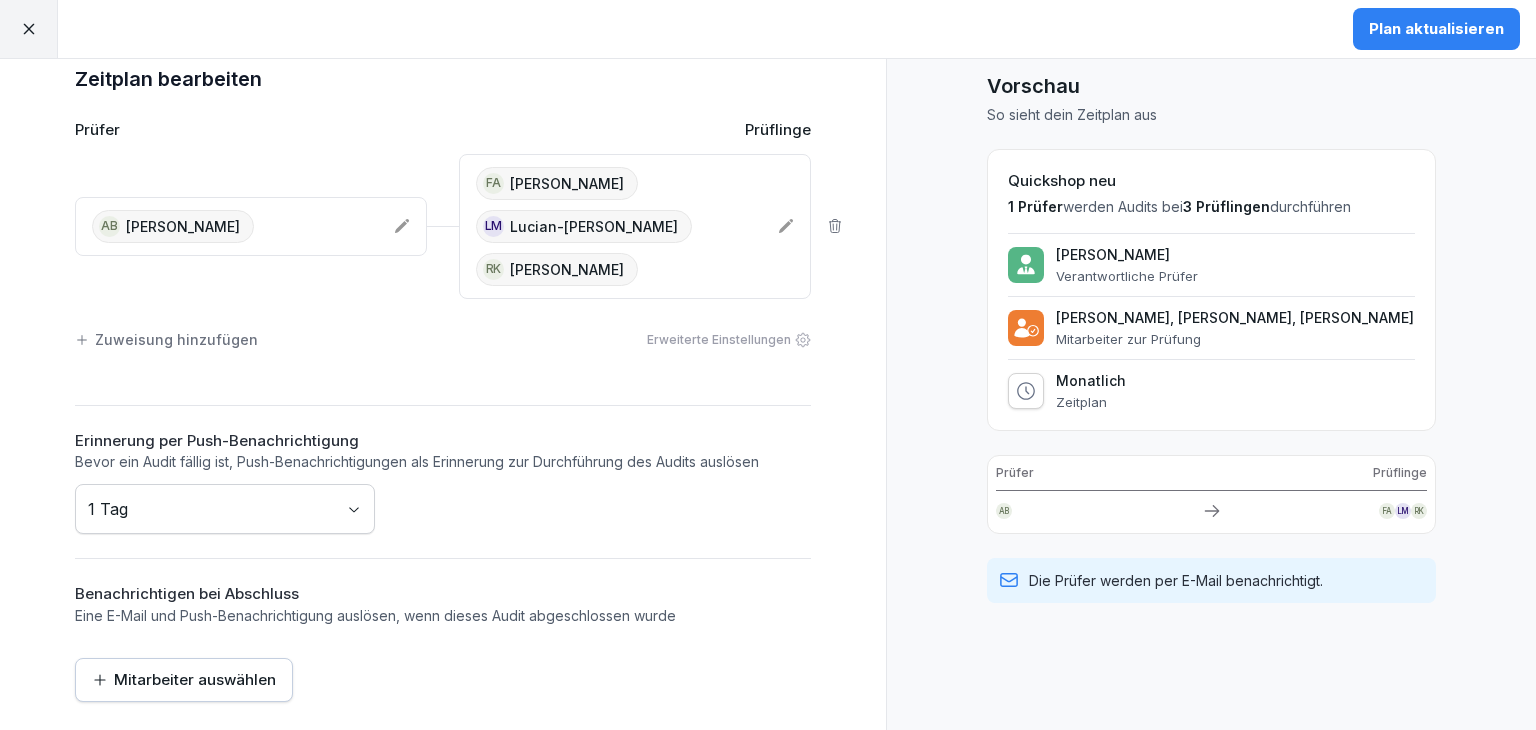 click on "Mitarbeiter auswählen" at bounding box center [184, 680] 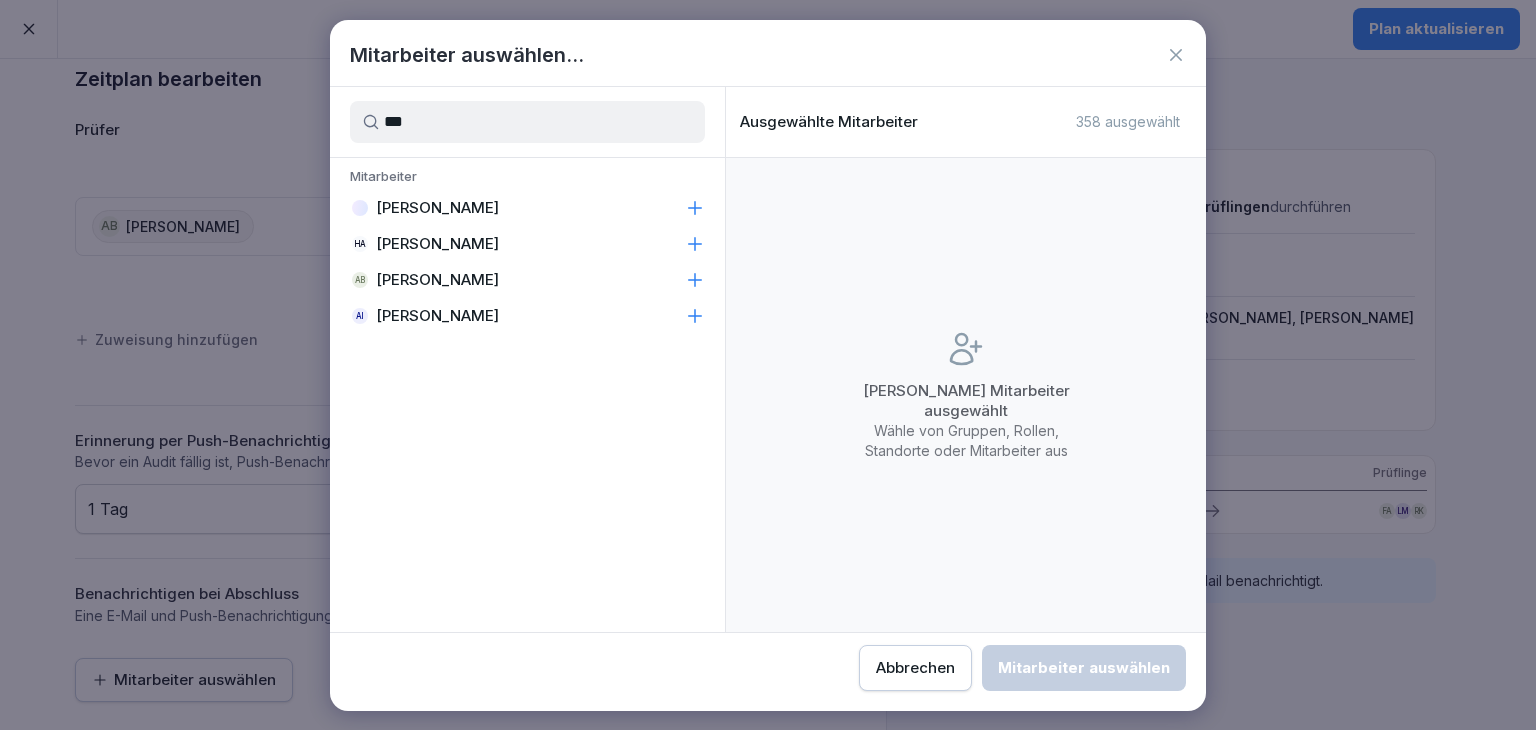 click on "AB [PERSON_NAME]" at bounding box center (527, 280) 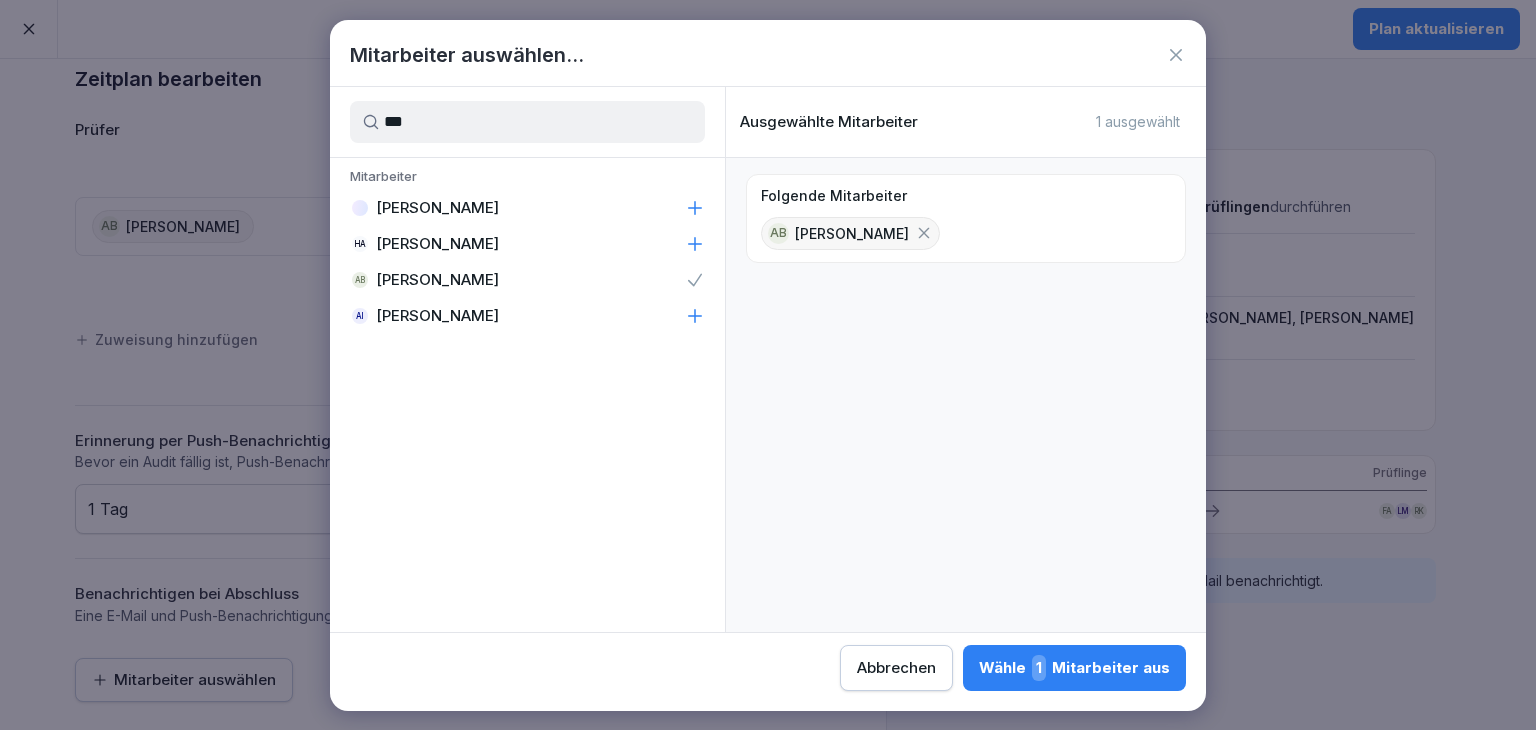 drag, startPoint x: 441, startPoint y: 113, endPoint x: 228, endPoint y: 107, distance: 213.08449 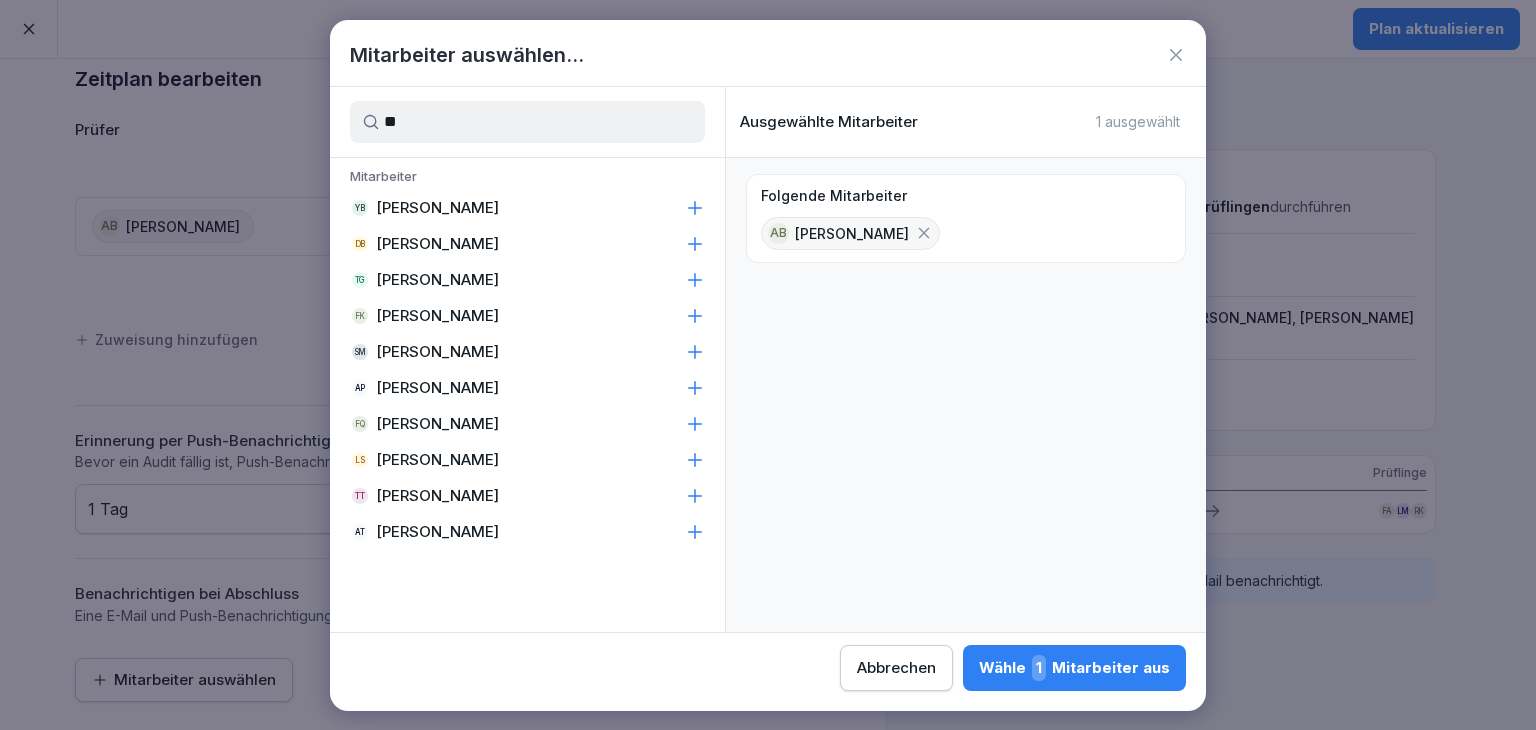 type on "**" 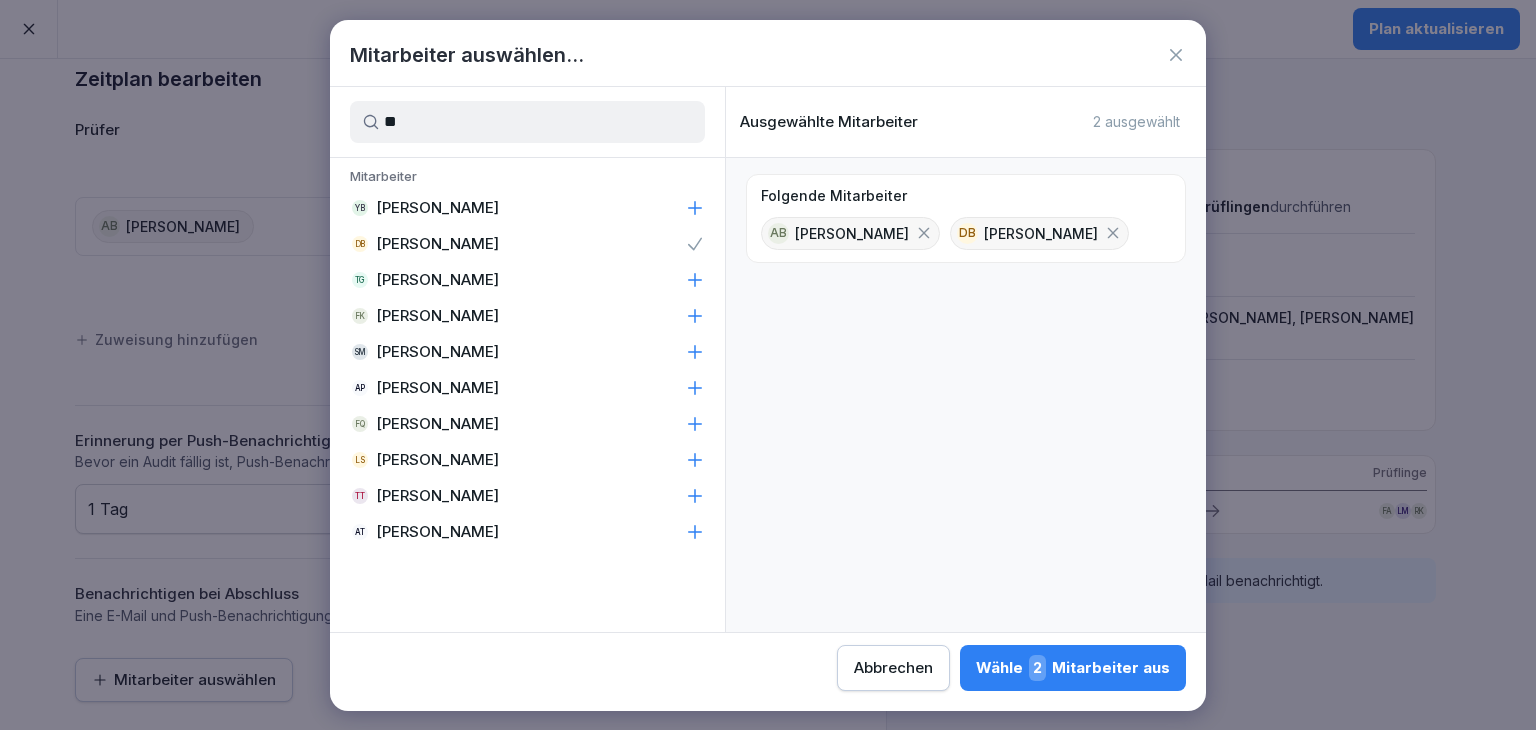 click on "Wähle  2  Mitarbeiter aus" at bounding box center (1073, 668) 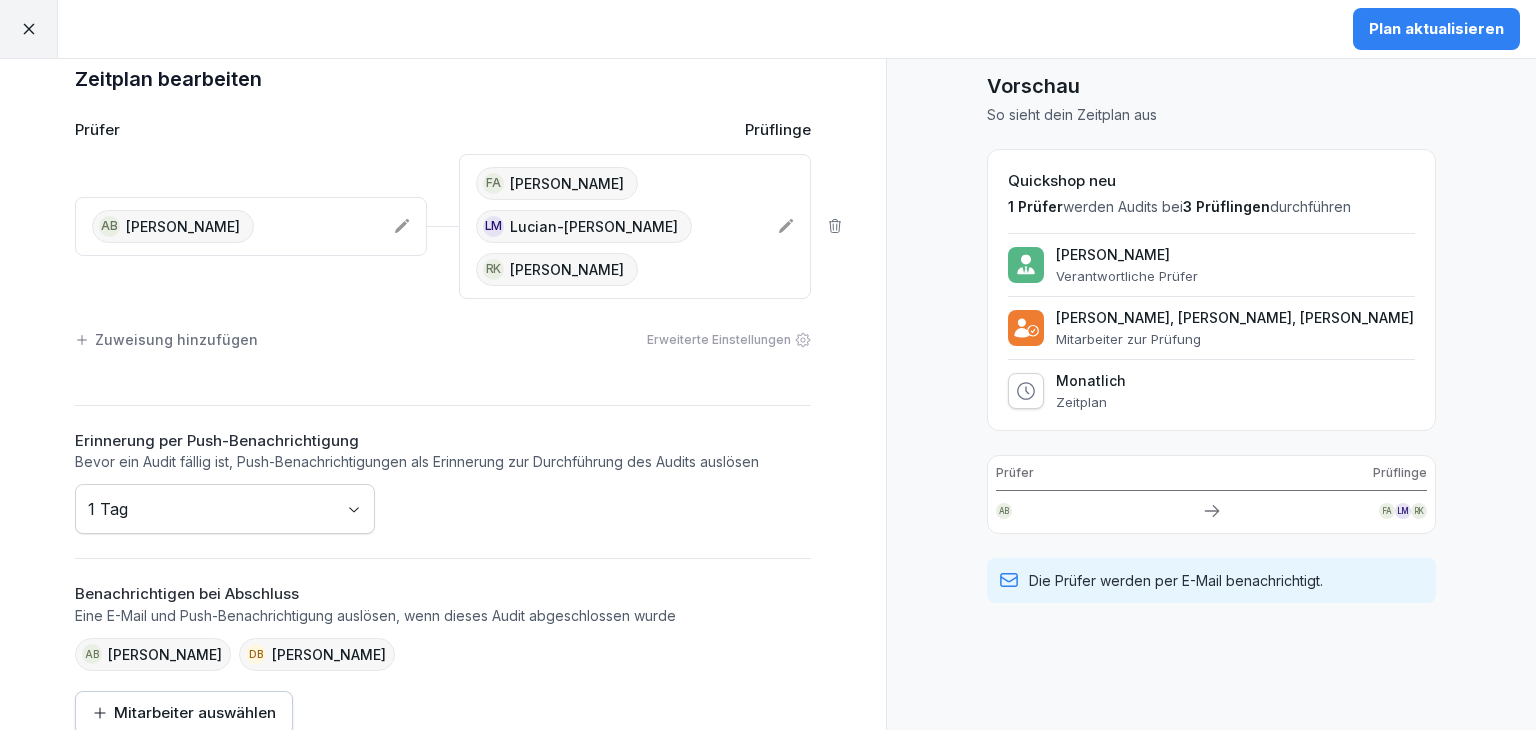 click on "Plan aktualisieren" at bounding box center [1436, 29] 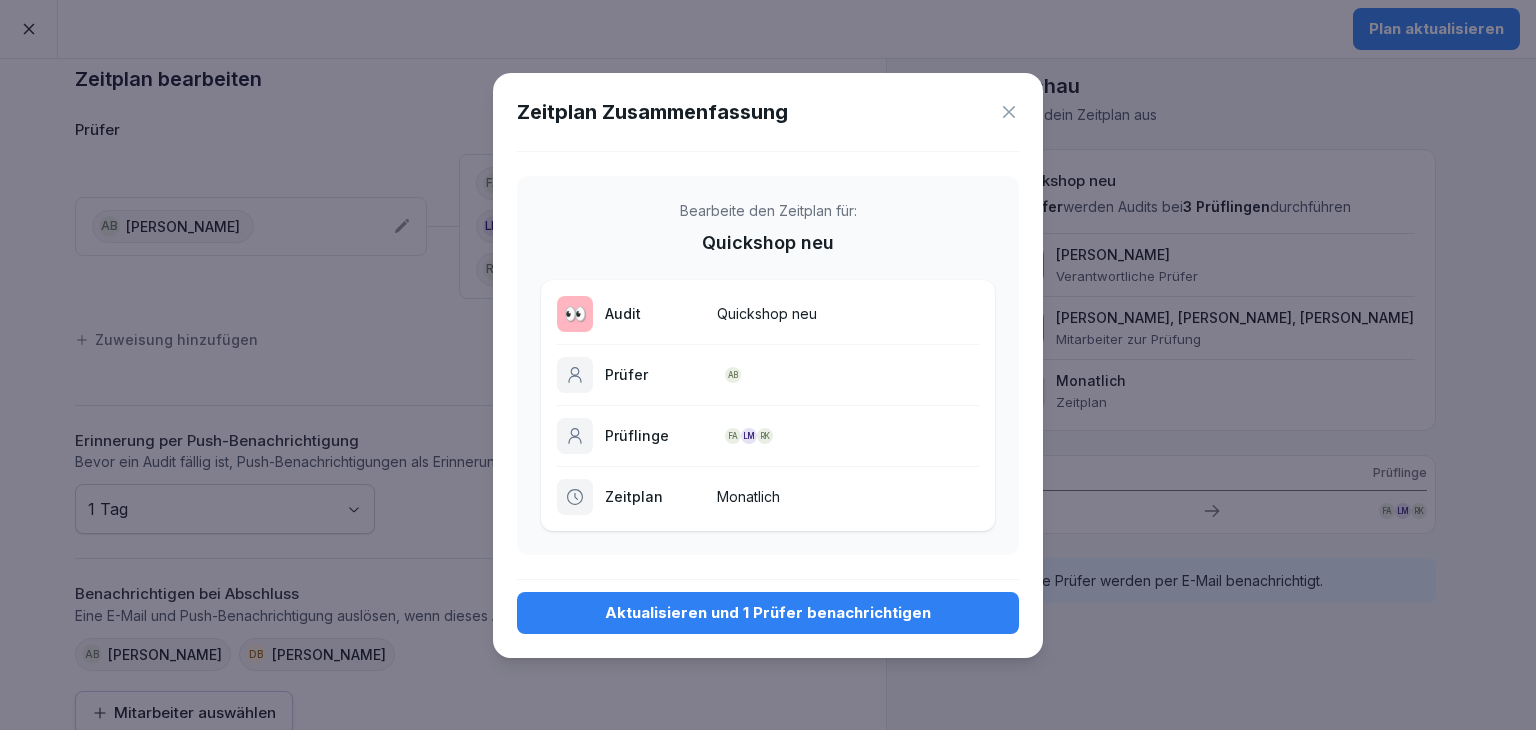 click on "Aktualisieren und 1 Prüfer benachrichtigen" at bounding box center (768, 613) 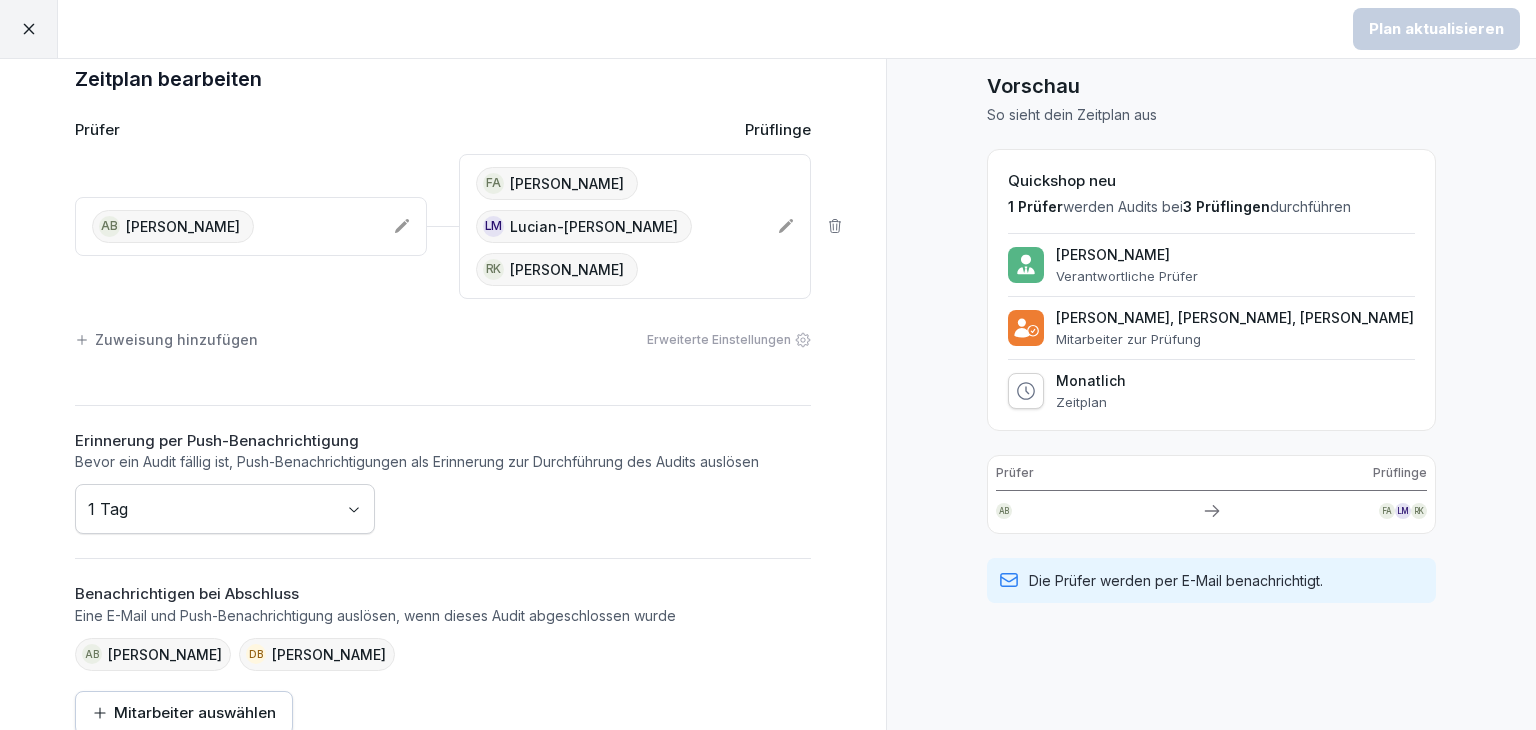 click 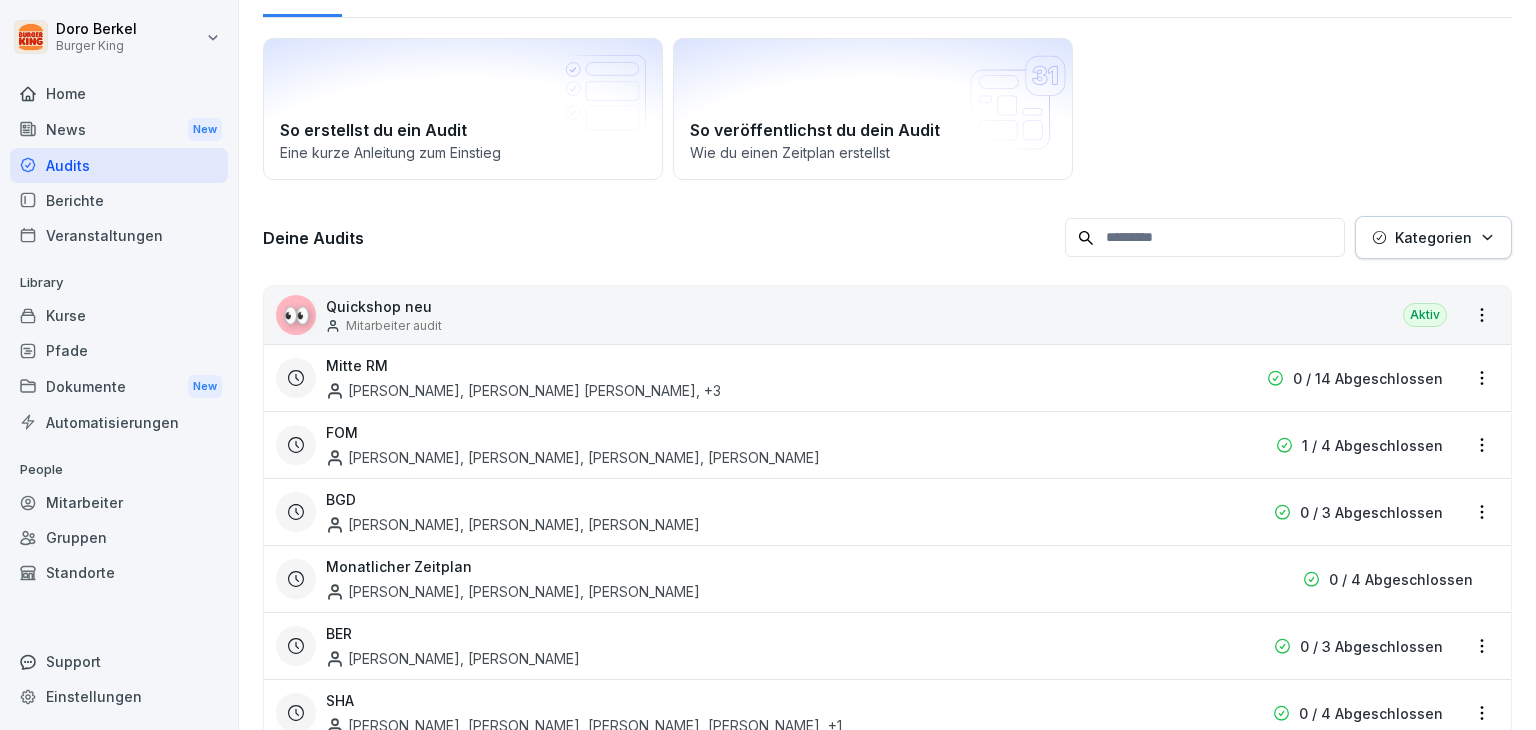 scroll, scrollTop: 200, scrollLeft: 0, axis: vertical 